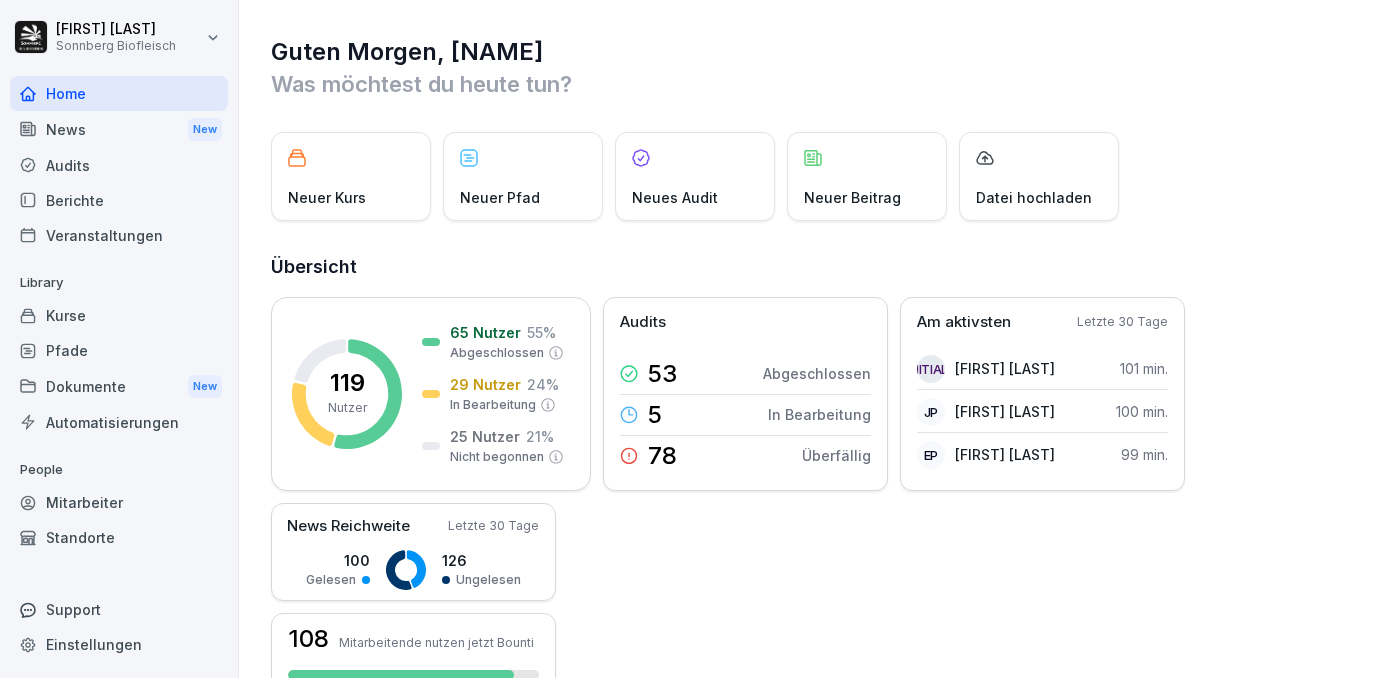 scroll, scrollTop: 0, scrollLeft: 0, axis: both 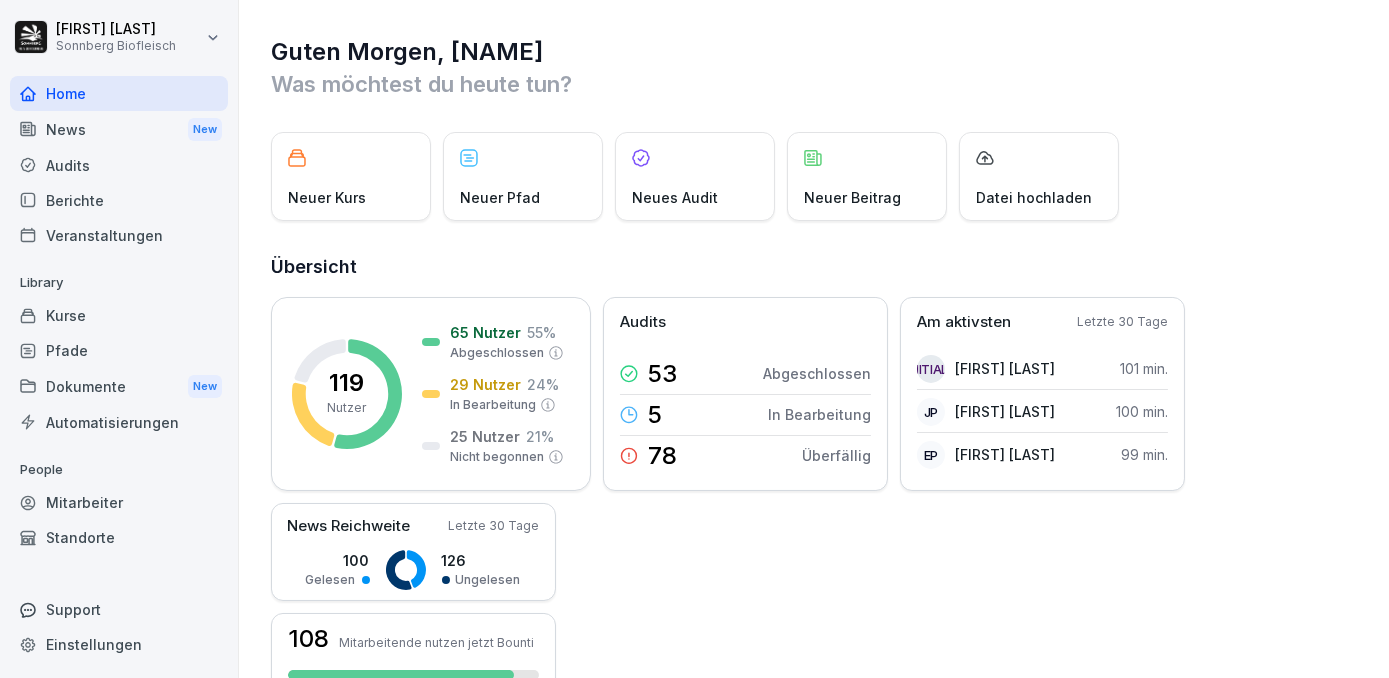 click on "Home" at bounding box center (119, 93) 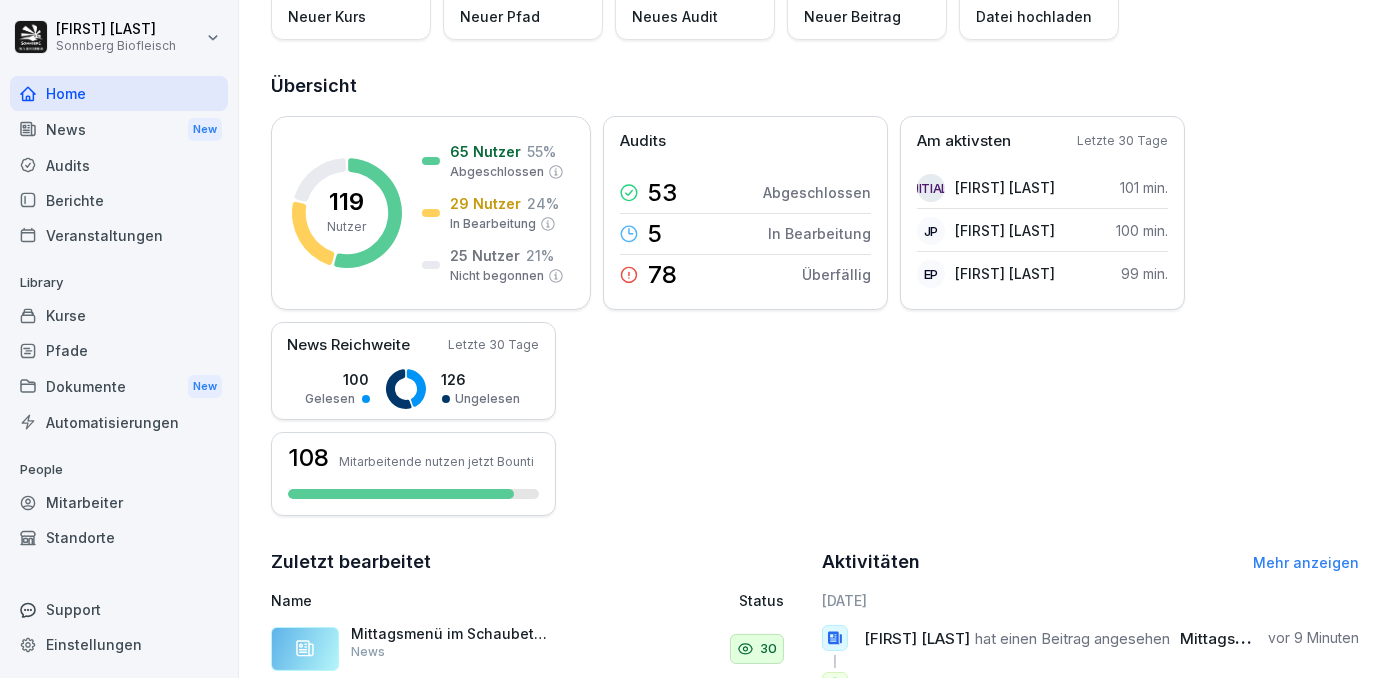 scroll, scrollTop: 0, scrollLeft: 0, axis: both 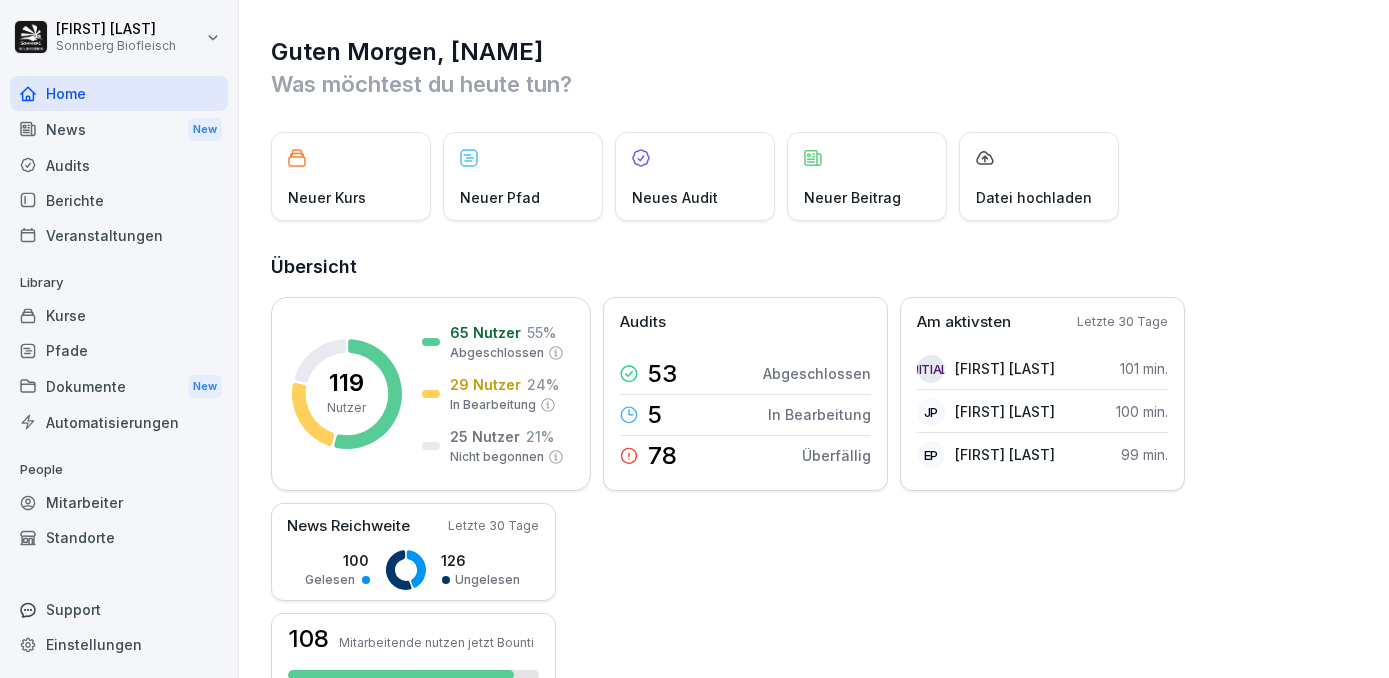 click on "Home" at bounding box center [119, 93] 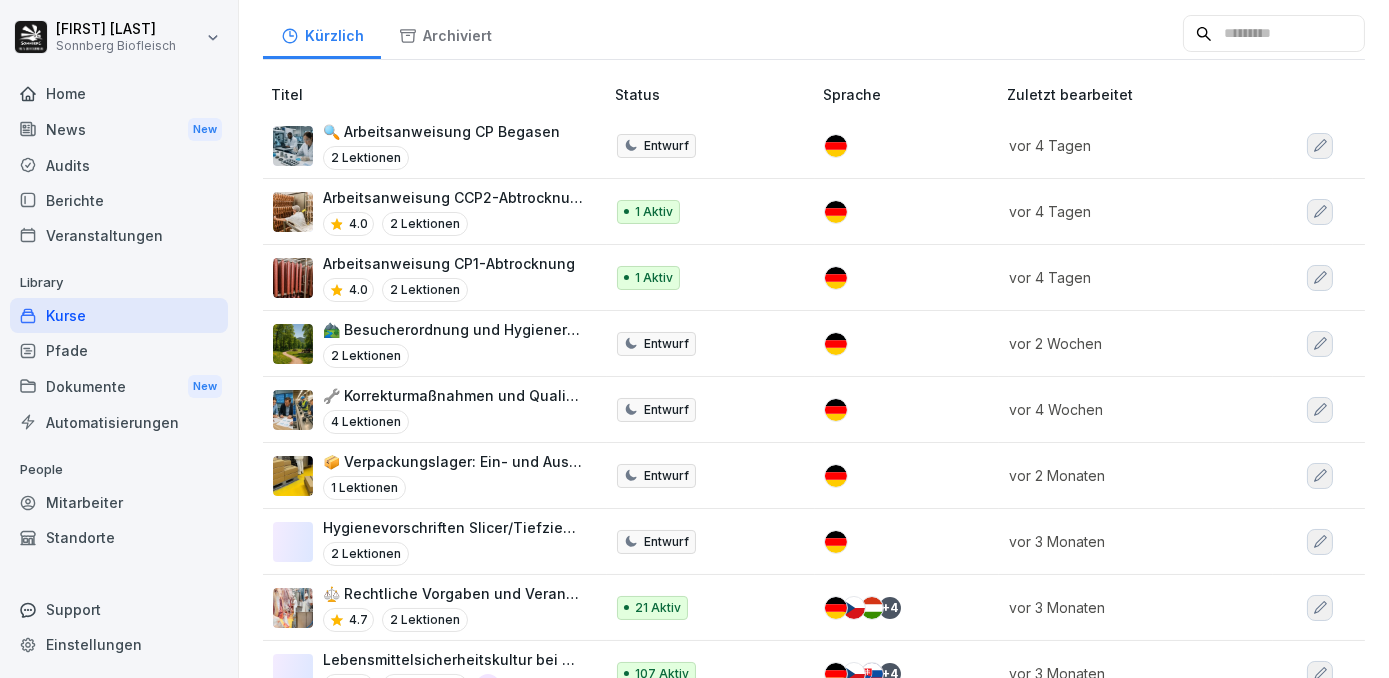scroll, scrollTop: 0, scrollLeft: 0, axis: both 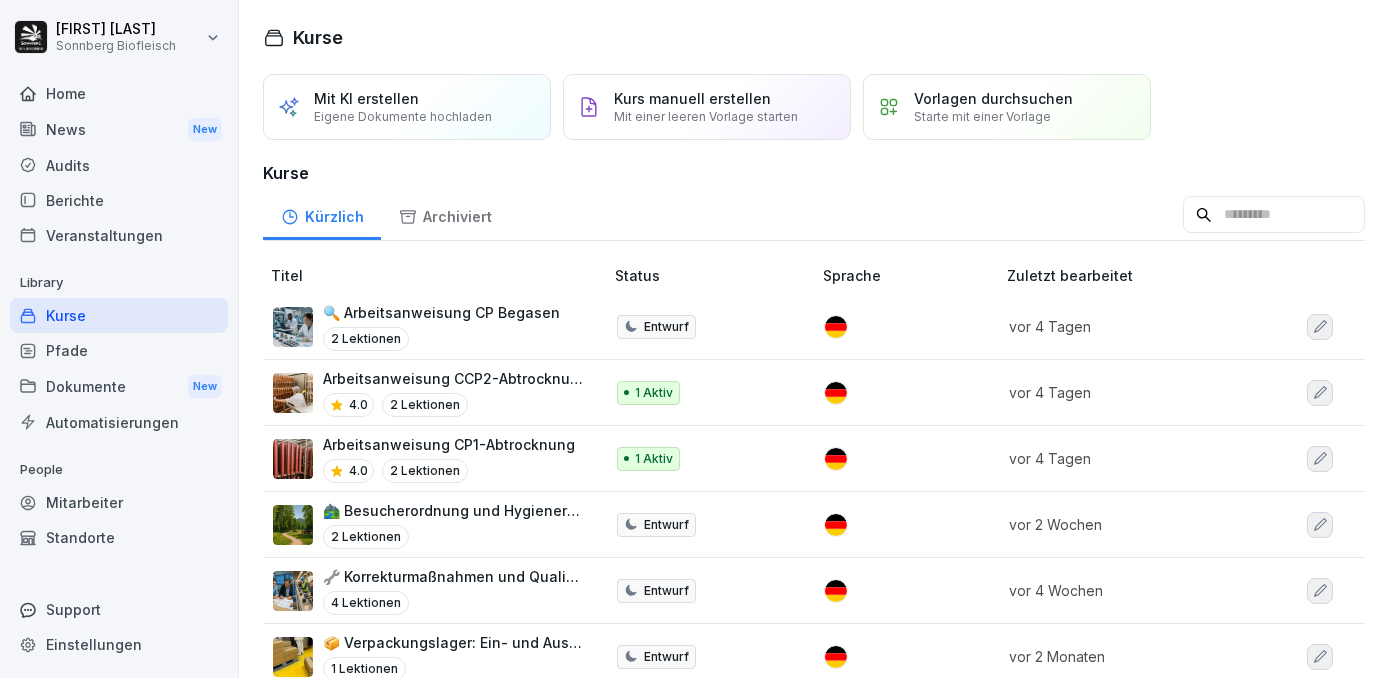 click on "Pfade" at bounding box center [119, 350] 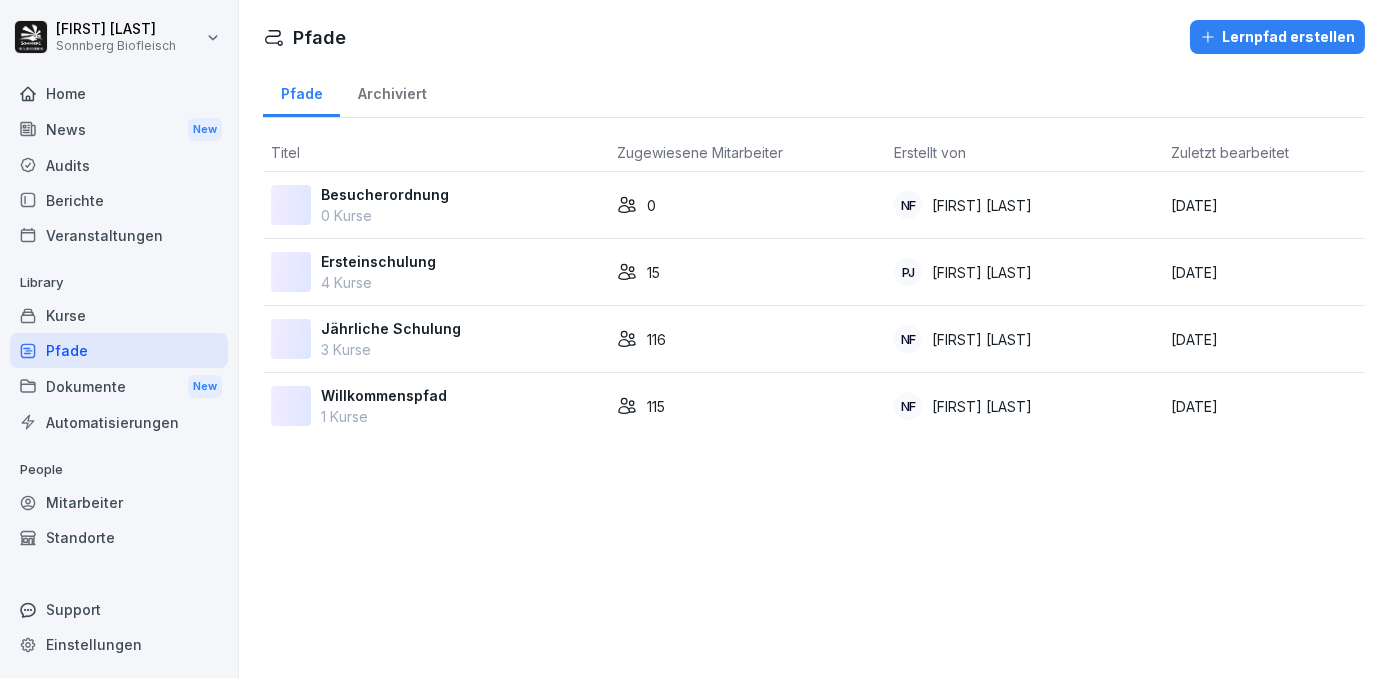 click on "Kurse" at bounding box center (119, 315) 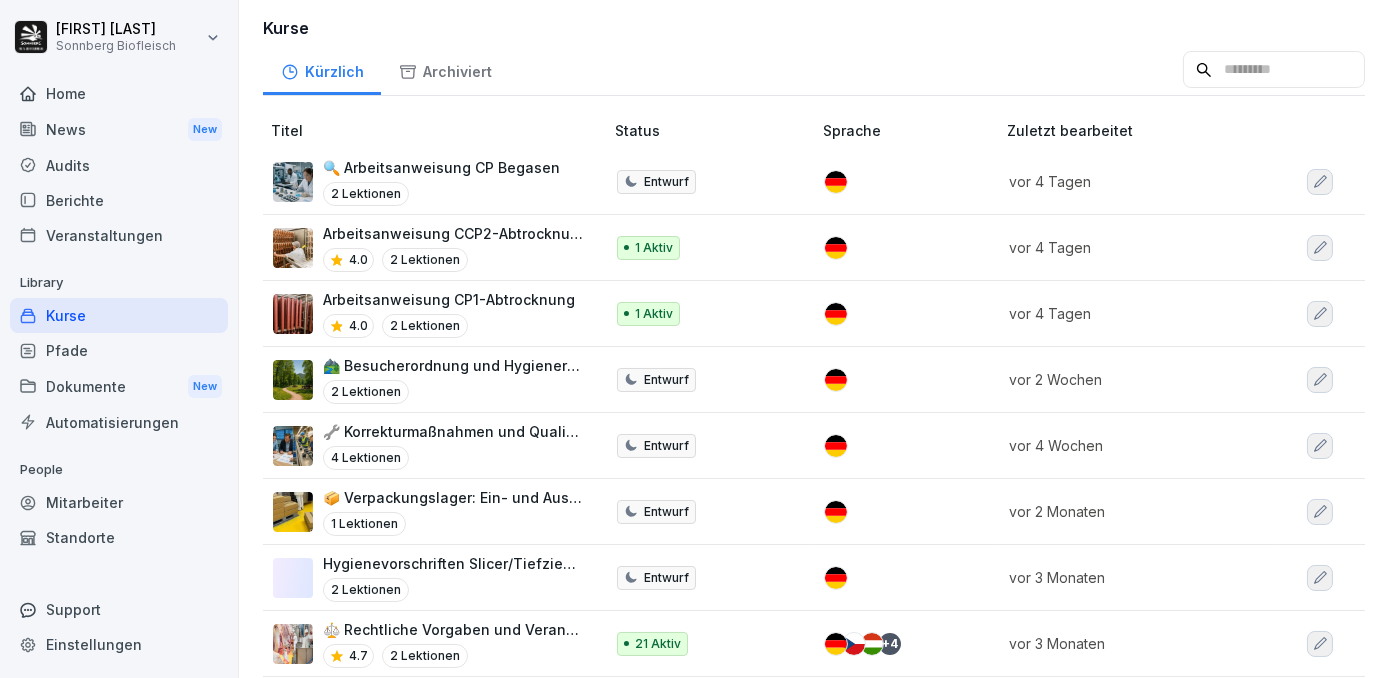 scroll, scrollTop: 0, scrollLeft: 0, axis: both 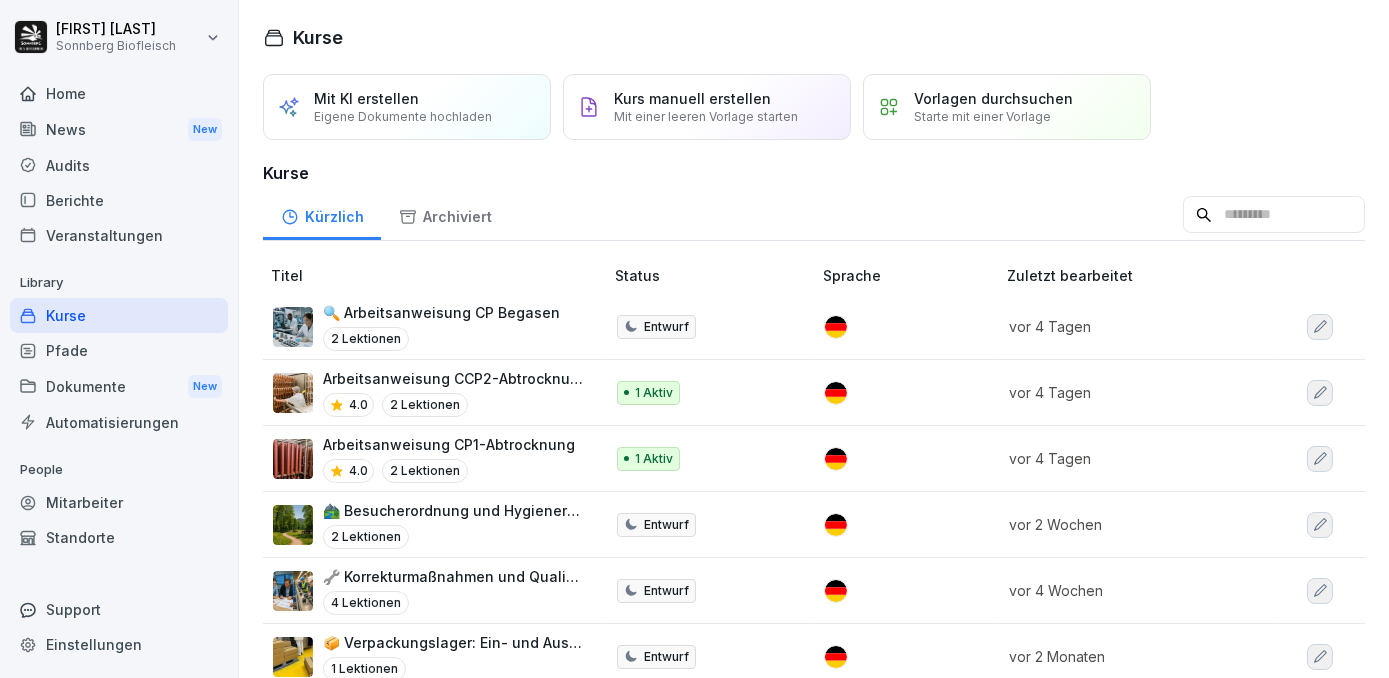 click on "Eigene Dokumente hochladen" at bounding box center [403, 116] 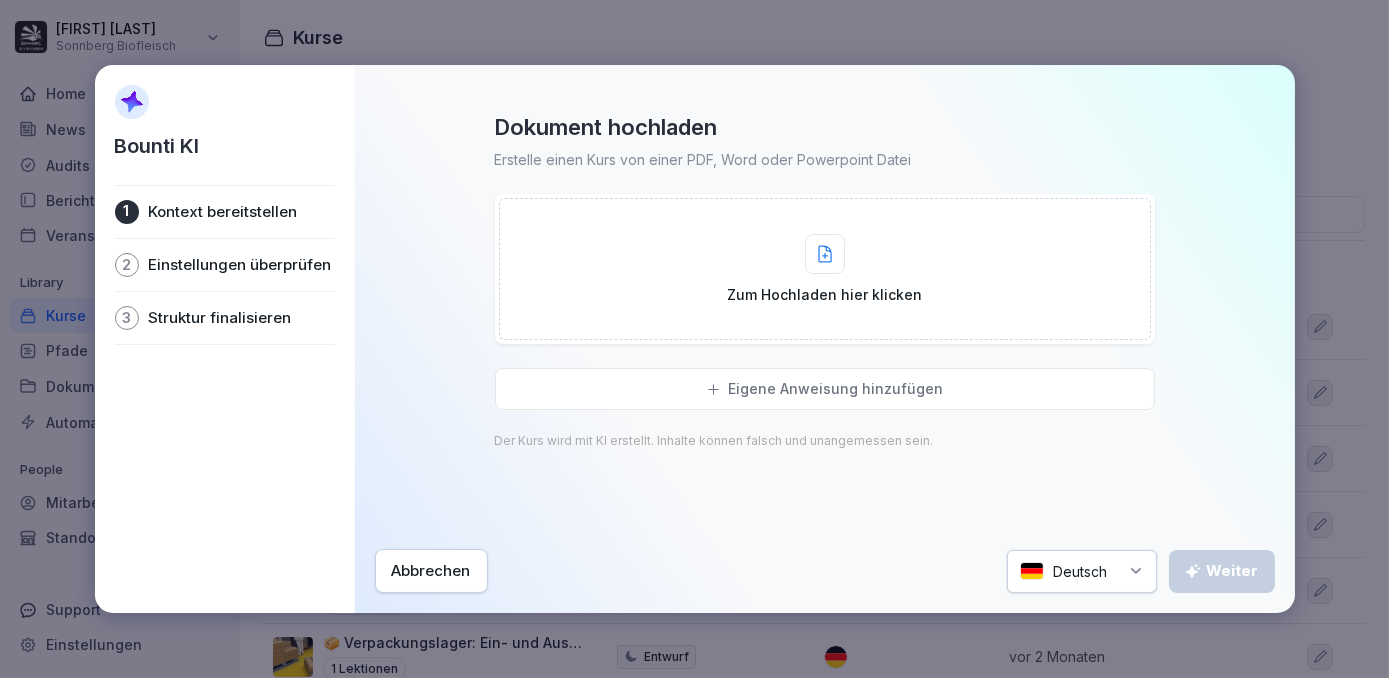 click on "Abbrechen" at bounding box center [431, 571] 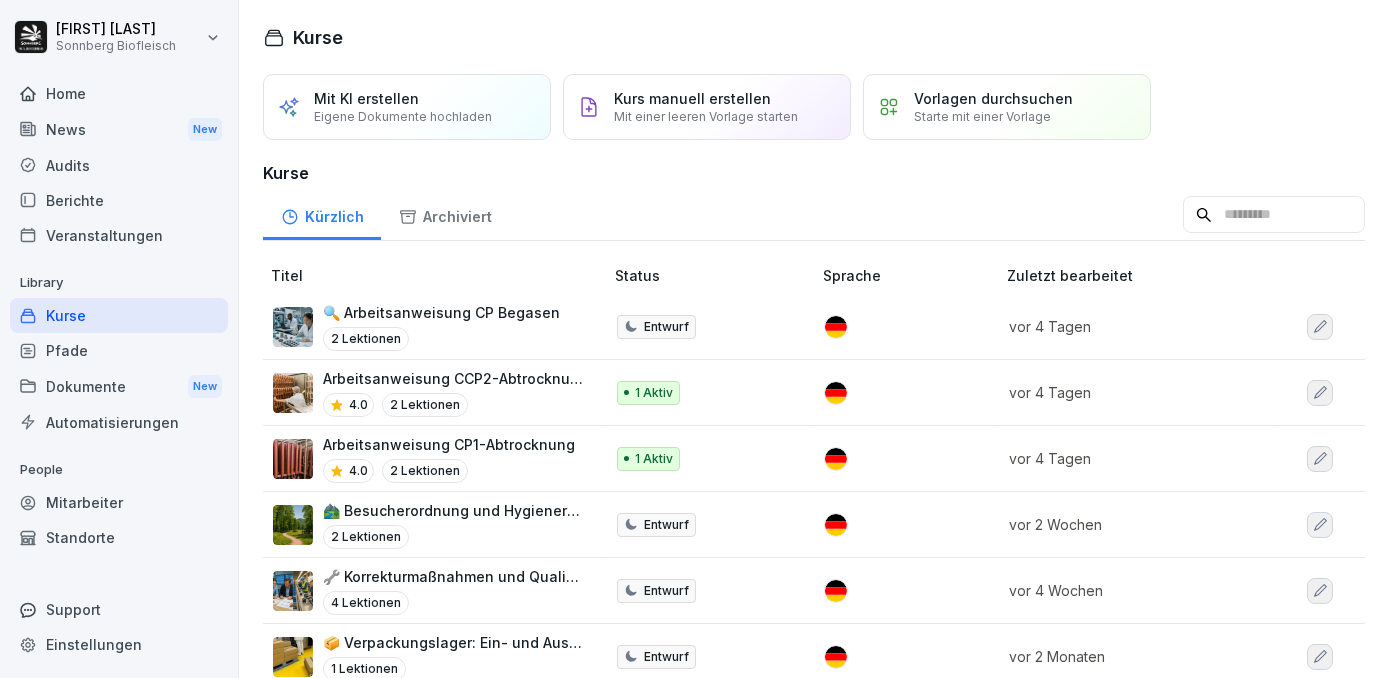 click on "Vorlagen durchsuchen" at bounding box center (993, 98) 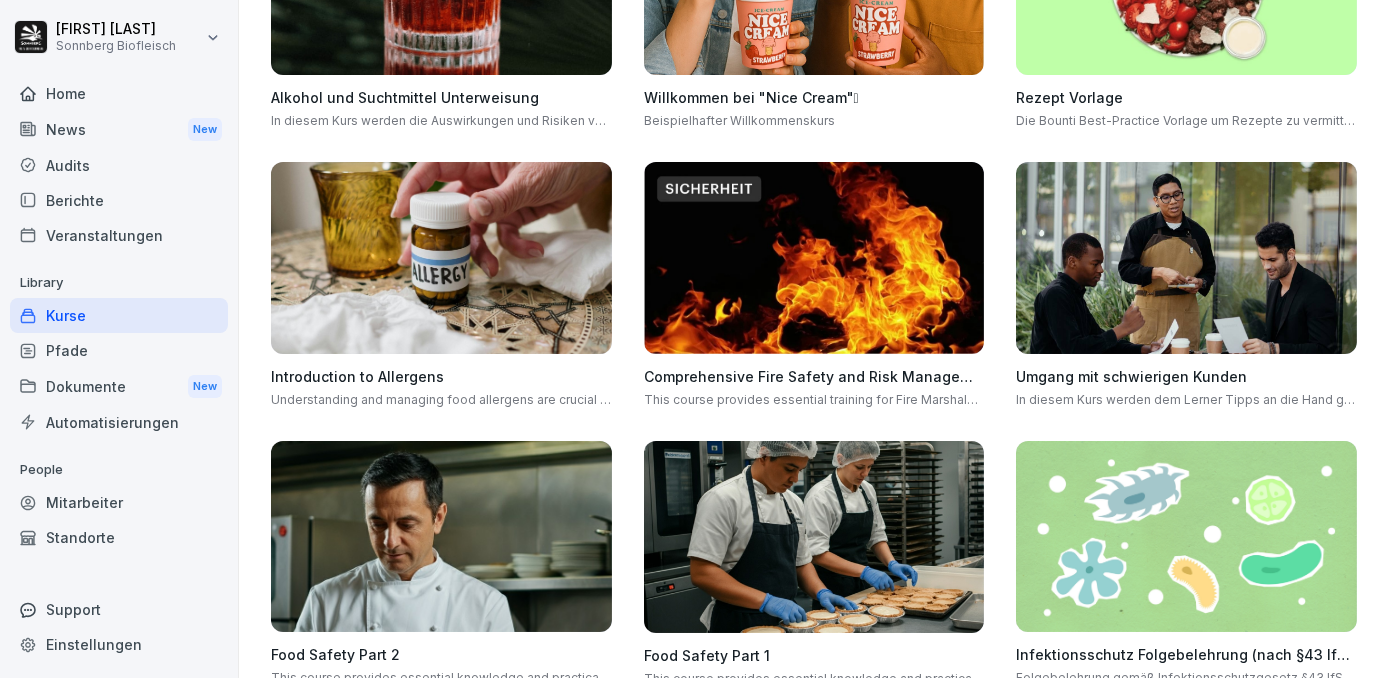 scroll, scrollTop: 272, scrollLeft: 0, axis: vertical 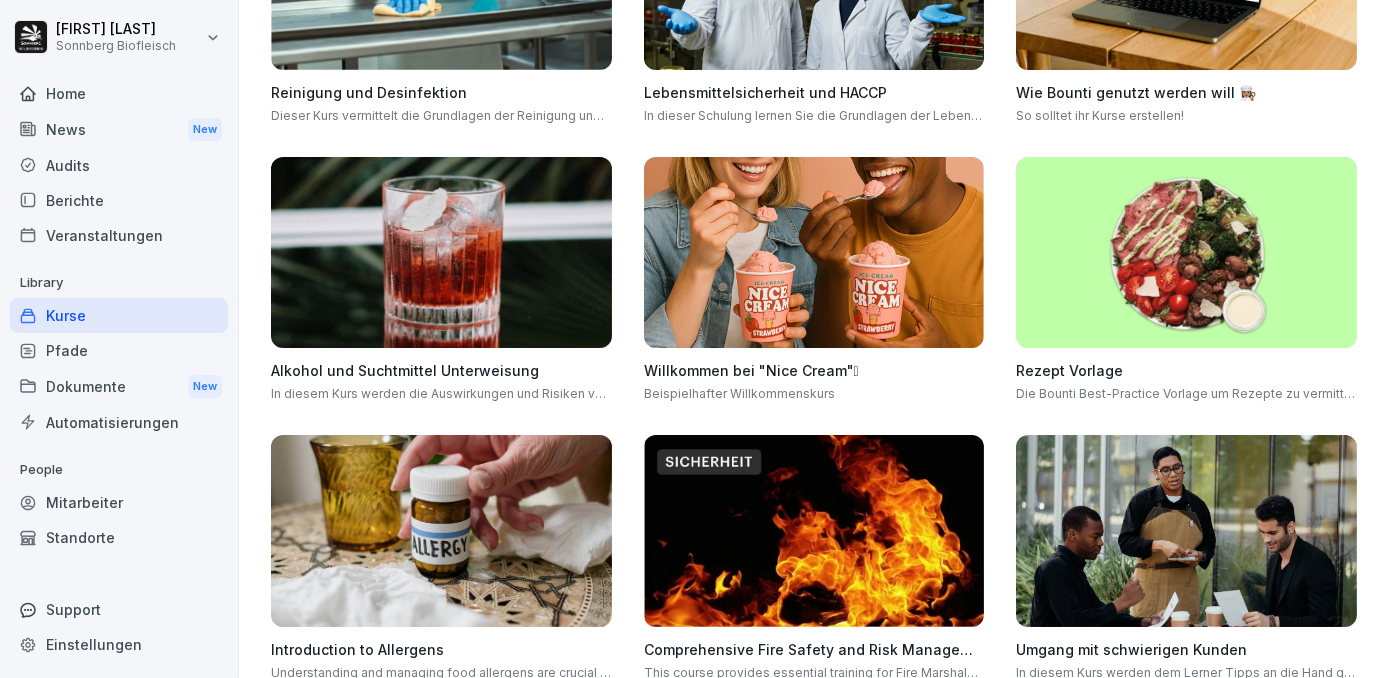 click at bounding box center (814, 253) 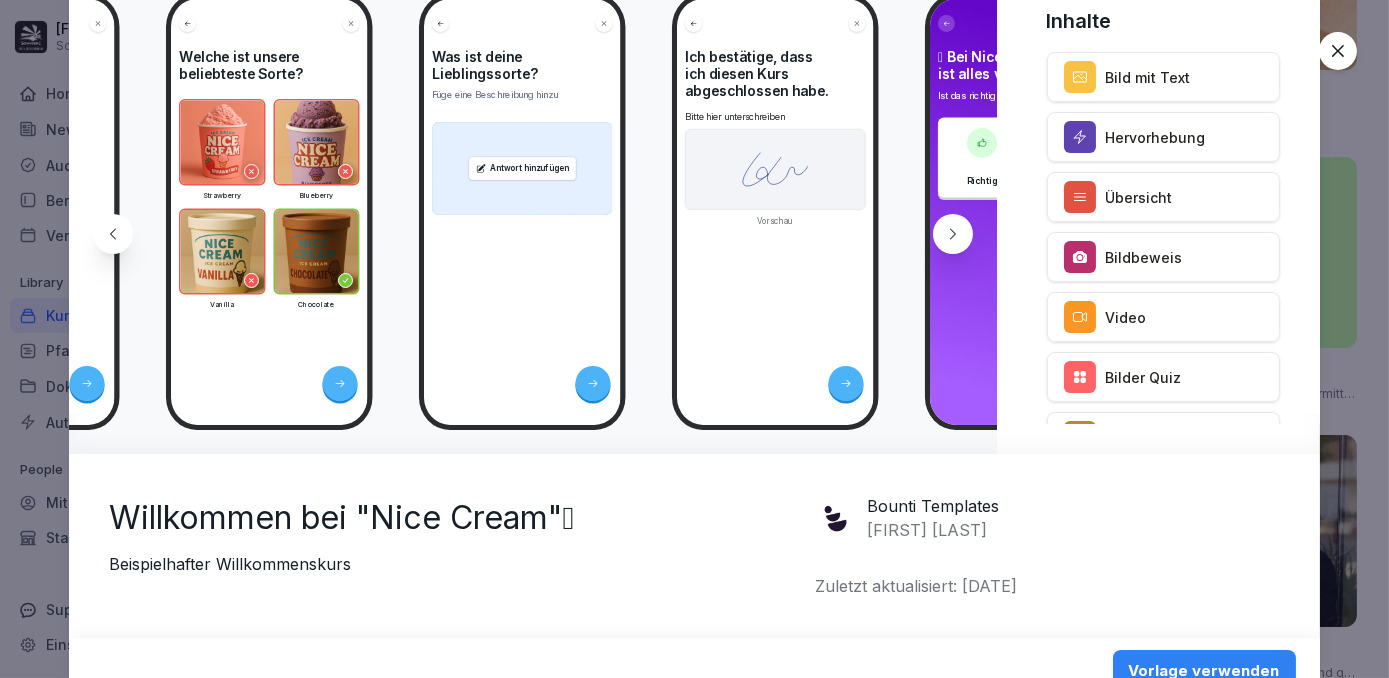 scroll, scrollTop: 0, scrollLeft: 1291, axis: horizontal 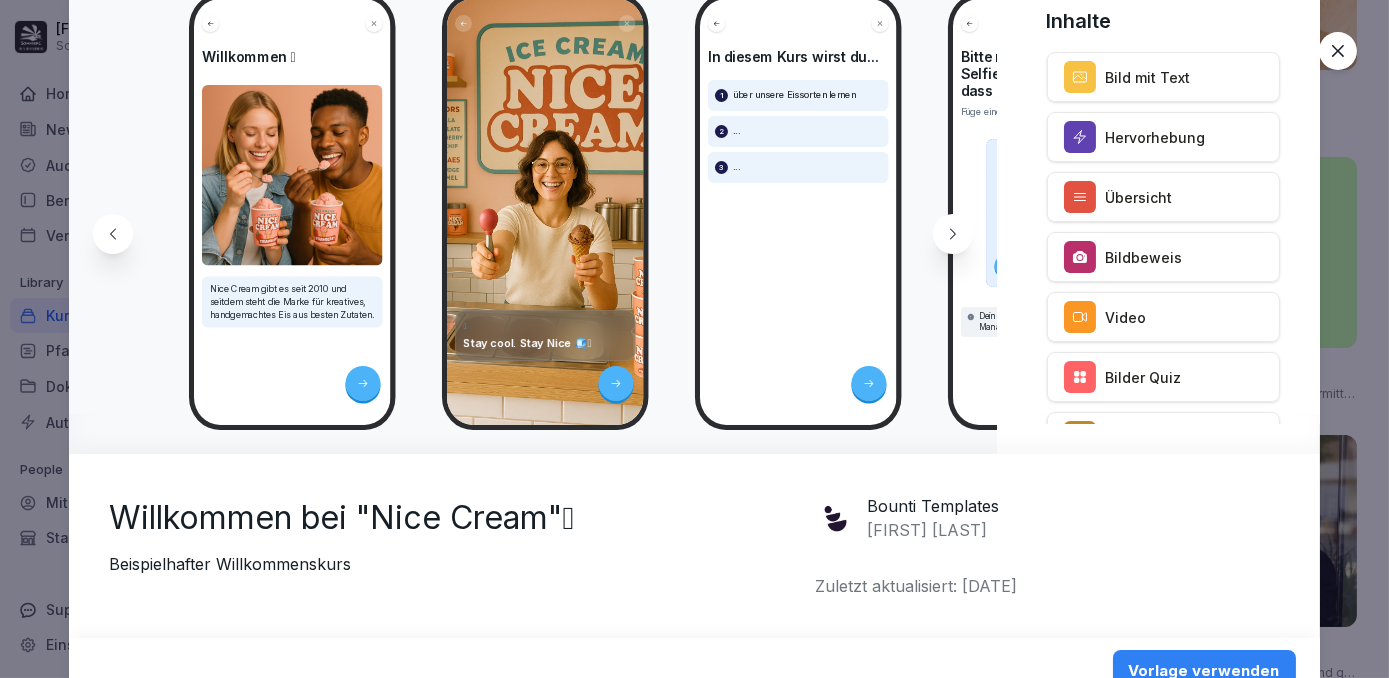 click 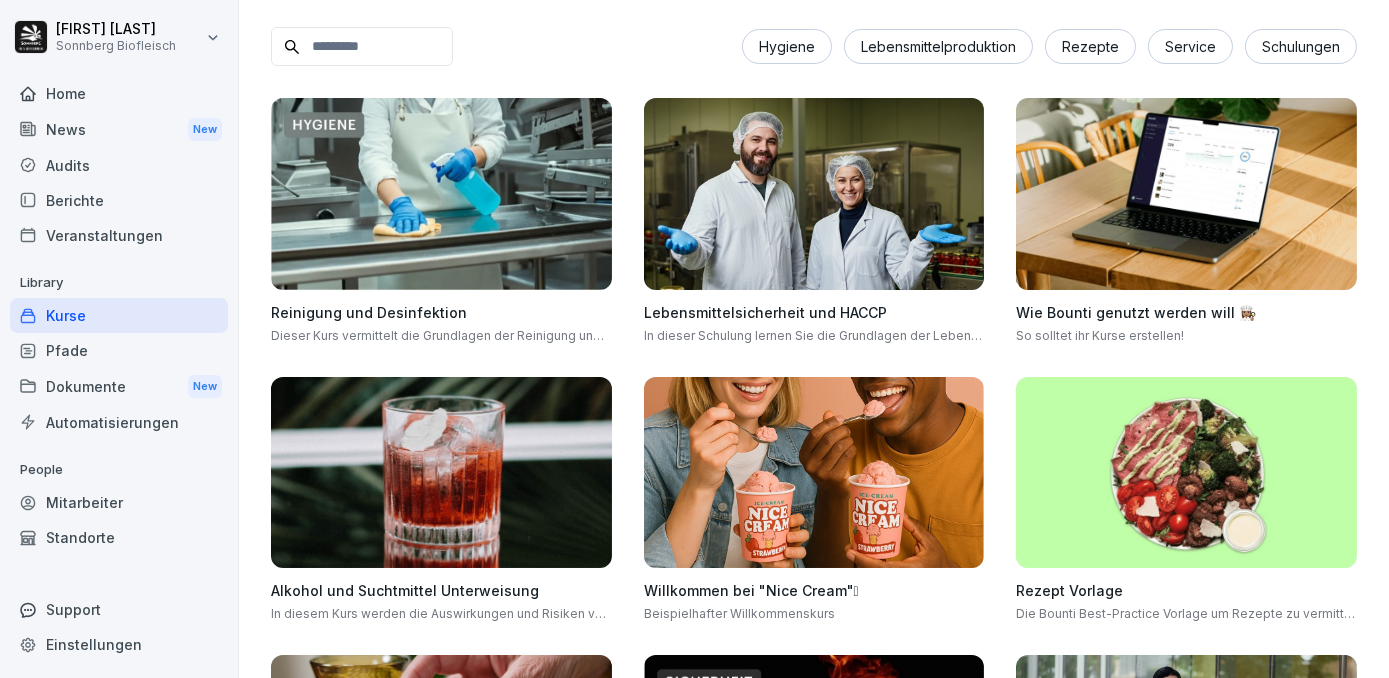 scroll, scrollTop: 0, scrollLeft: 0, axis: both 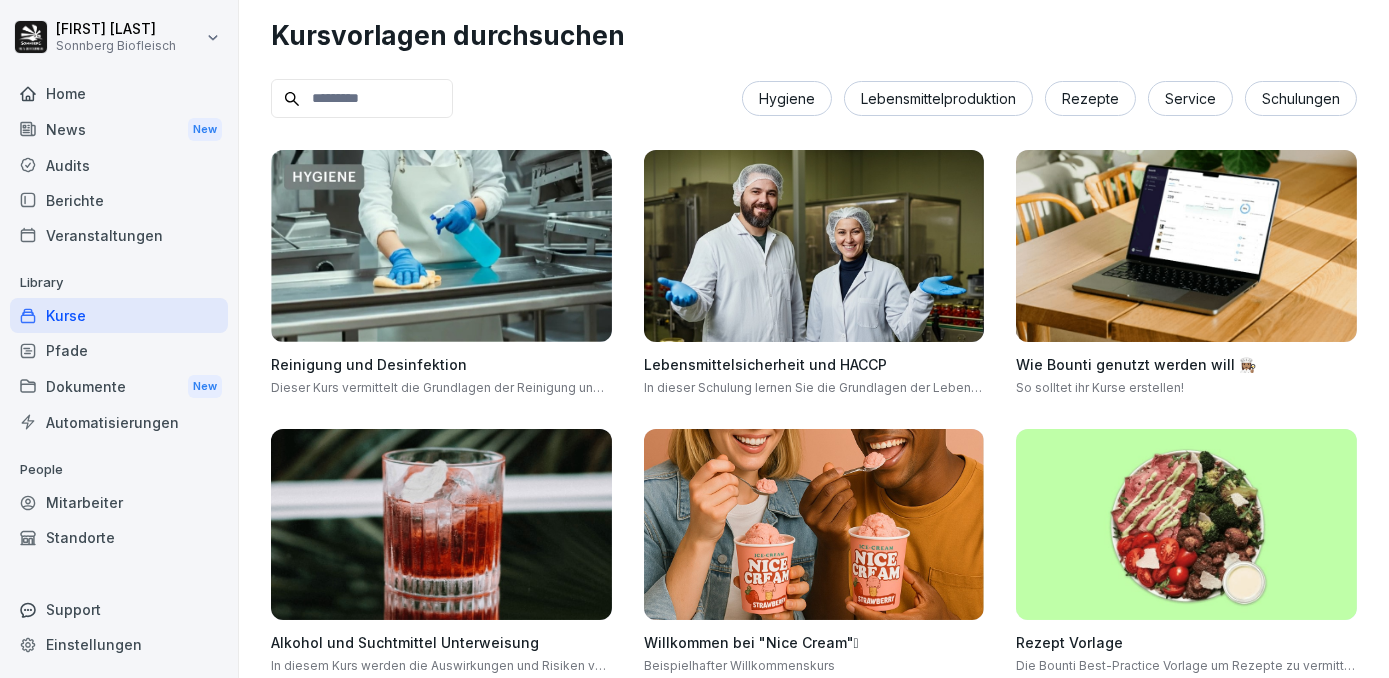 click on "Kurse" at bounding box center (119, 315) 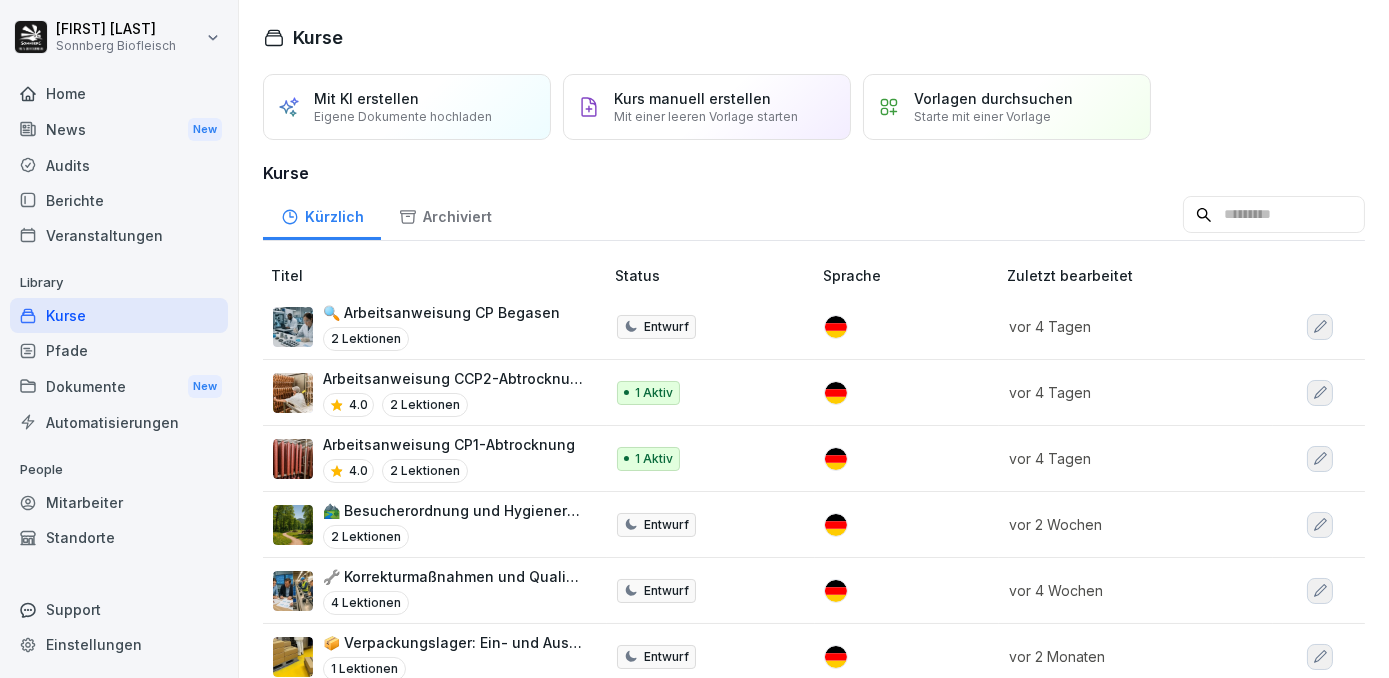 click on "Mit einer leeren Vorlage starten" at bounding box center (706, 116) 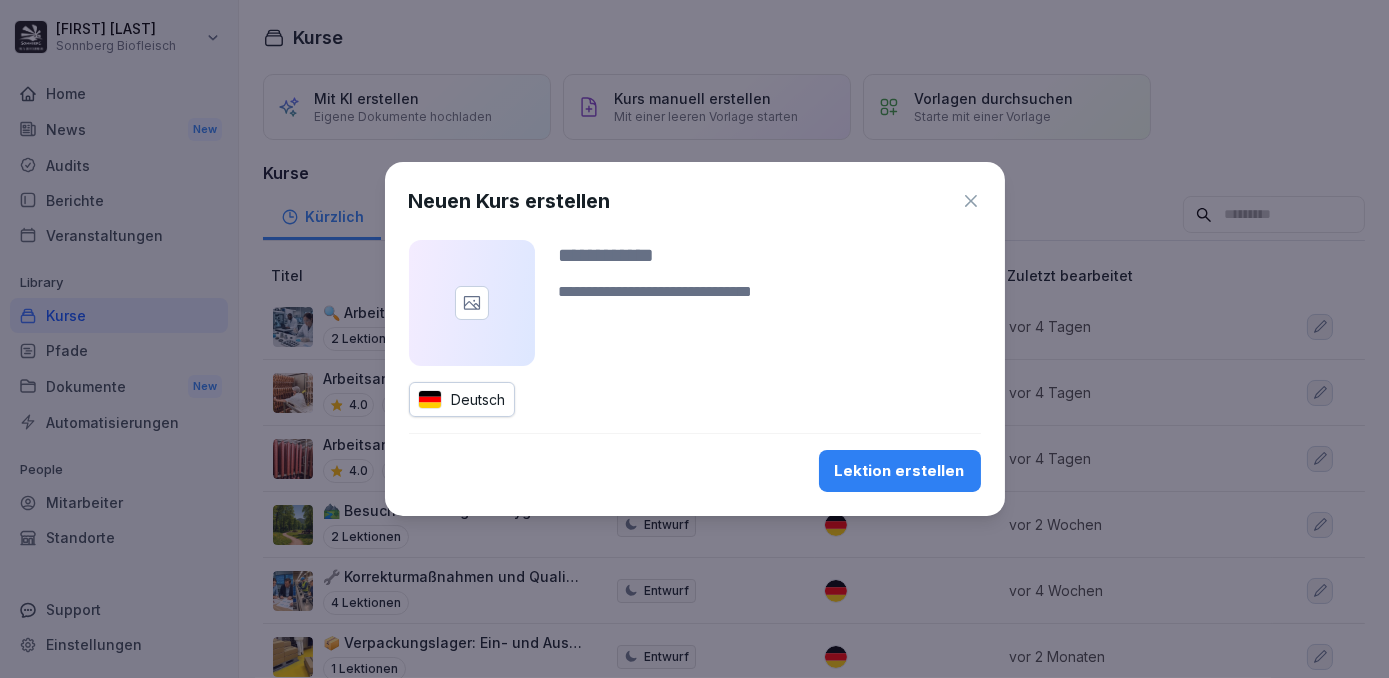 click on "Lektion erstellen" at bounding box center [900, 471] 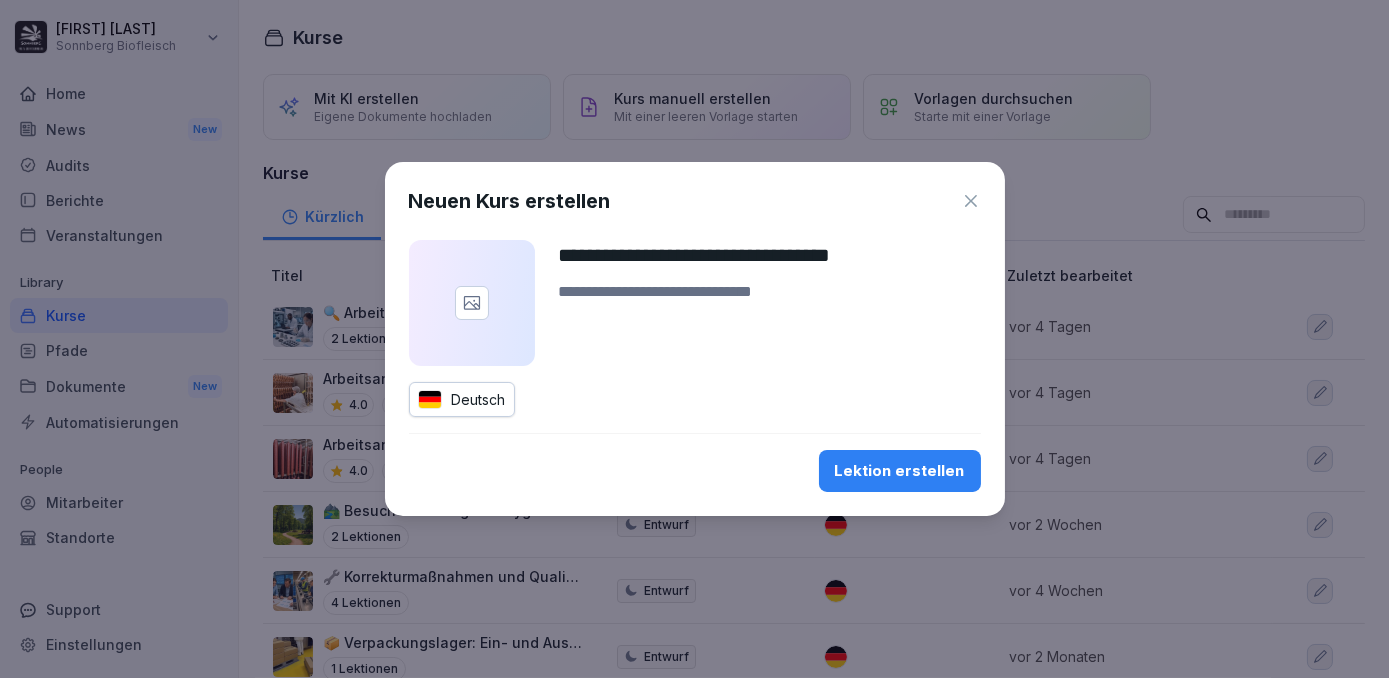 type on "**********" 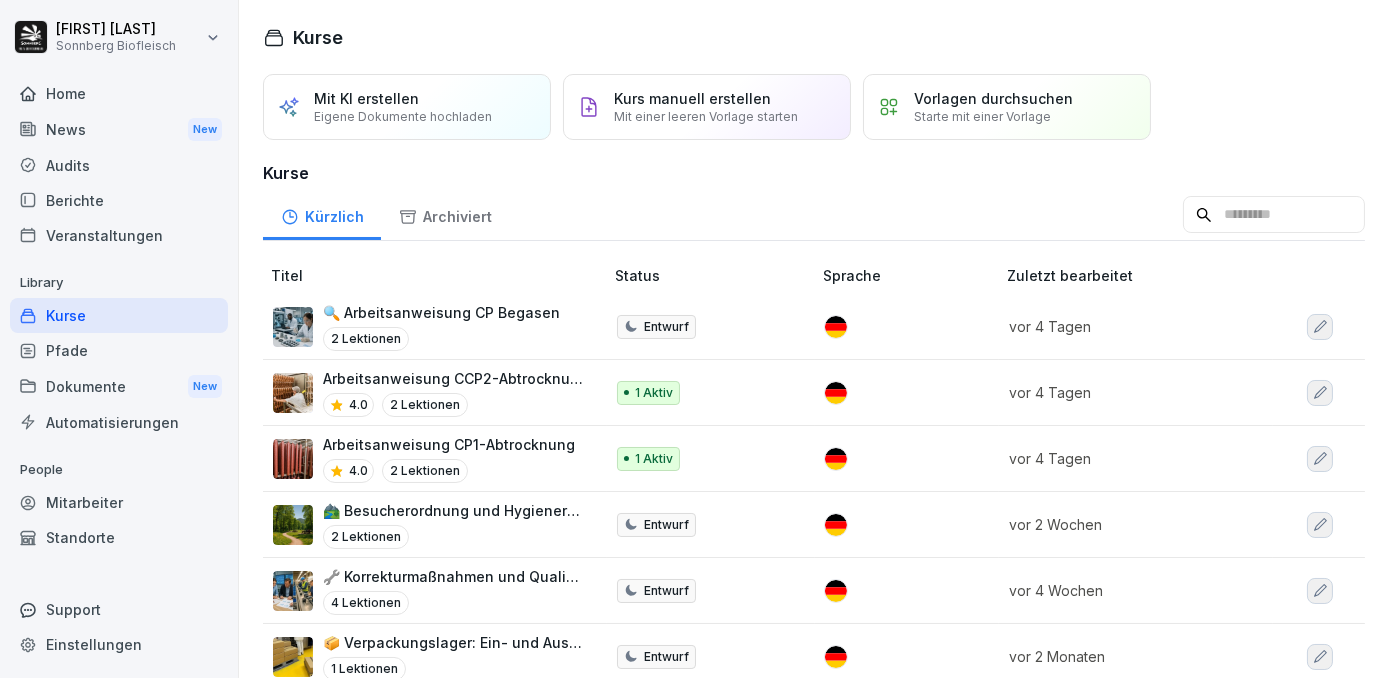 click on "Eigene Dokumente hochladen" at bounding box center (403, 116) 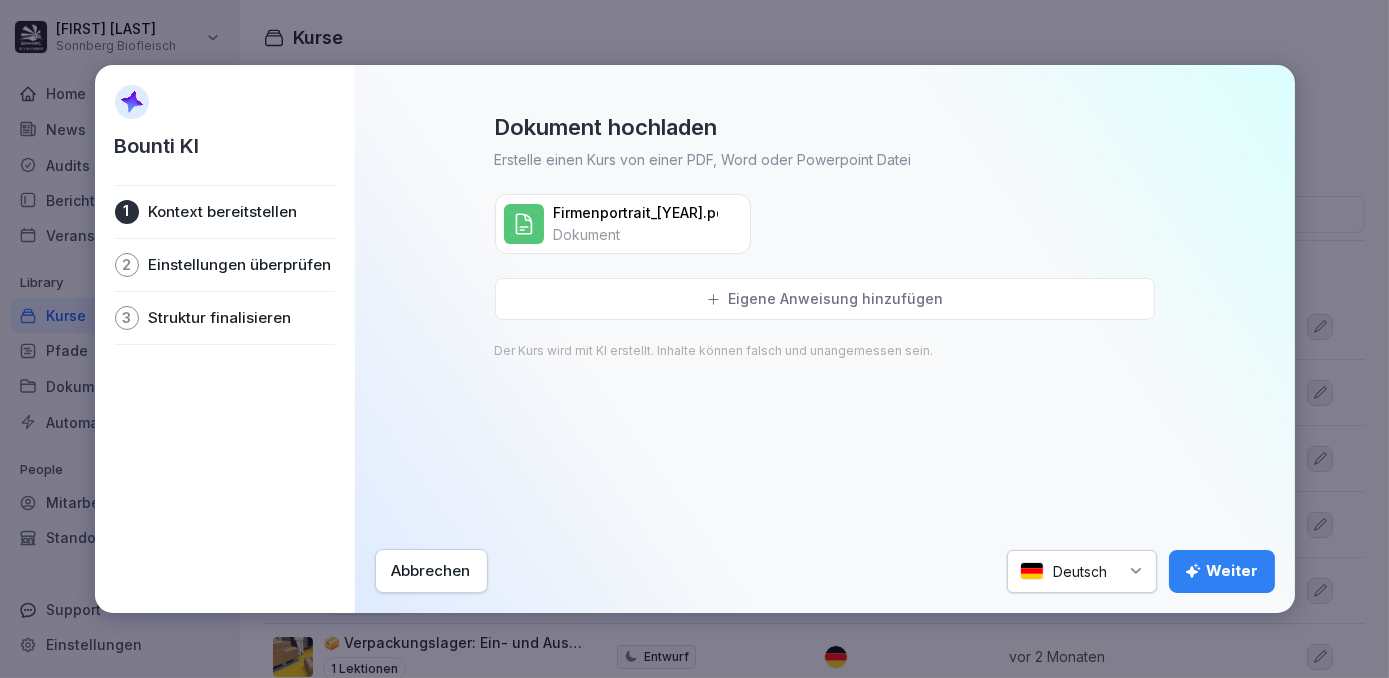 click on "Weiter" at bounding box center (1222, 571) 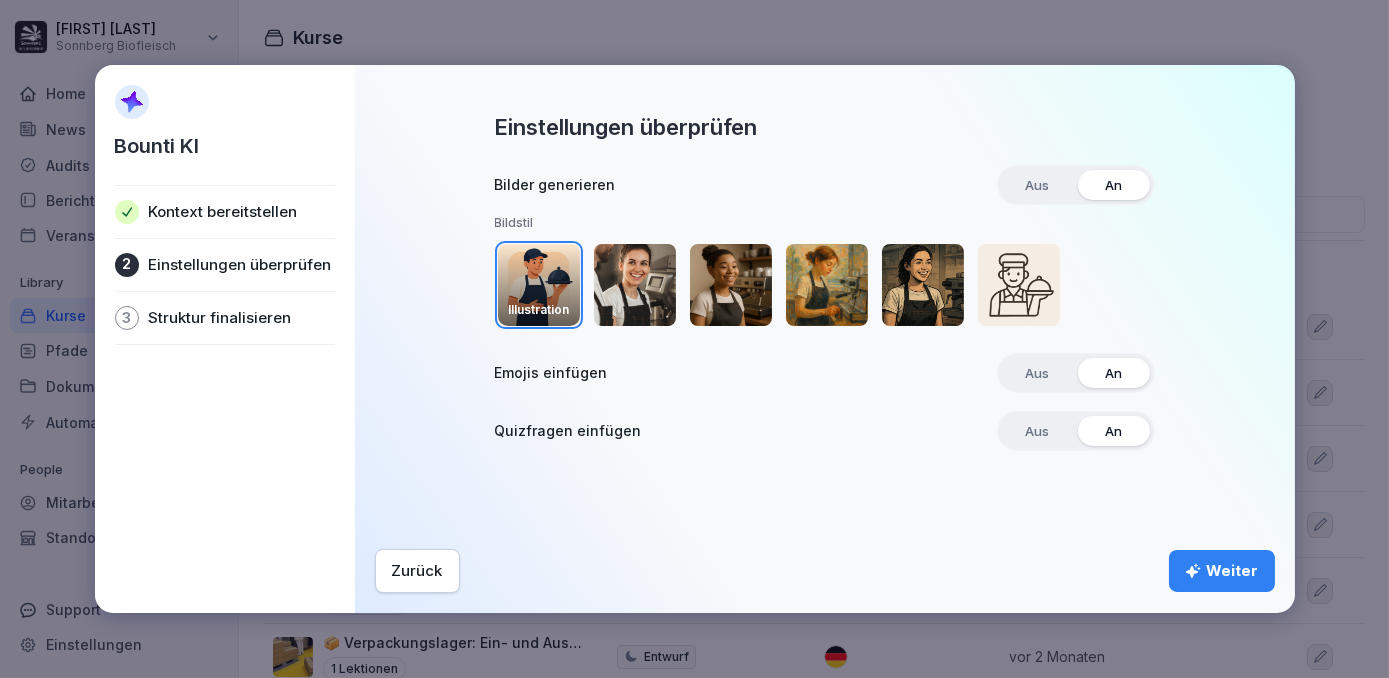 click at bounding box center (635, 285) 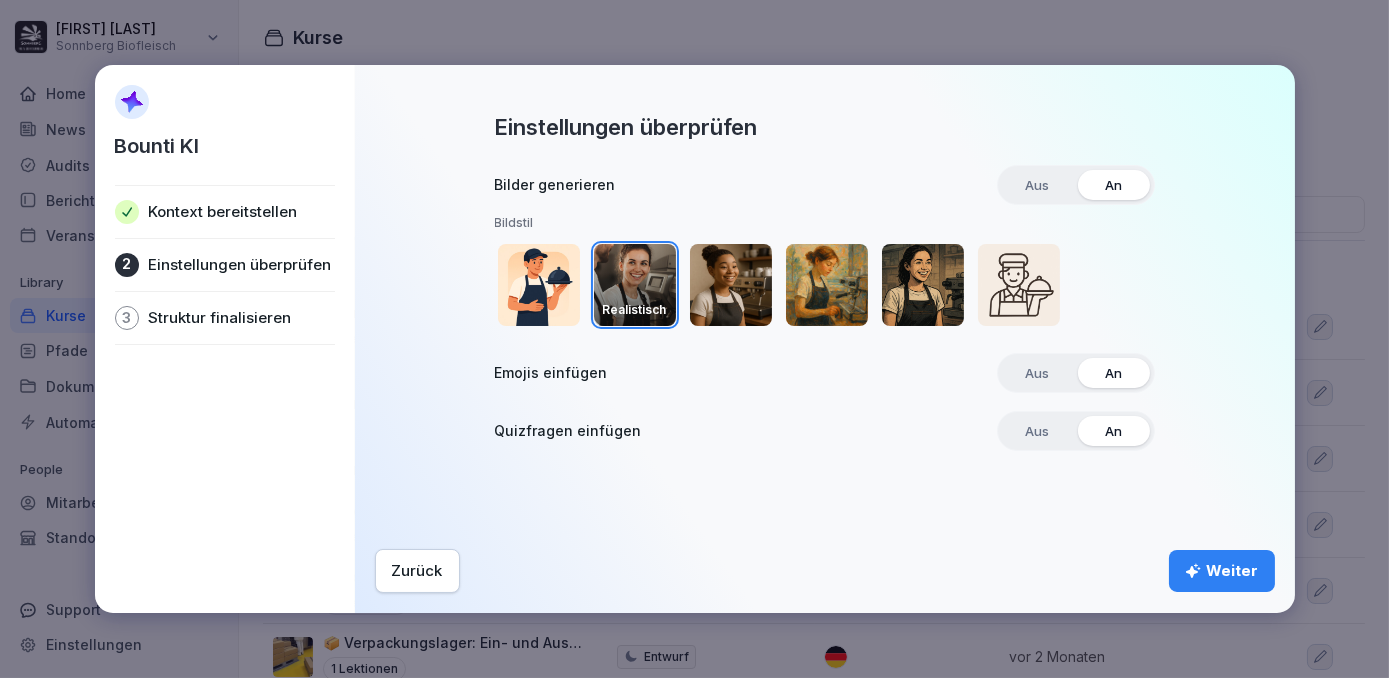 click on "Aus" at bounding box center (1037, 431) 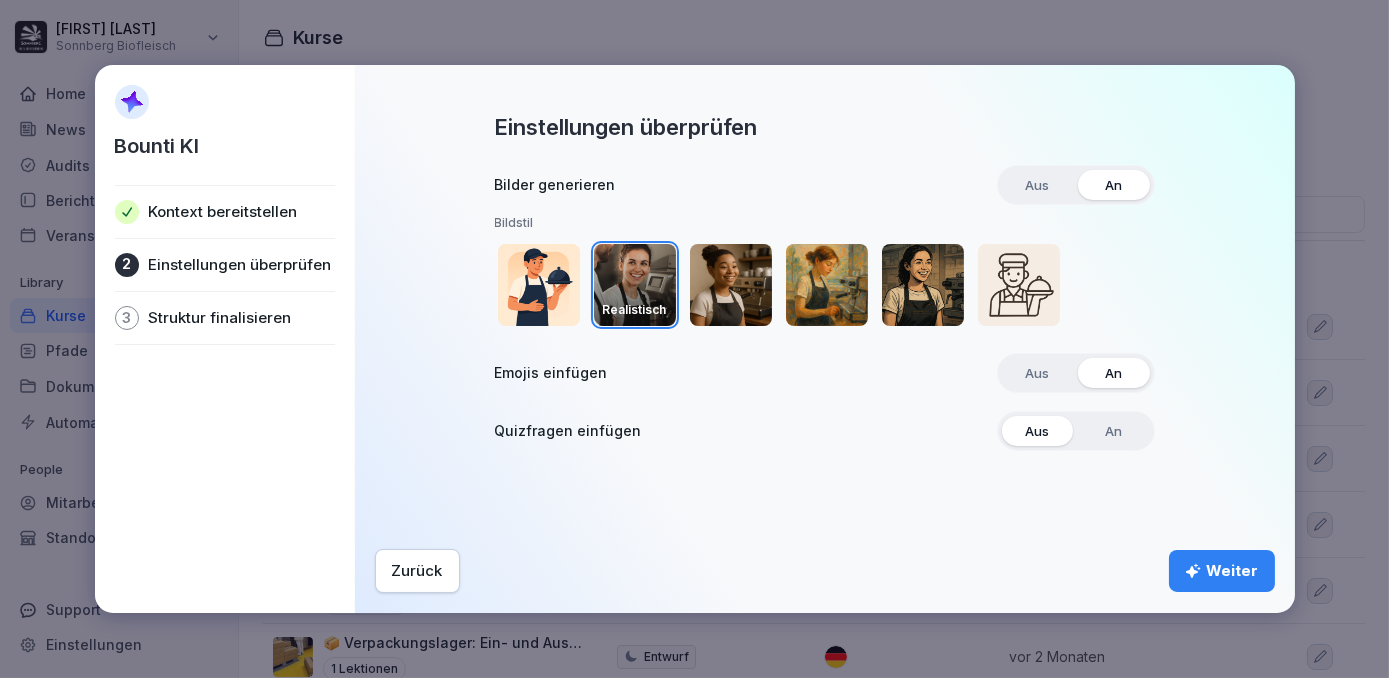 click on "An" at bounding box center (1113, 431) 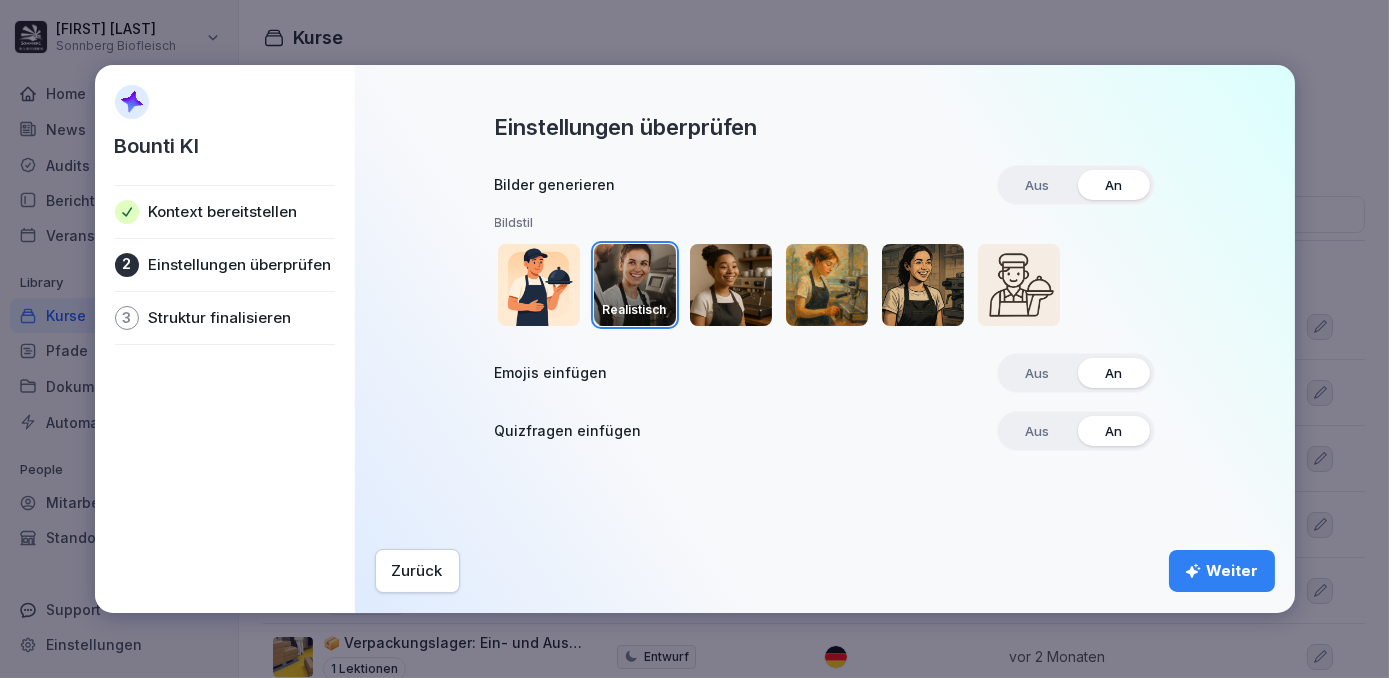 click on "Weiter" at bounding box center [1222, 571] 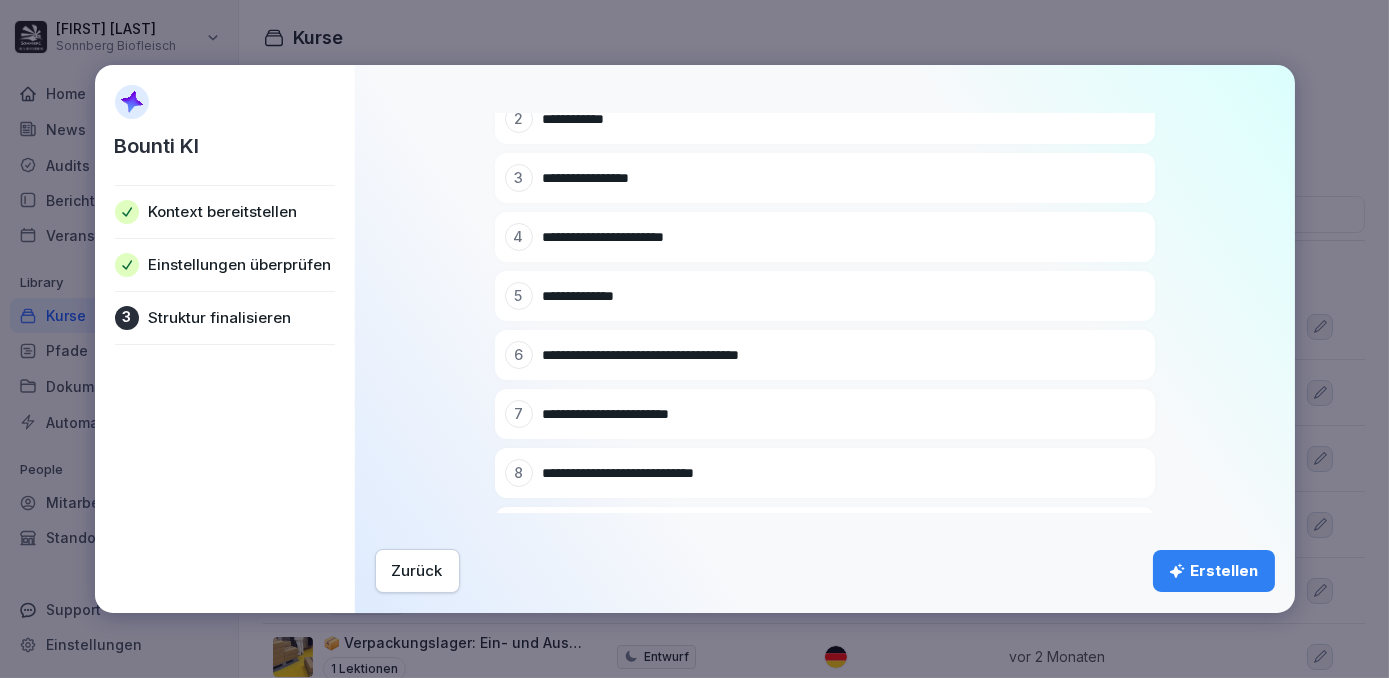 scroll, scrollTop: 514, scrollLeft: 0, axis: vertical 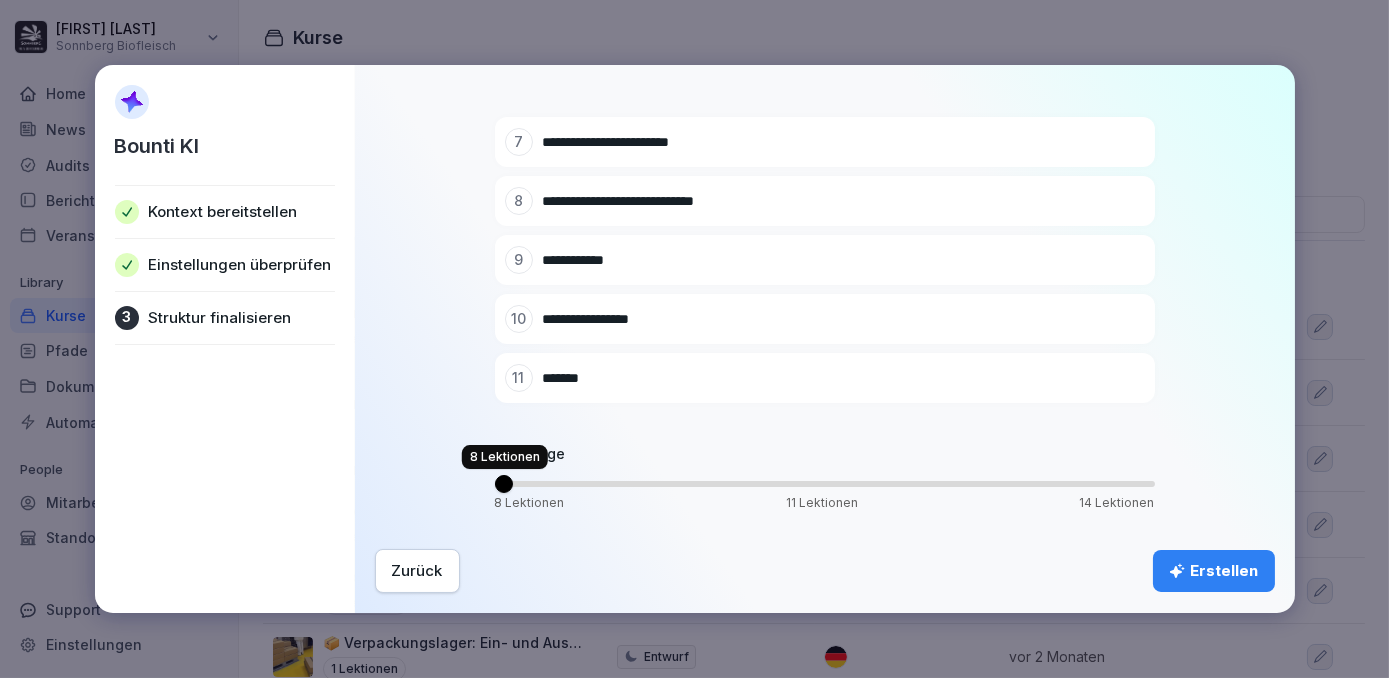 click at bounding box center (504, 484) 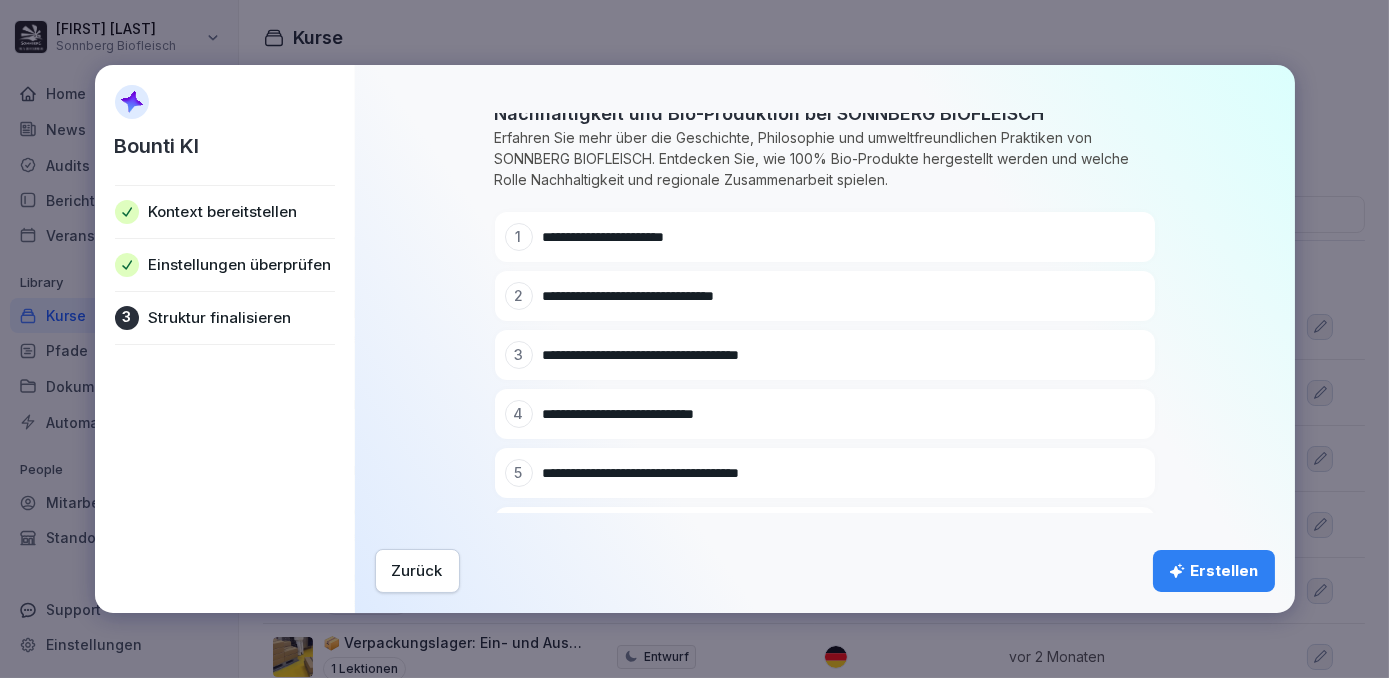 scroll, scrollTop: 338, scrollLeft: 0, axis: vertical 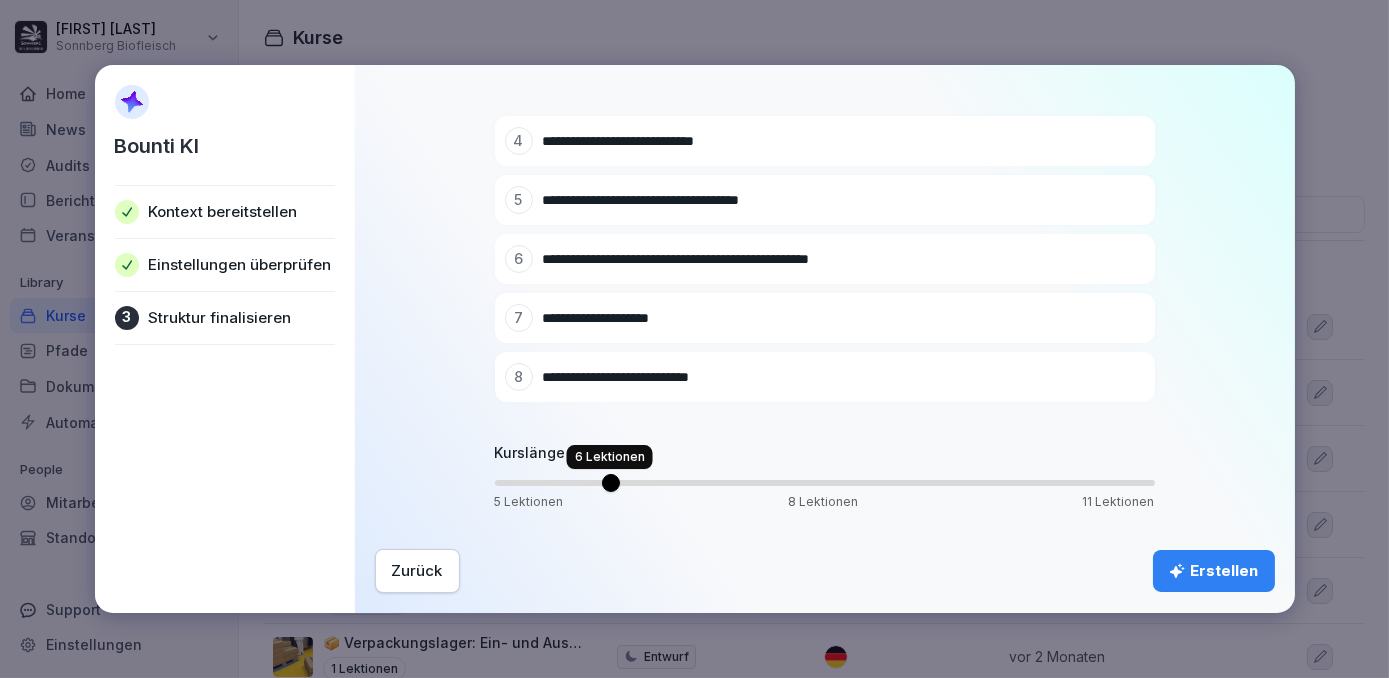 click at bounding box center [611, 483] 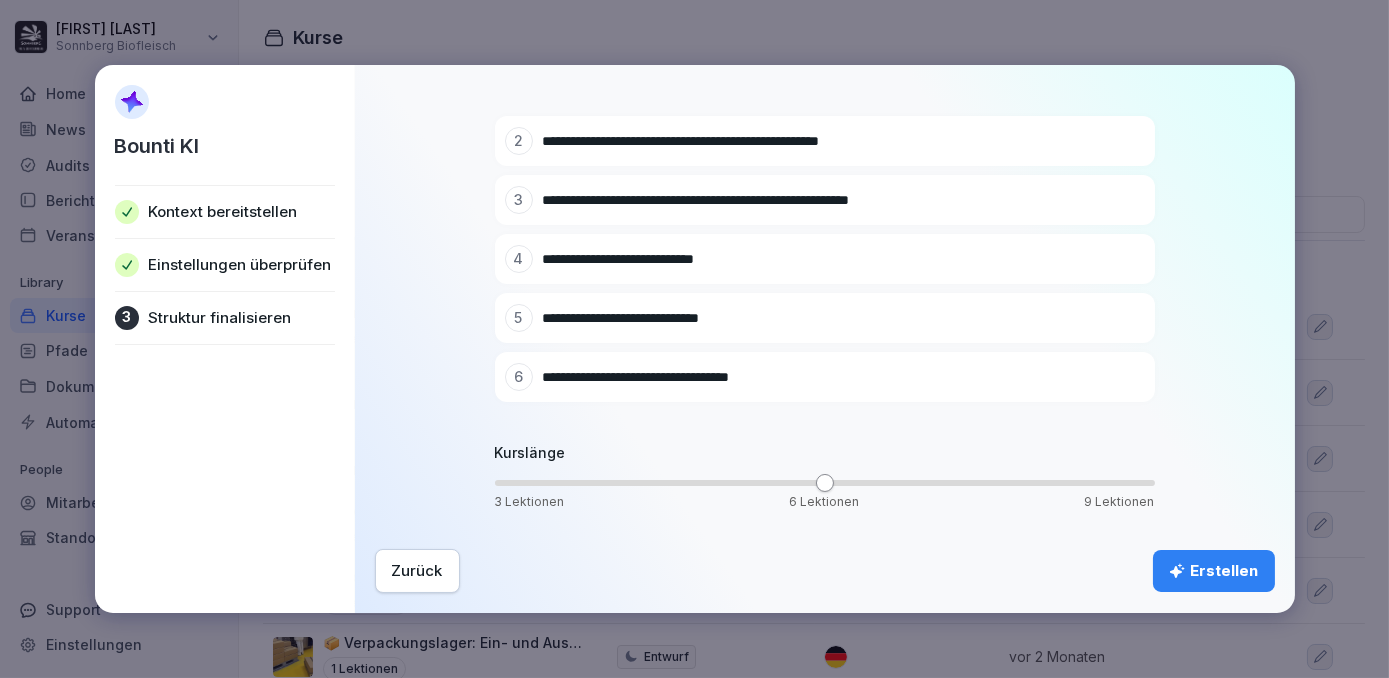 scroll, scrollTop: 38, scrollLeft: 0, axis: vertical 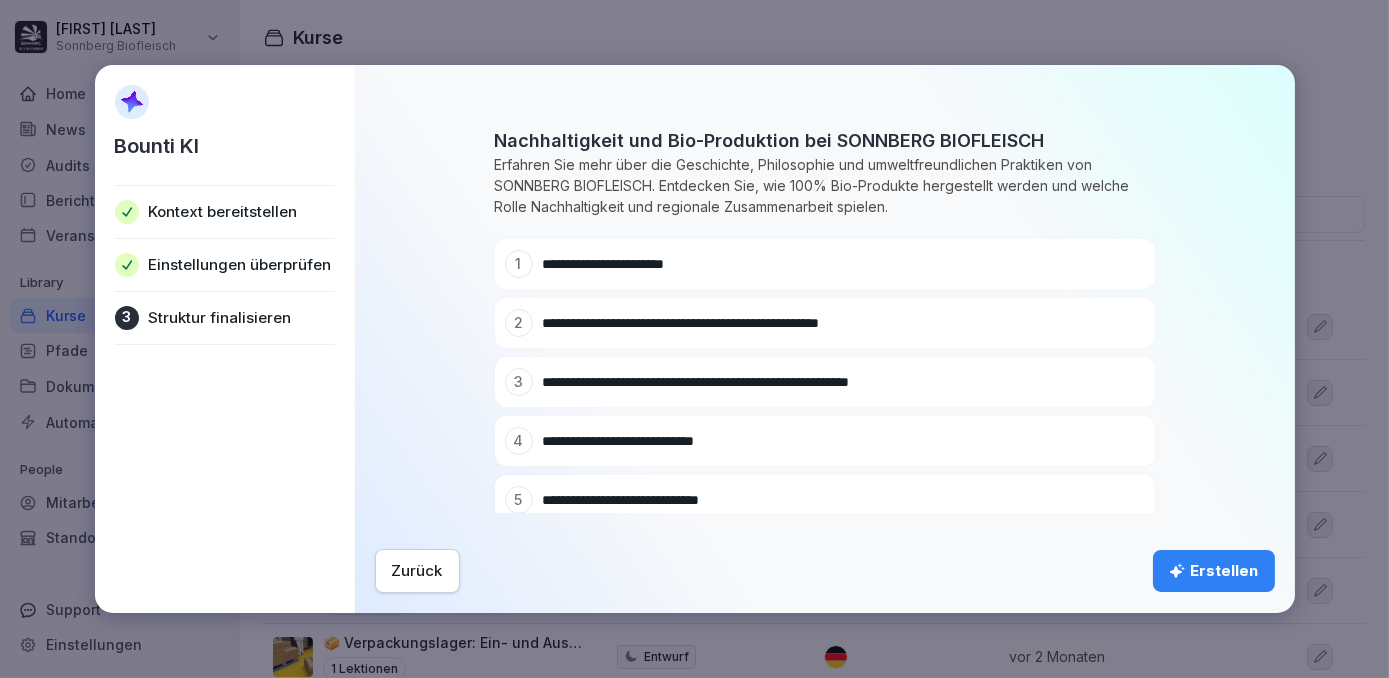 click 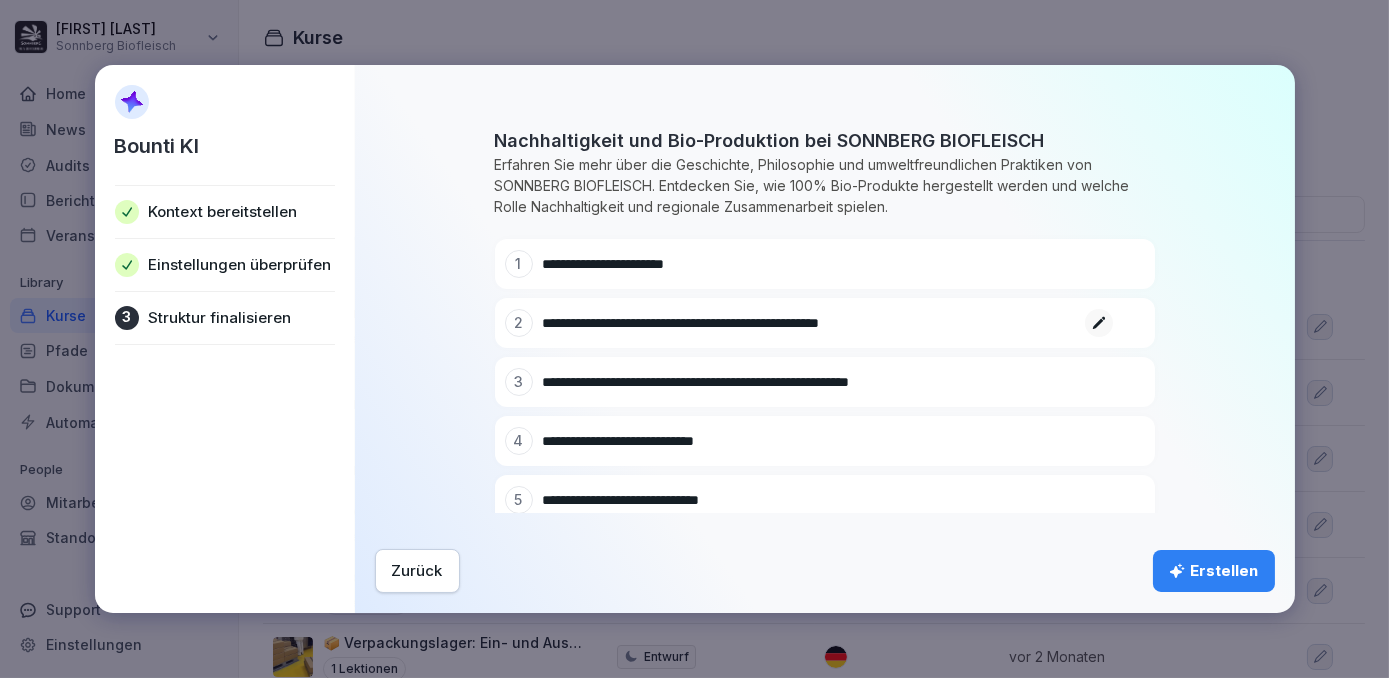 drag, startPoint x: 592, startPoint y: 329, endPoint x: 535, endPoint y: 329, distance: 57 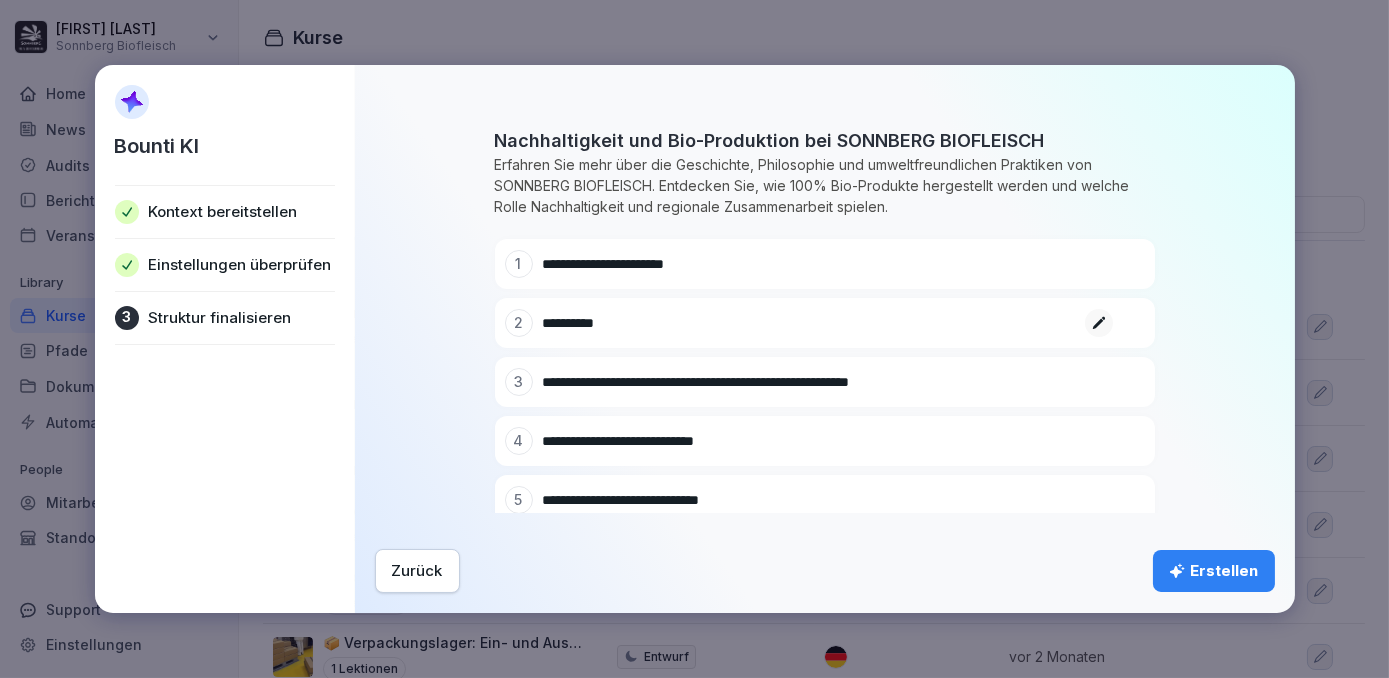 type on "**********" 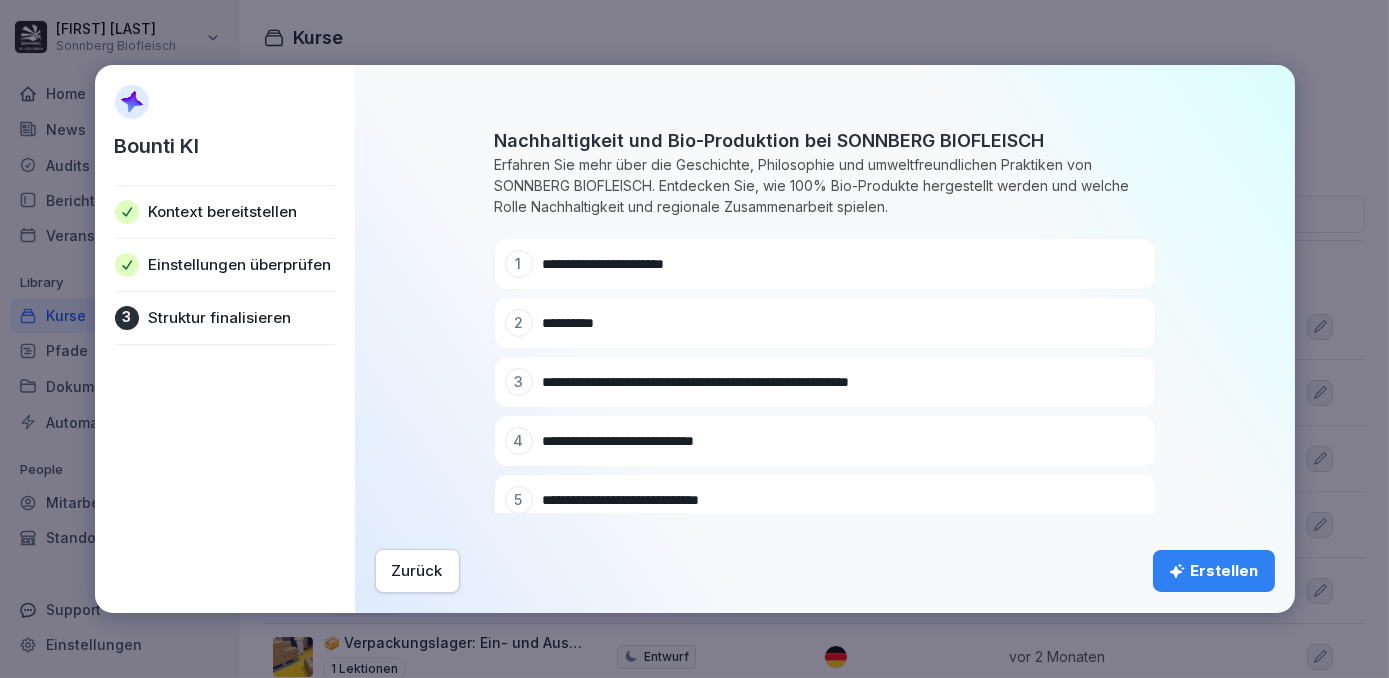 click 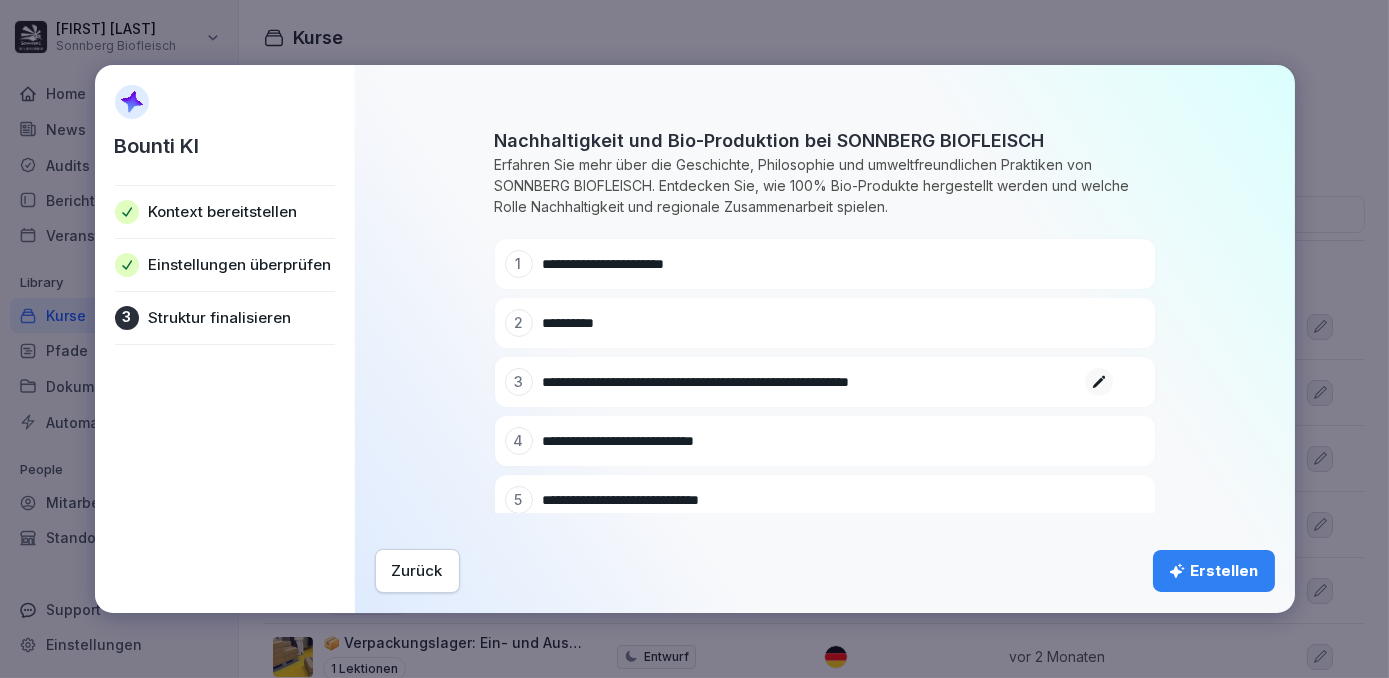 drag, startPoint x: 712, startPoint y: 381, endPoint x: 538, endPoint y: 377, distance: 174.04597 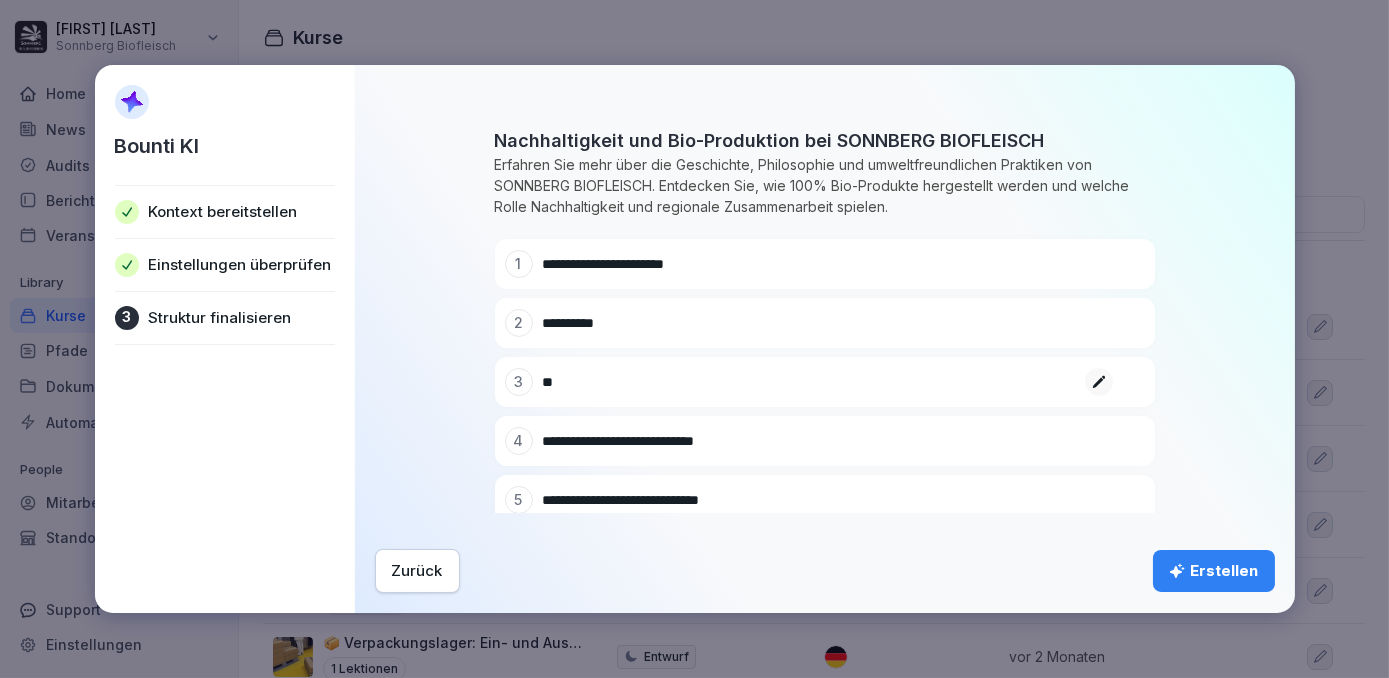 type on "*" 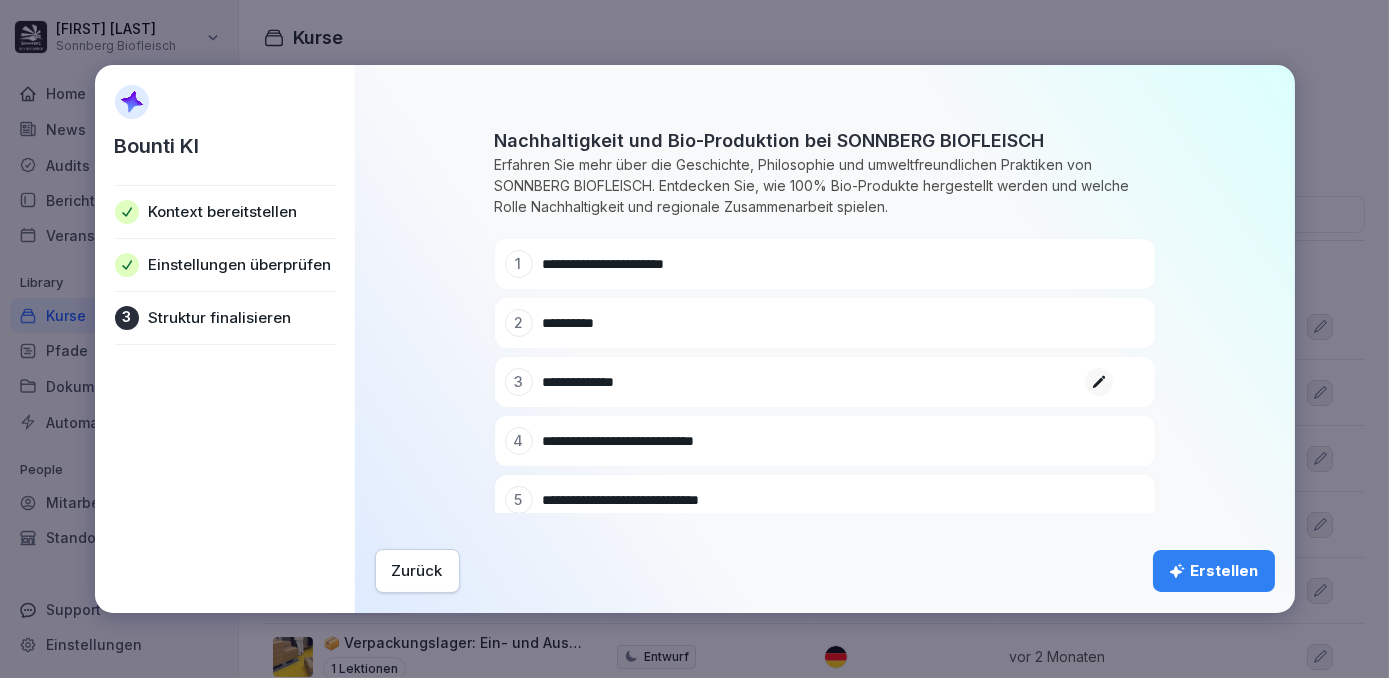 type on "**********" 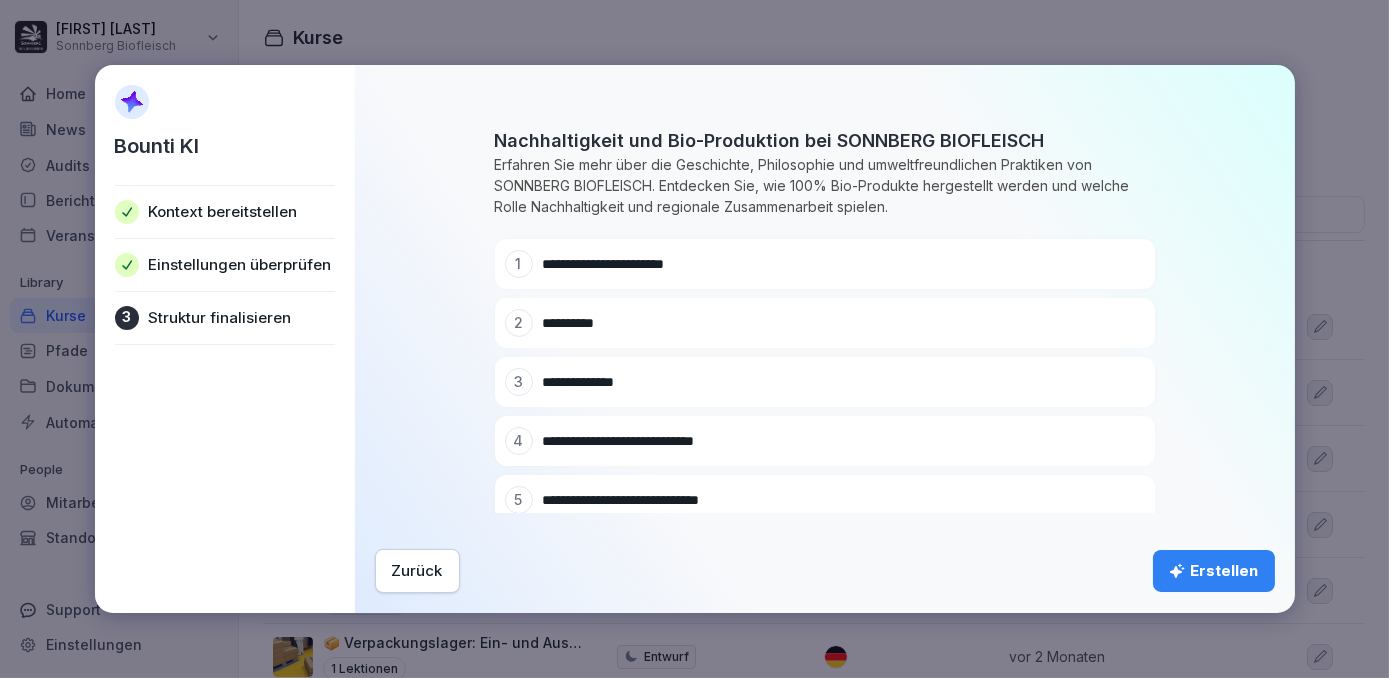 click 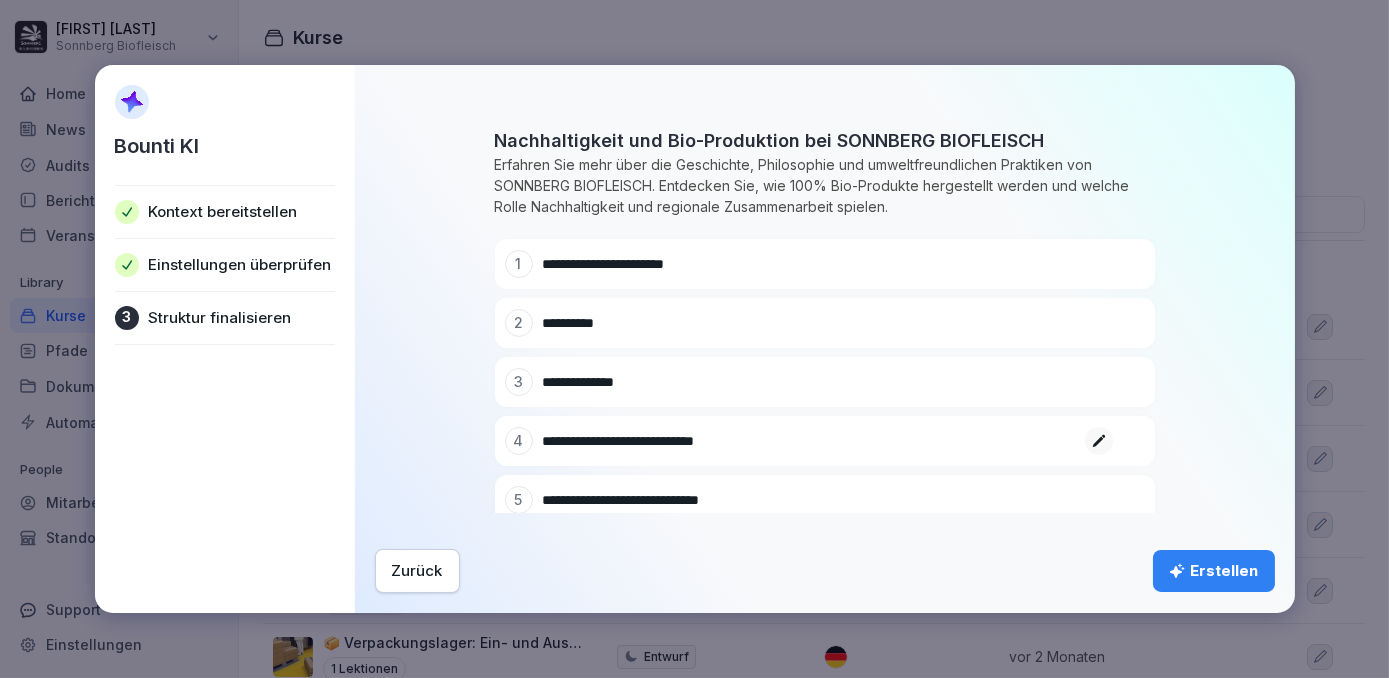 drag, startPoint x: 765, startPoint y: 436, endPoint x: 547, endPoint y: 444, distance: 218.14674 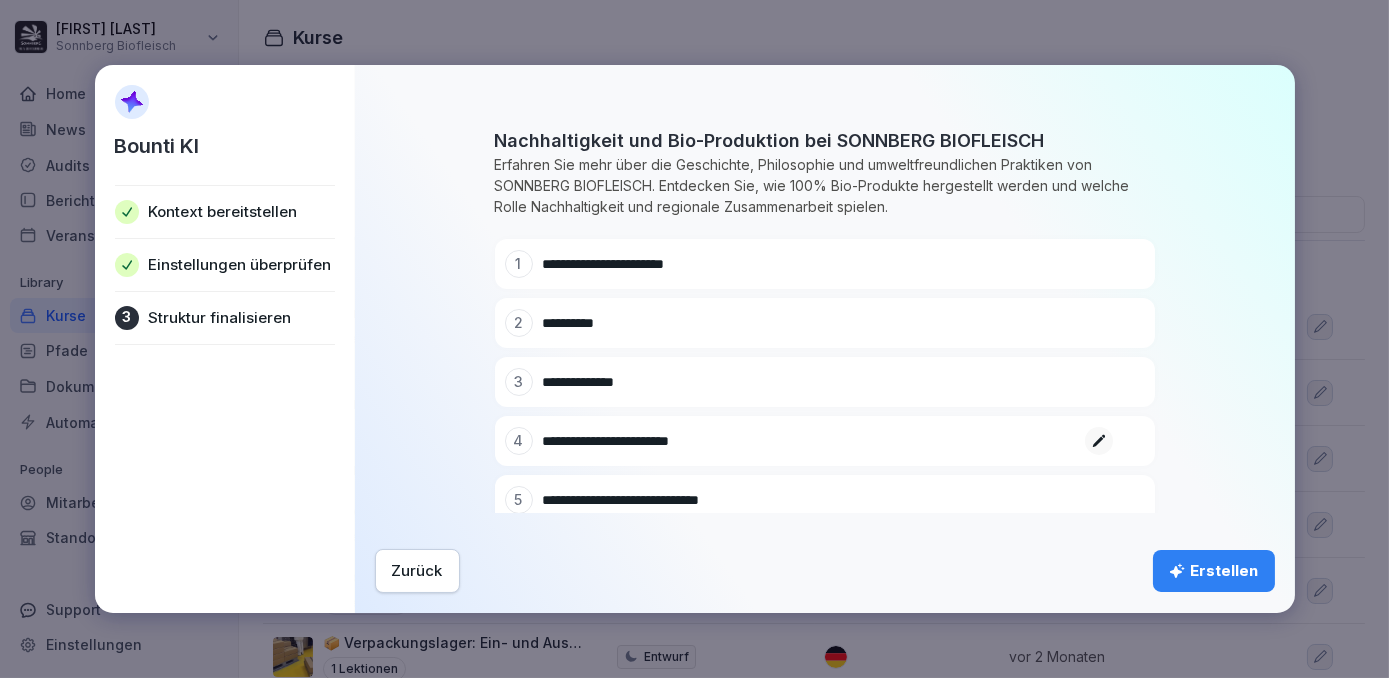 scroll, scrollTop: 129, scrollLeft: 0, axis: vertical 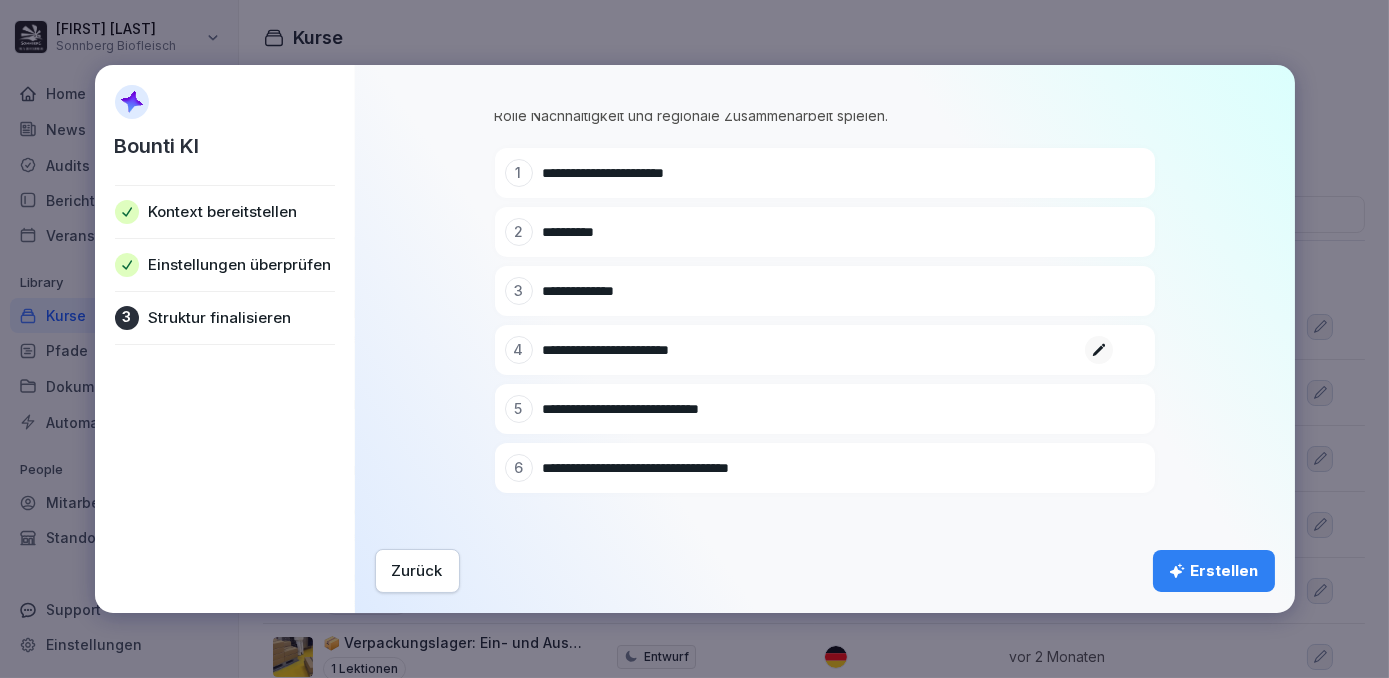 type on "**********" 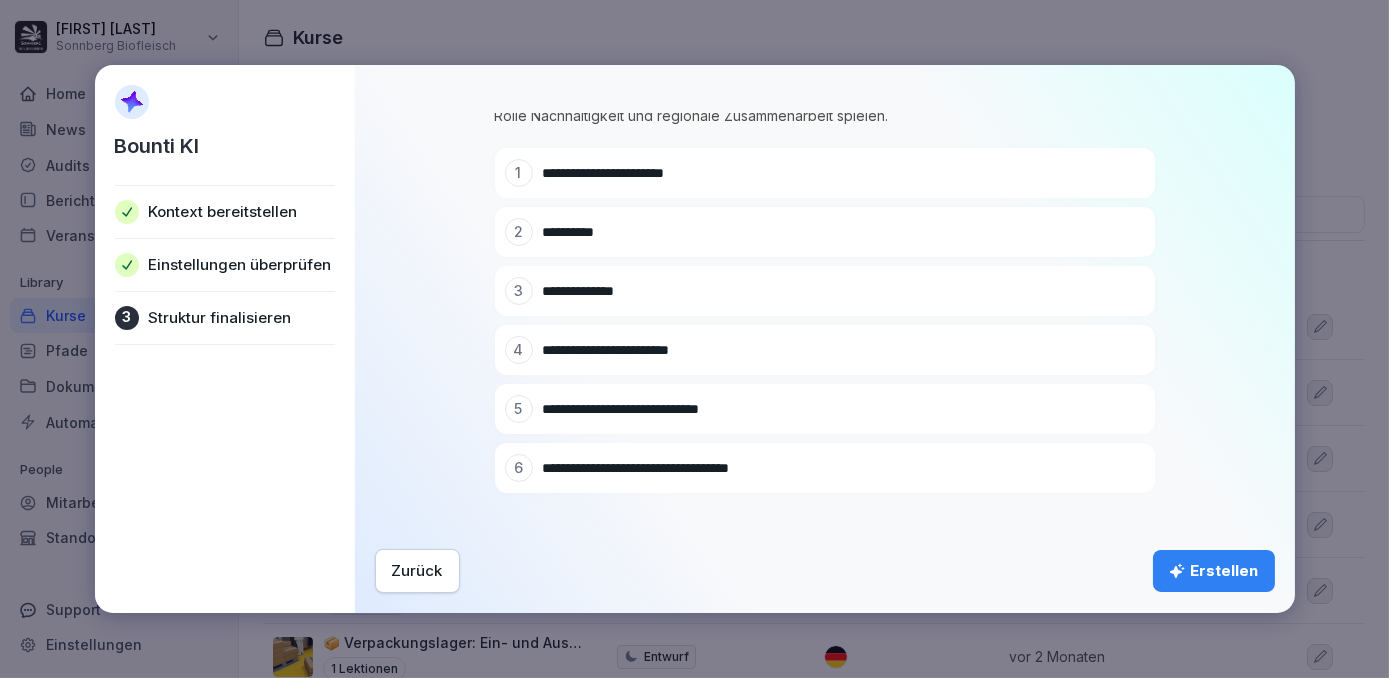 click 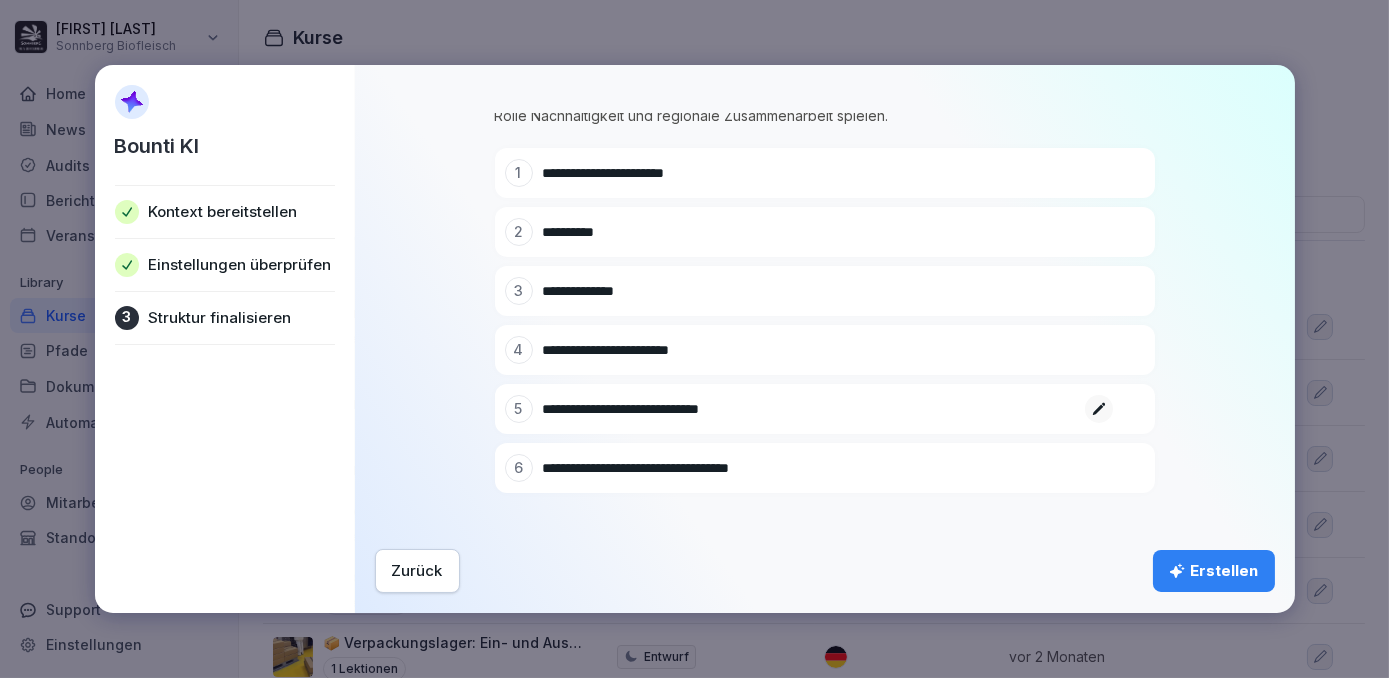 drag, startPoint x: 605, startPoint y: 413, endPoint x: 514, endPoint y: 405, distance: 91.350975 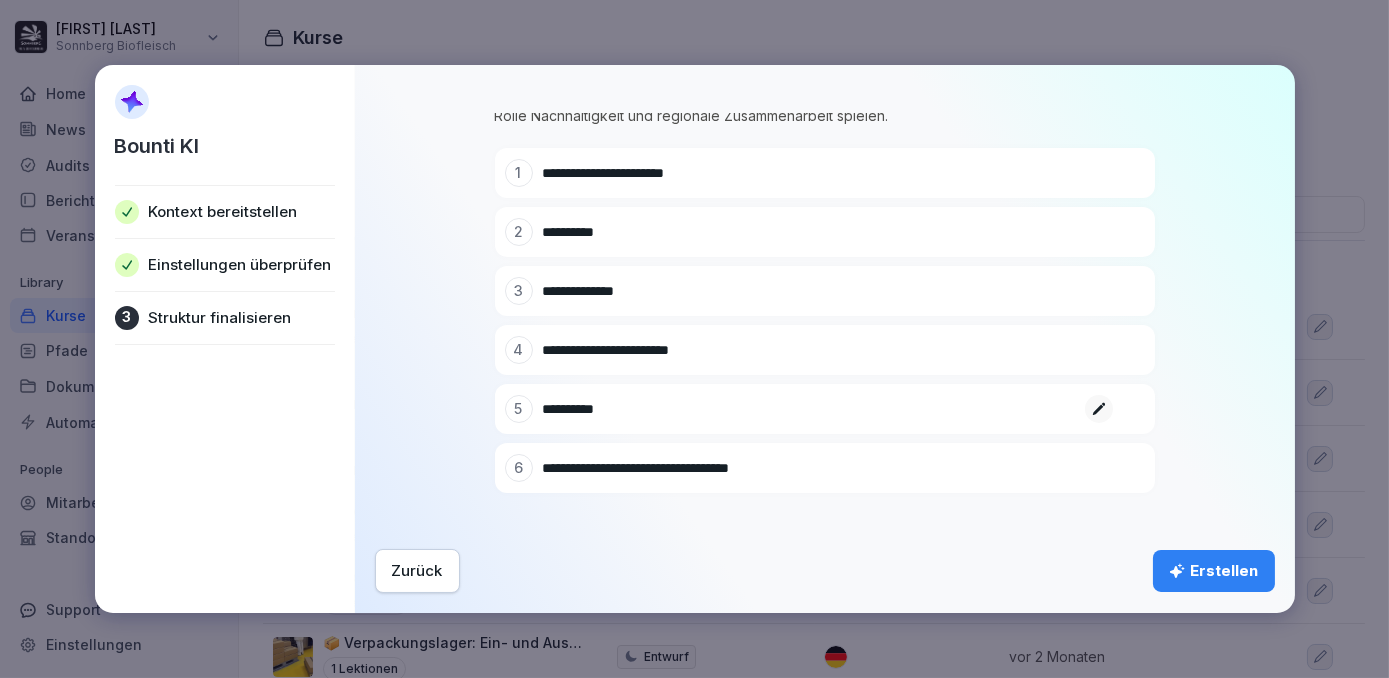 click on "**********" at bounding box center (808, 409) 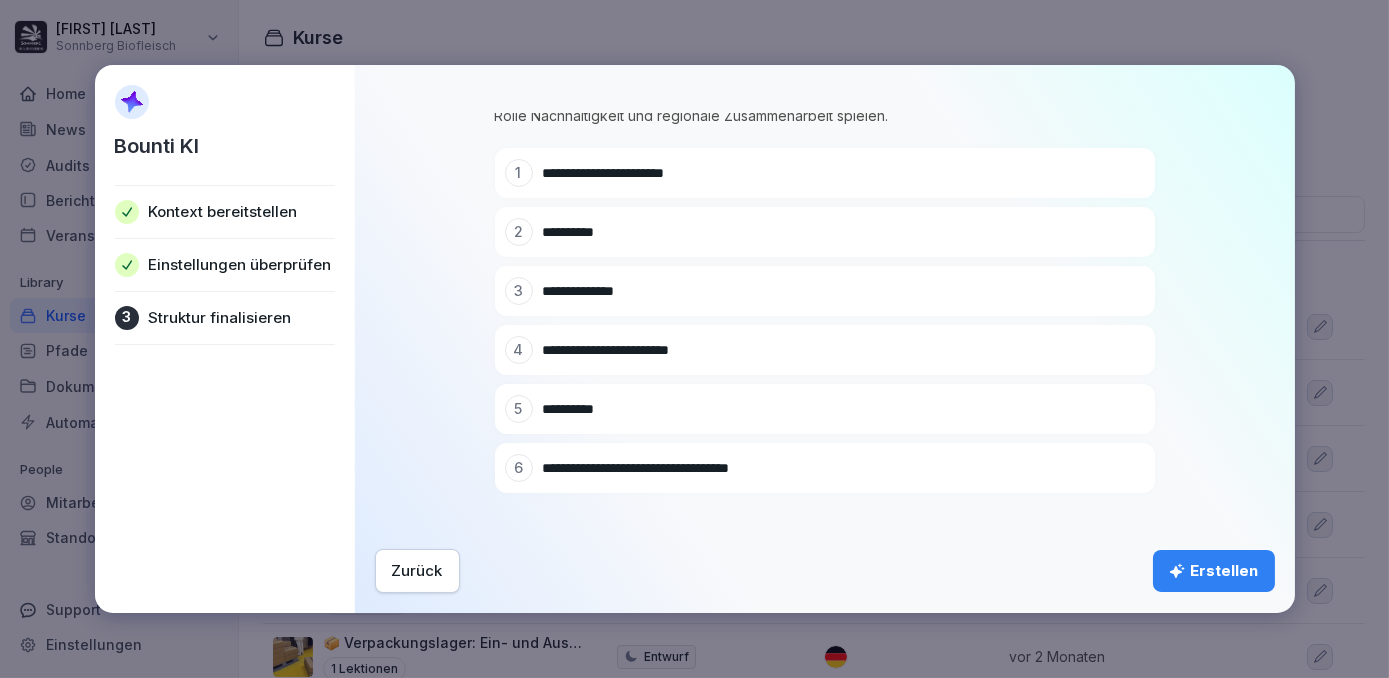 click 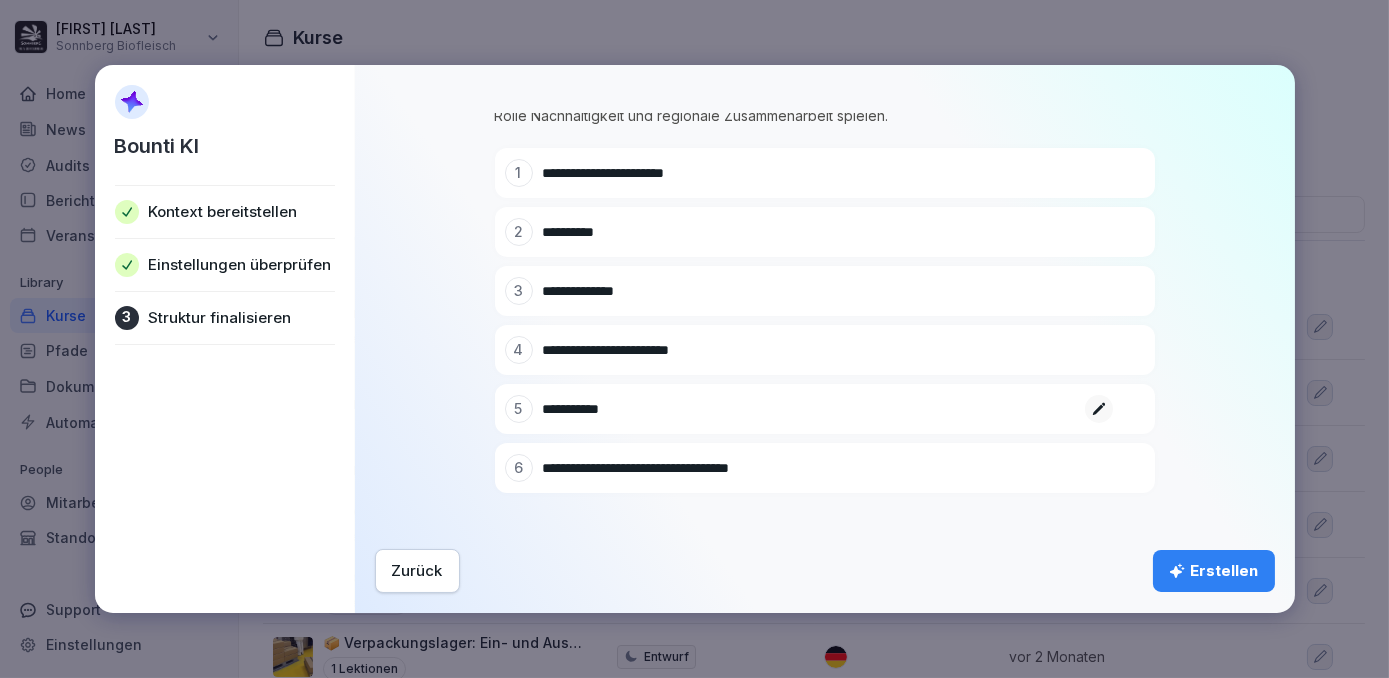 scroll, scrollTop: 219, scrollLeft: 0, axis: vertical 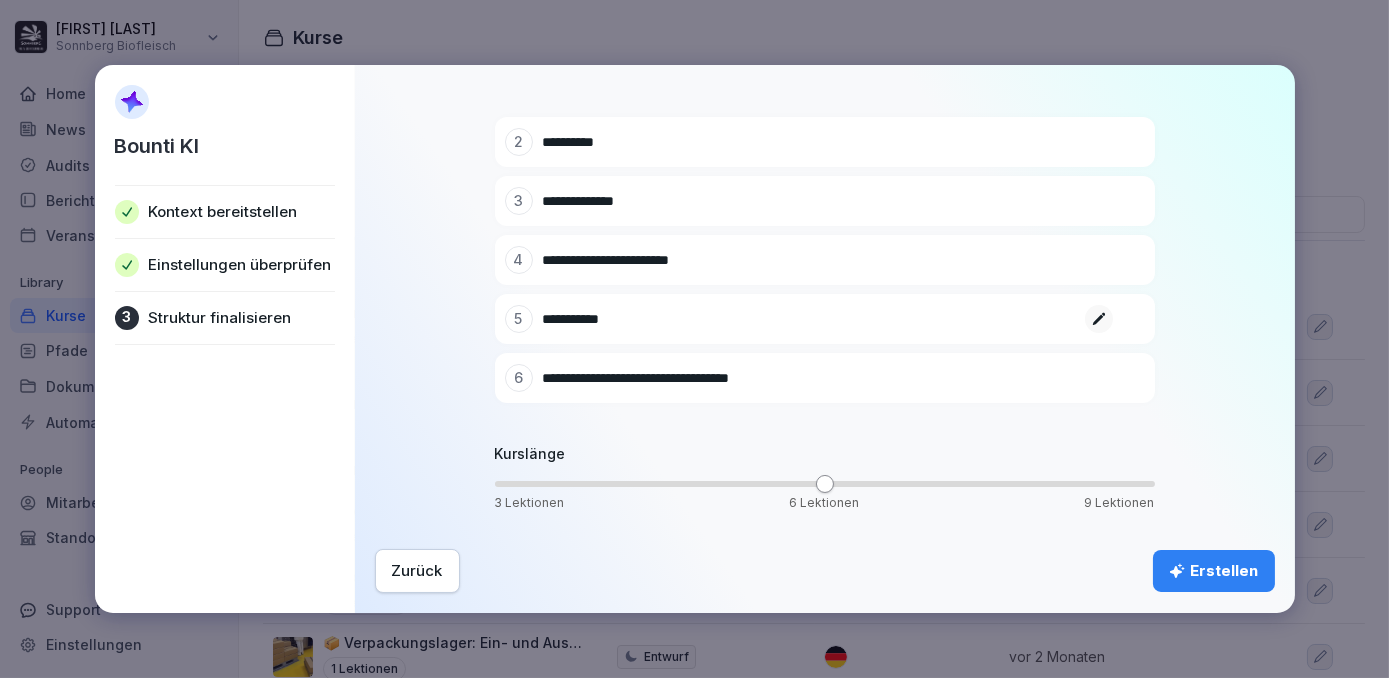 type on "**********" 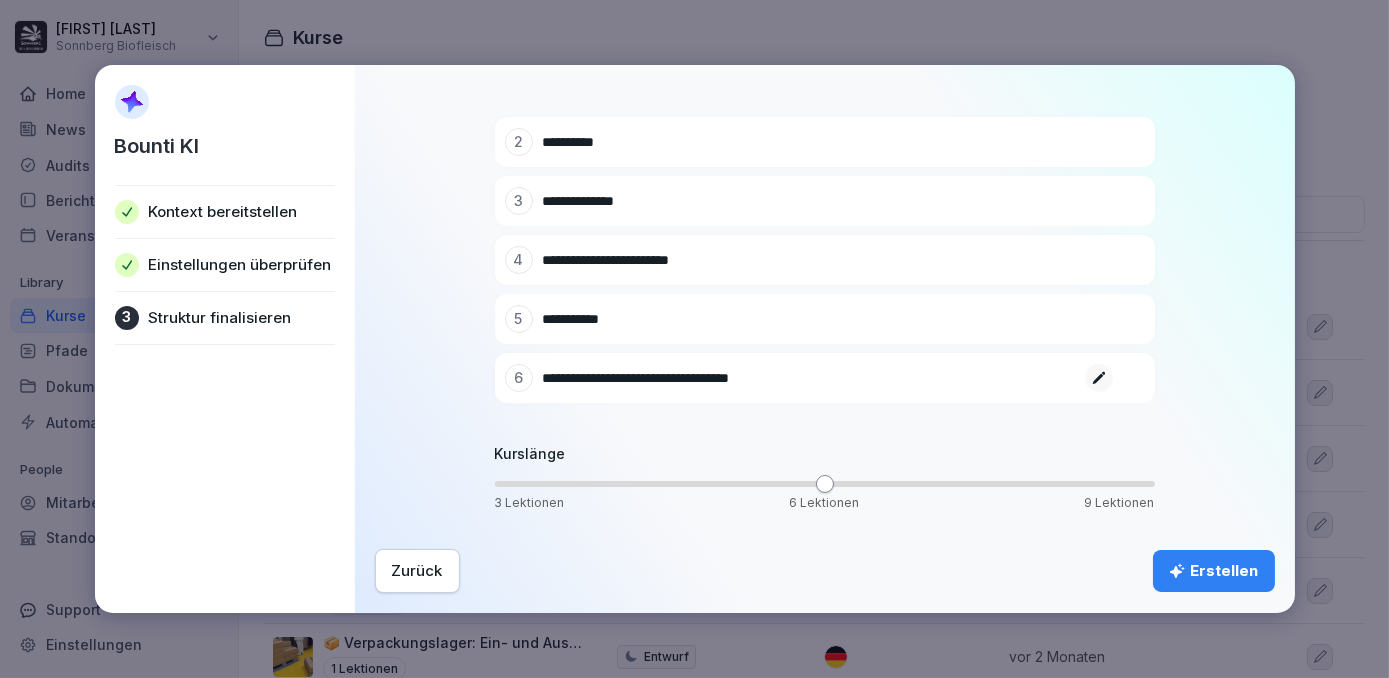drag, startPoint x: 840, startPoint y: 380, endPoint x: 602, endPoint y: 382, distance: 238.0084 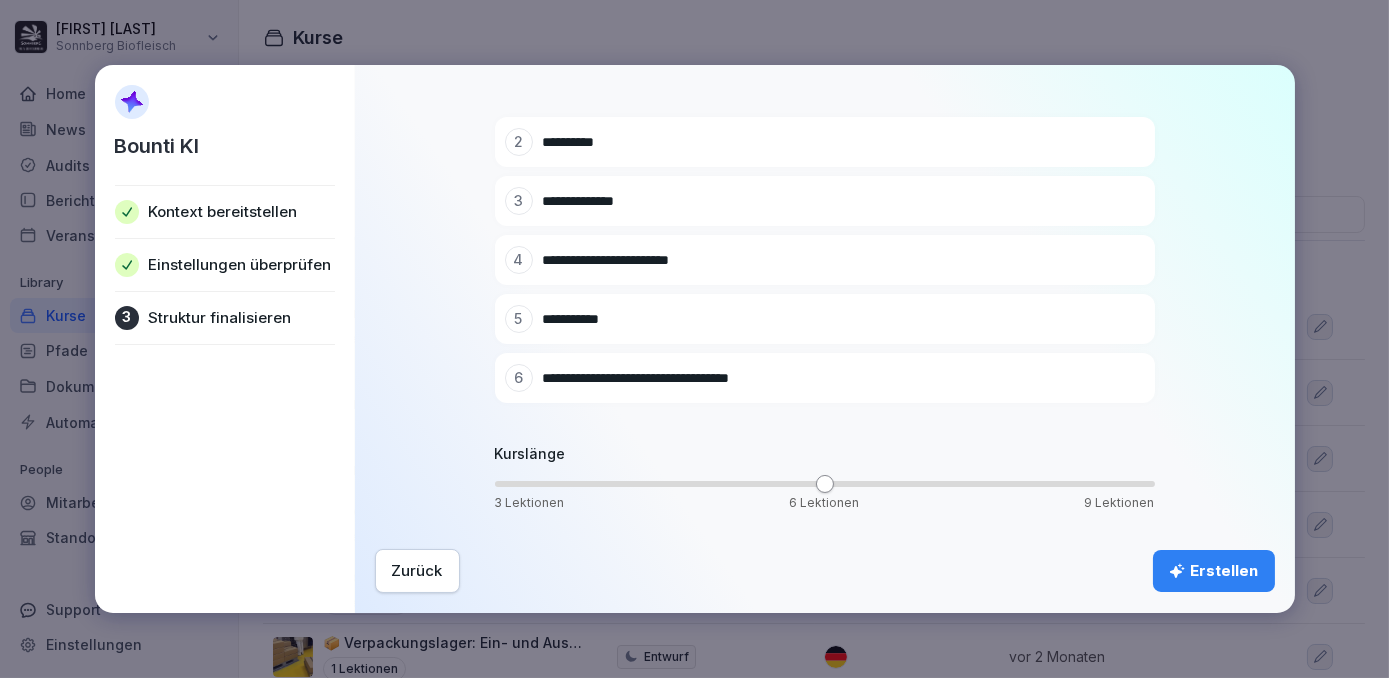 scroll, scrollTop: 220, scrollLeft: 0, axis: vertical 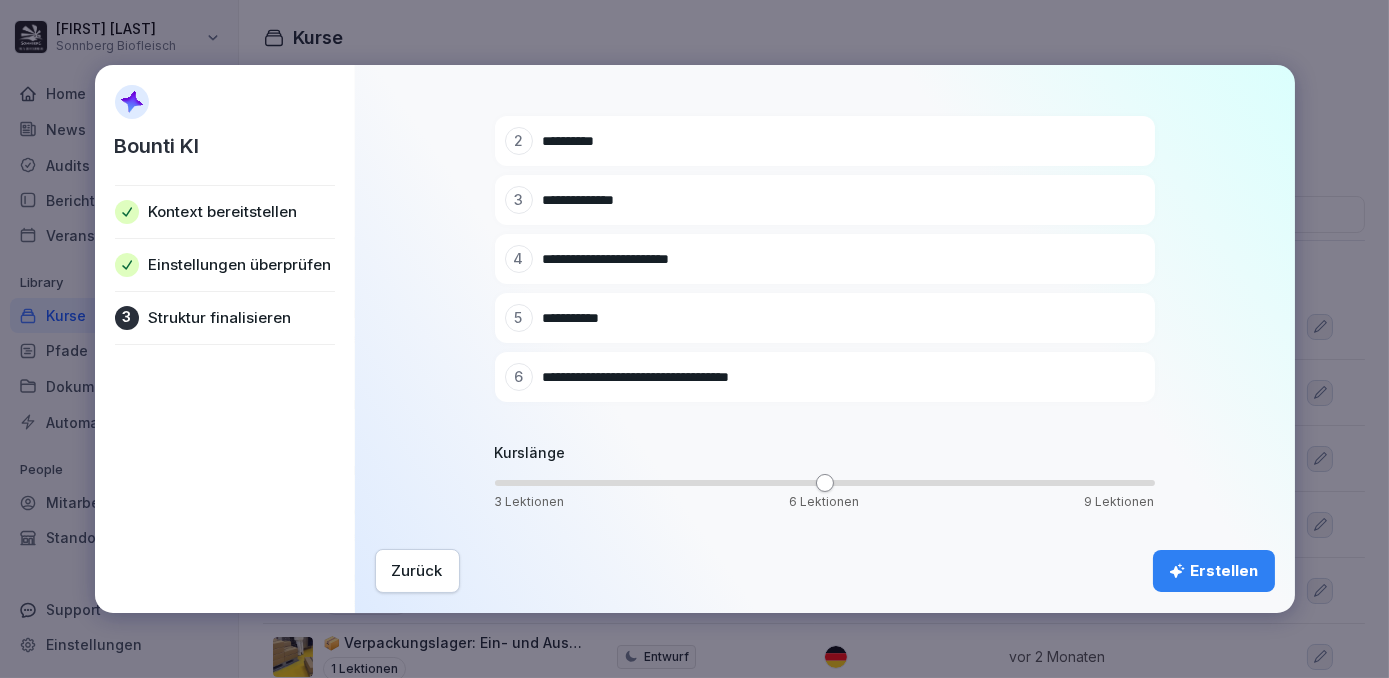click at bounding box center (1099, 377) 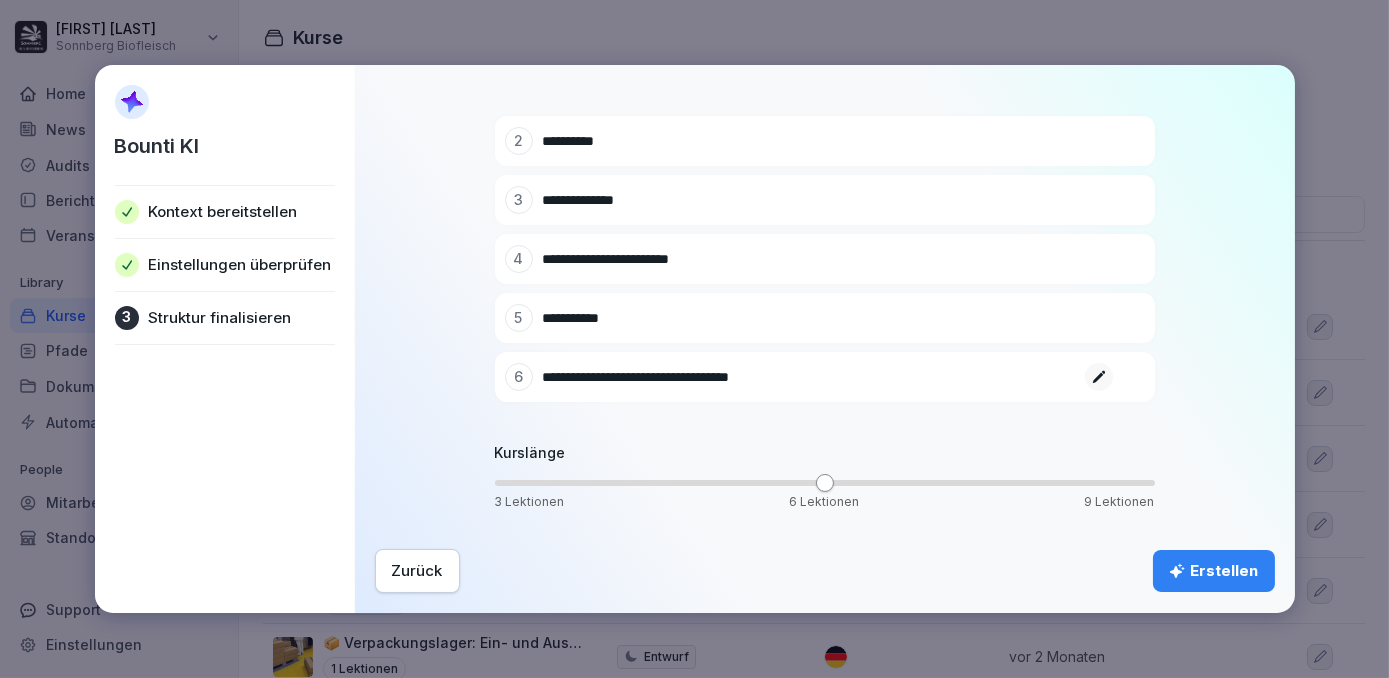 drag, startPoint x: 685, startPoint y: 378, endPoint x: 541, endPoint y: 378, distance: 144 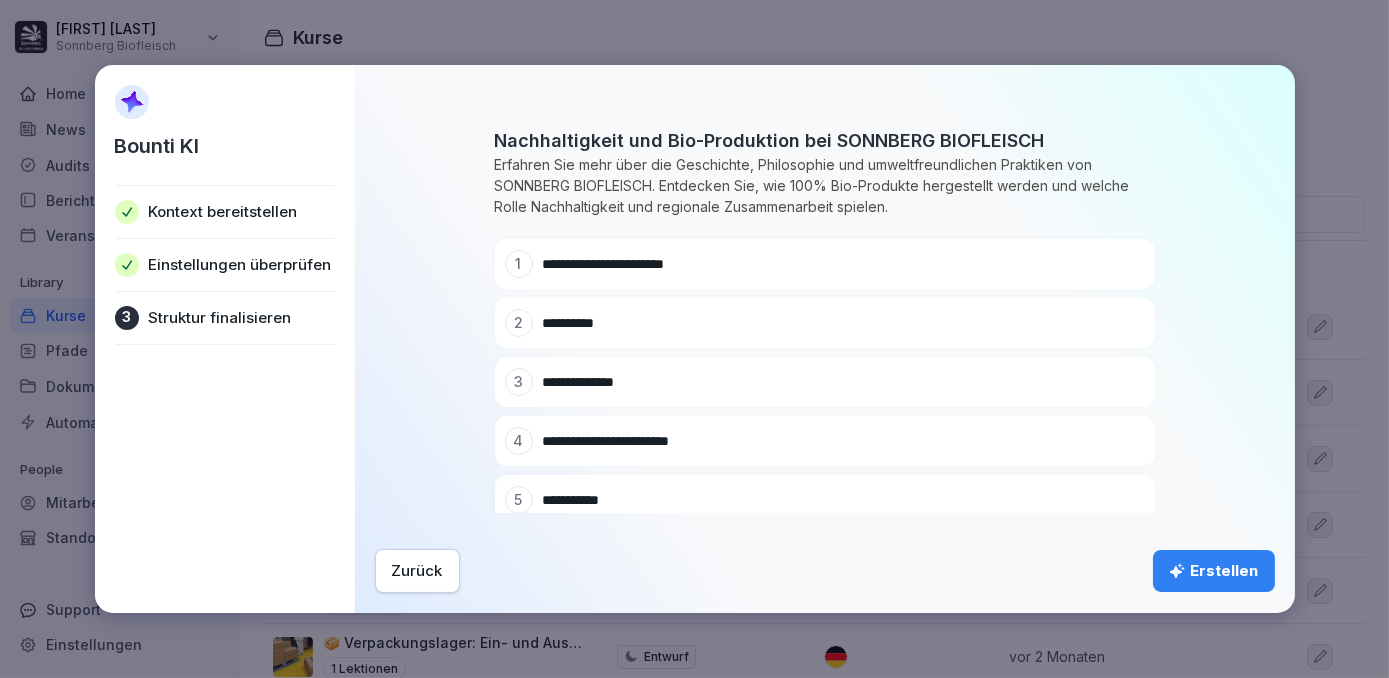 scroll, scrollTop: 219, scrollLeft: 0, axis: vertical 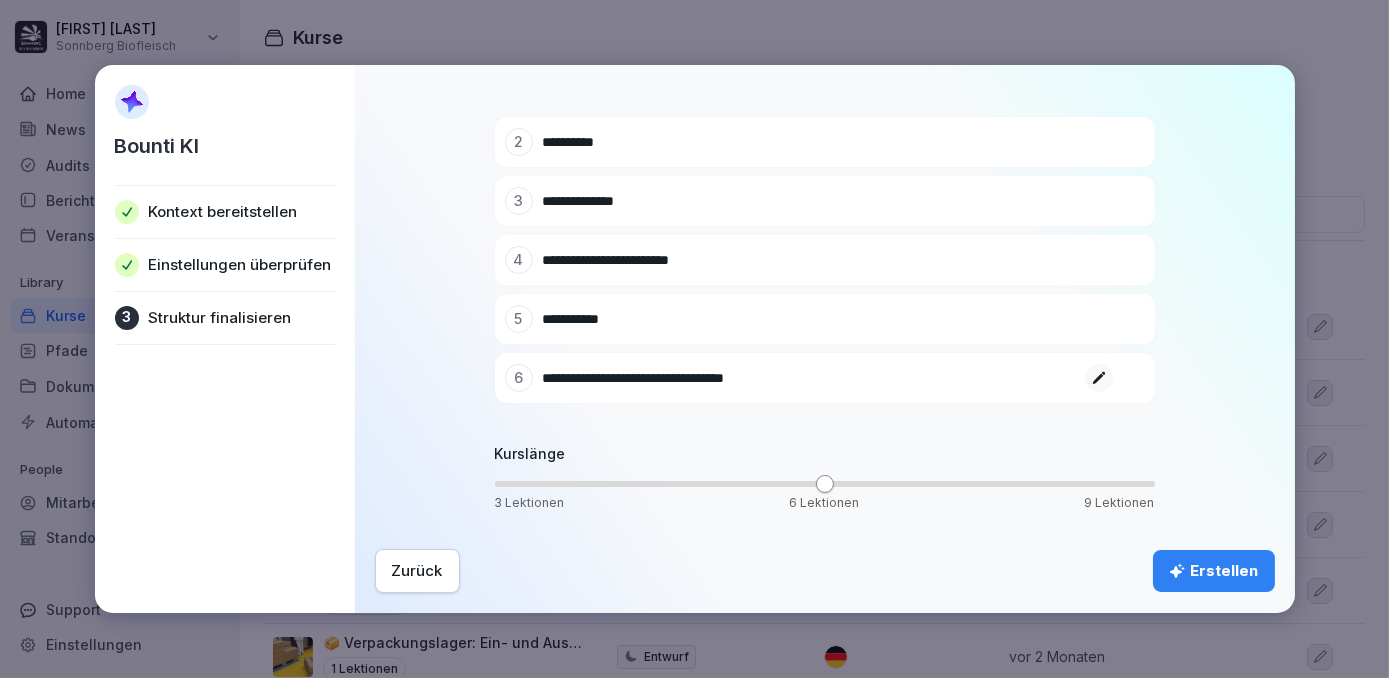 type on "**********" 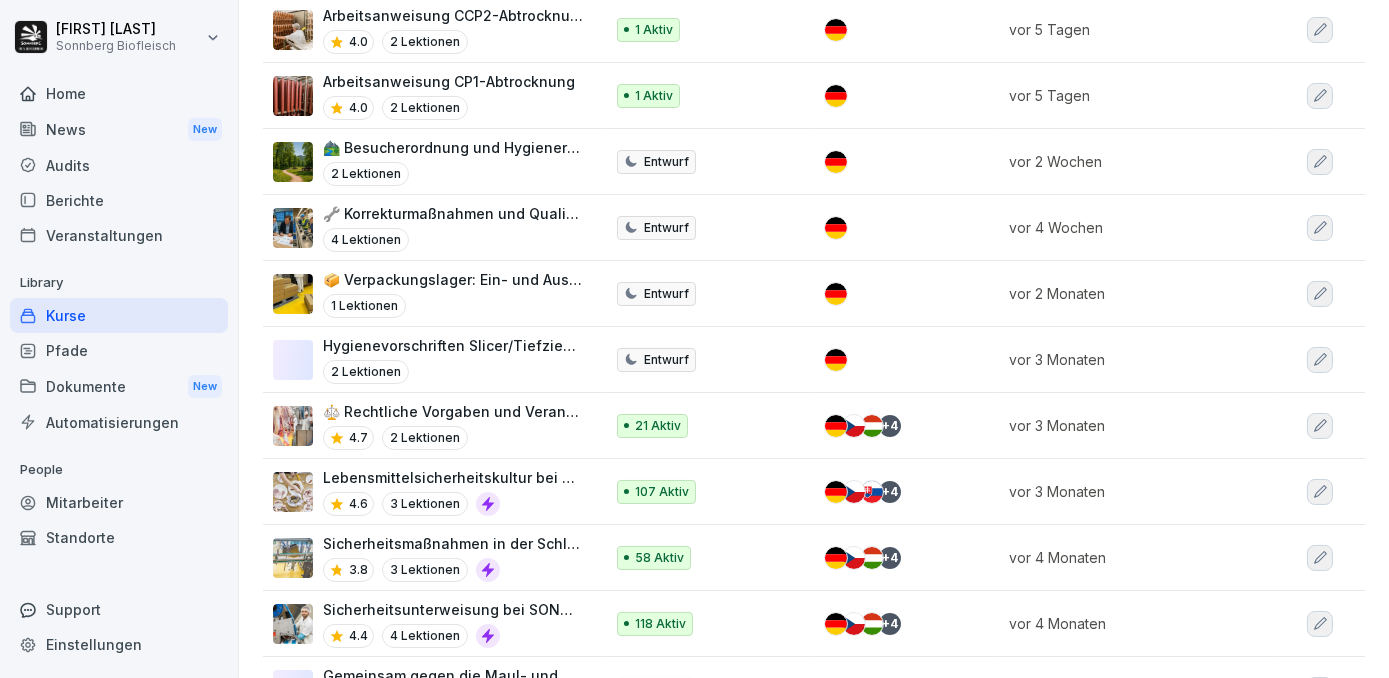 scroll, scrollTop: 0, scrollLeft: 0, axis: both 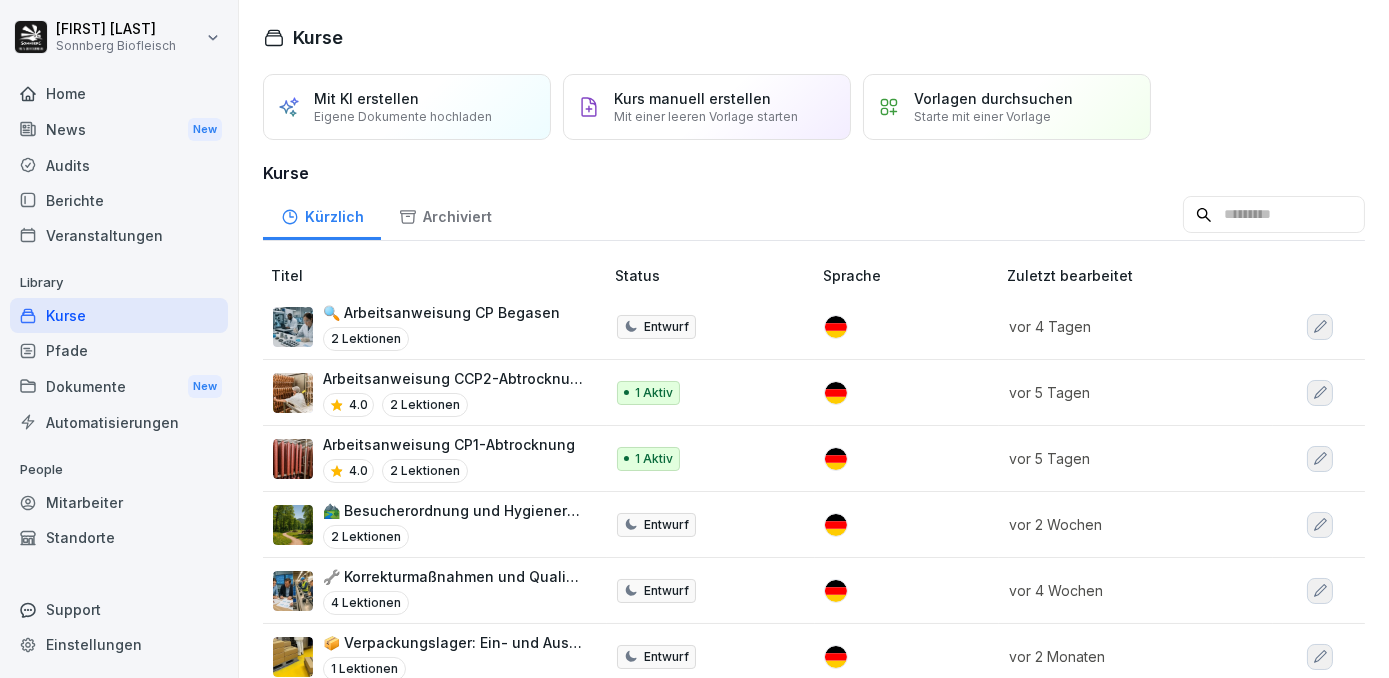 click on "Kurse" at bounding box center (119, 315) 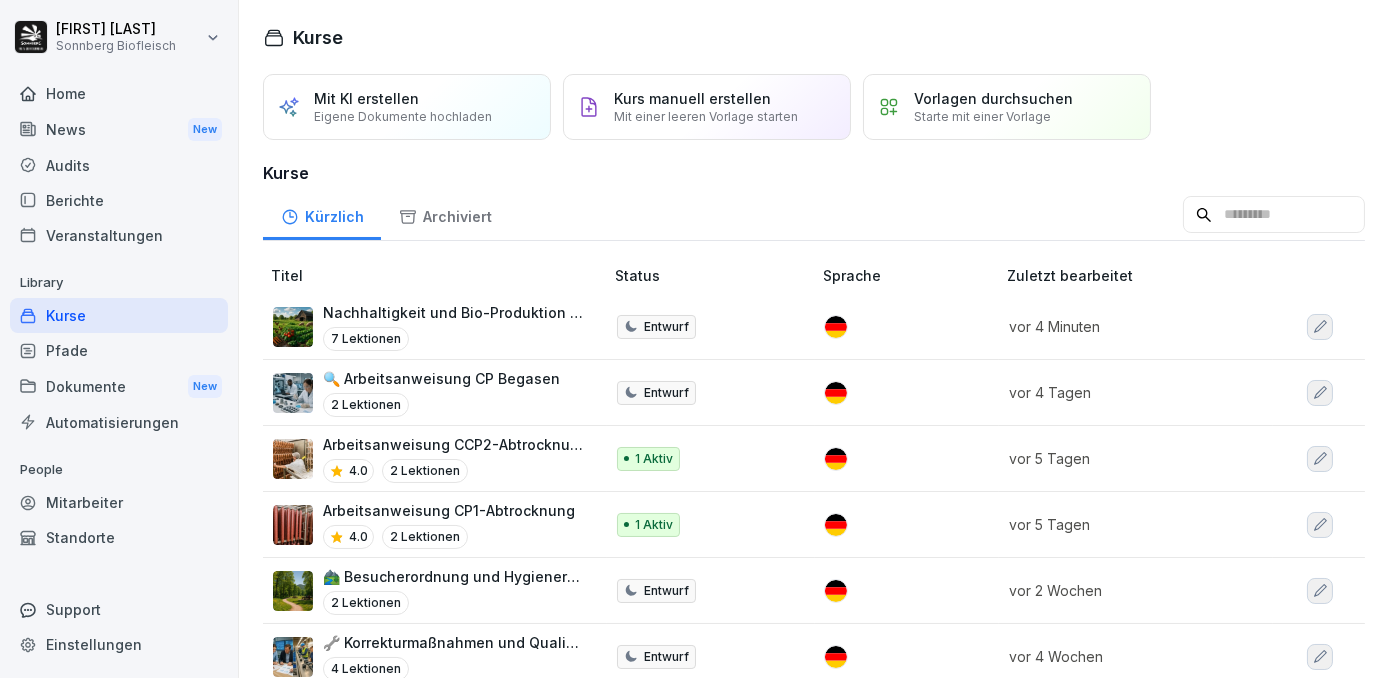click on "Nachhaltigkeit und Bio-Produktion bei SONNBERG BIOFLEISCH" at bounding box center [453, 312] 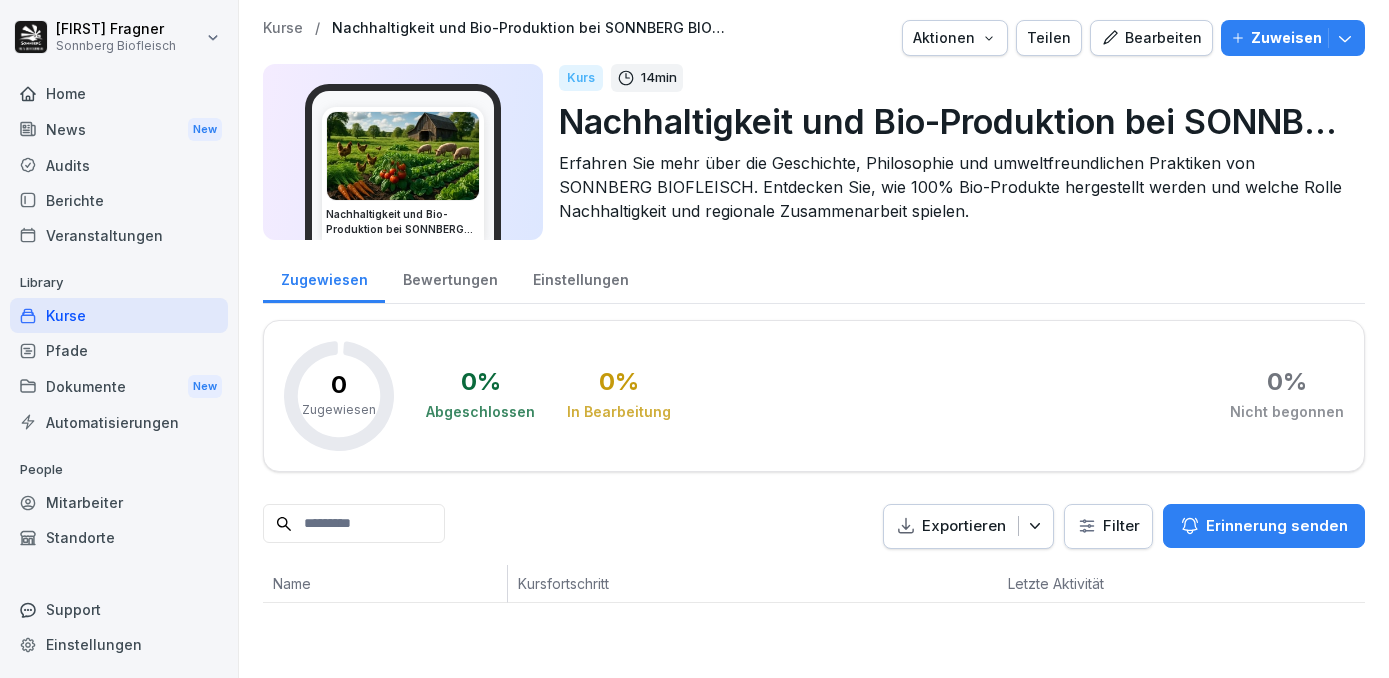 scroll, scrollTop: 0, scrollLeft: 0, axis: both 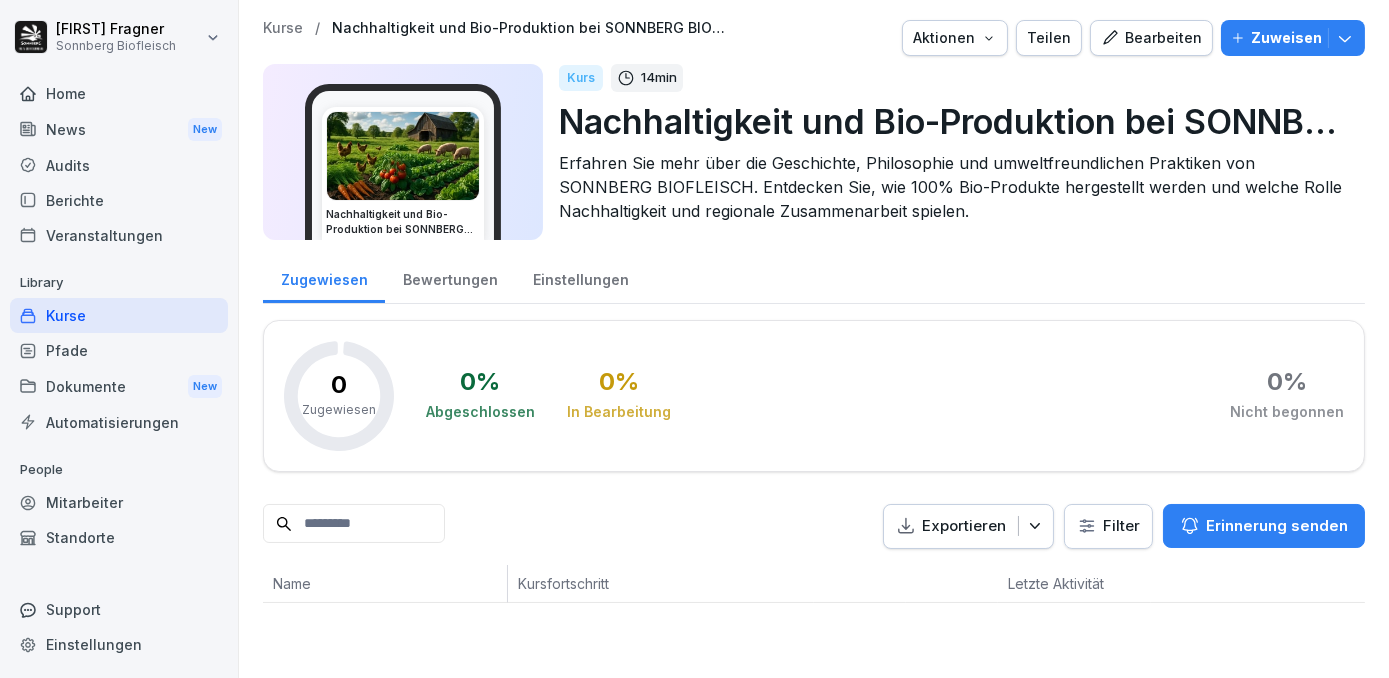 click on "Bearbeiten" at bounding box center [1151, 38] 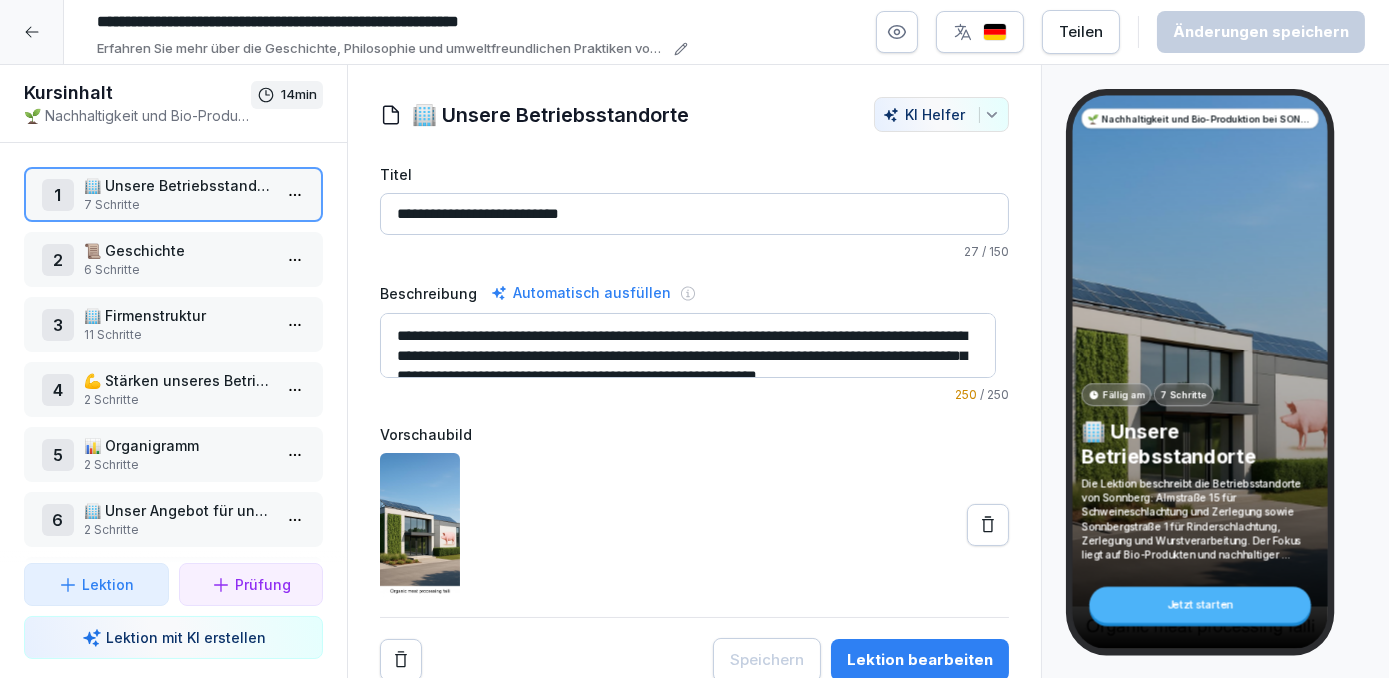 click on "**********" at bounding box center (388, 22) 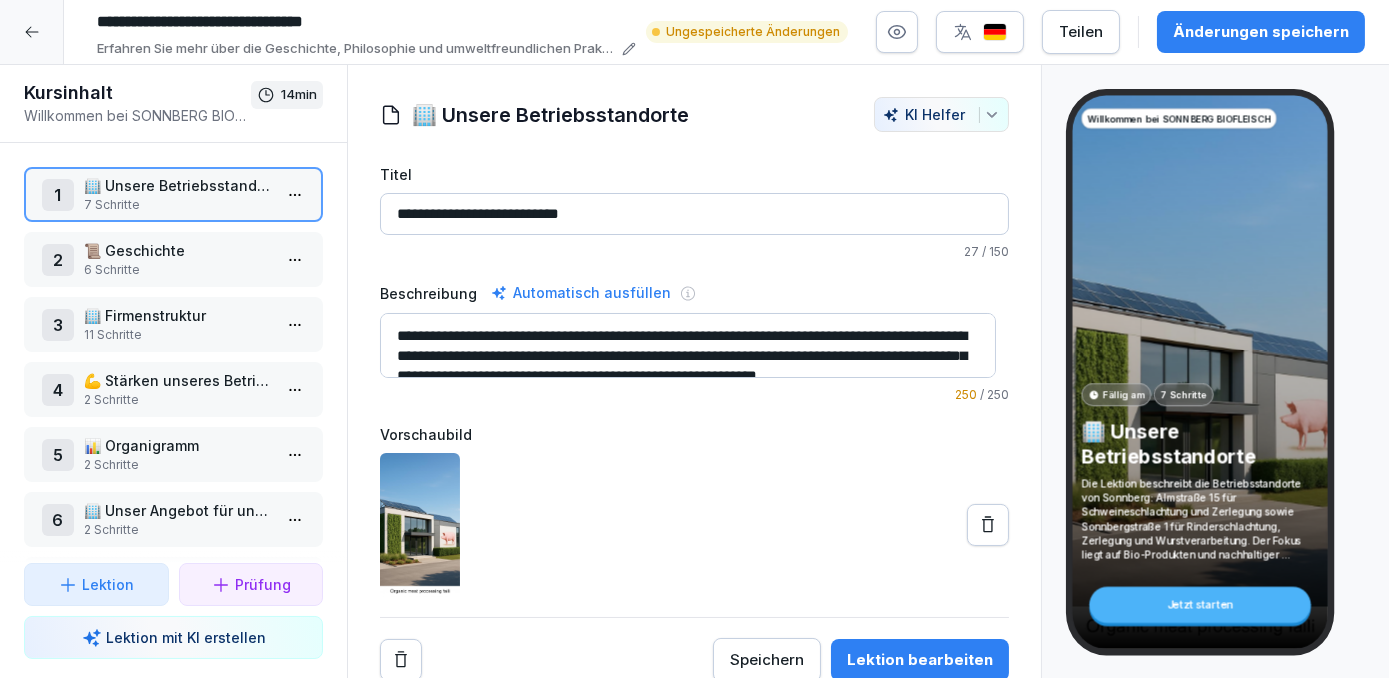click on "**********" at bounding box center (362, 22) 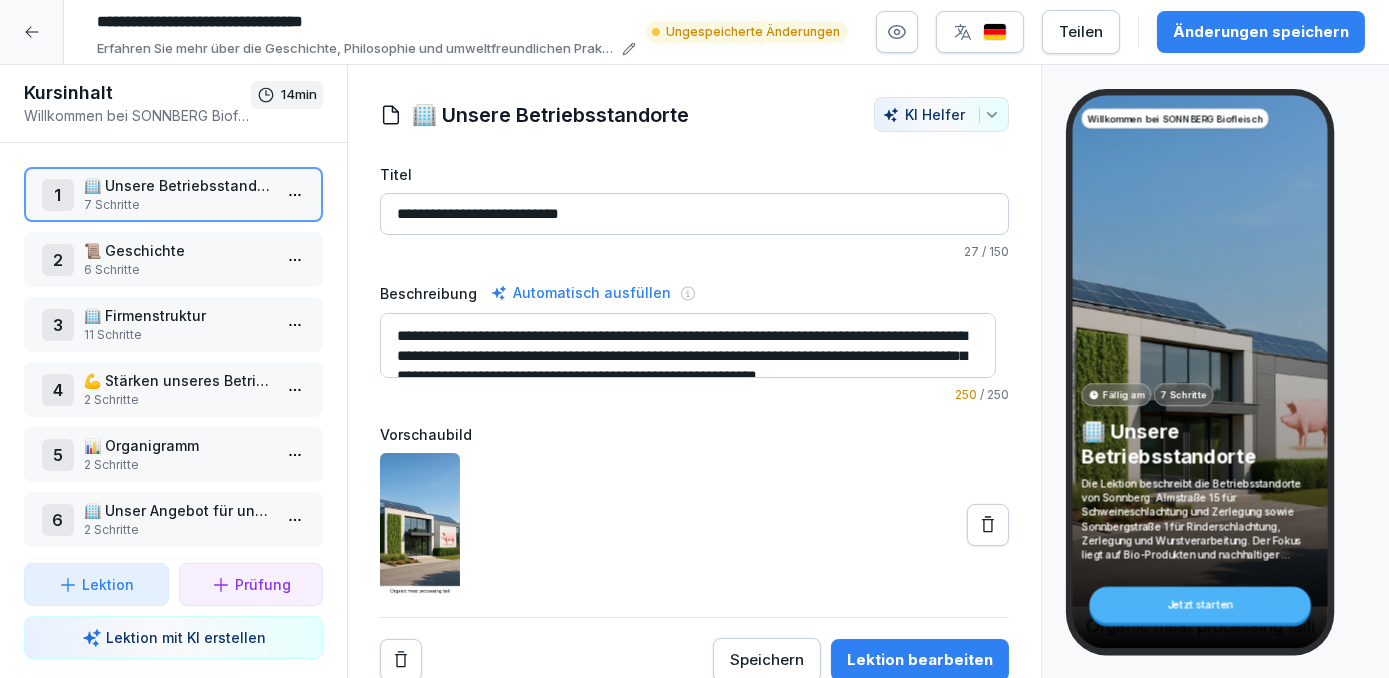 type on "**********" 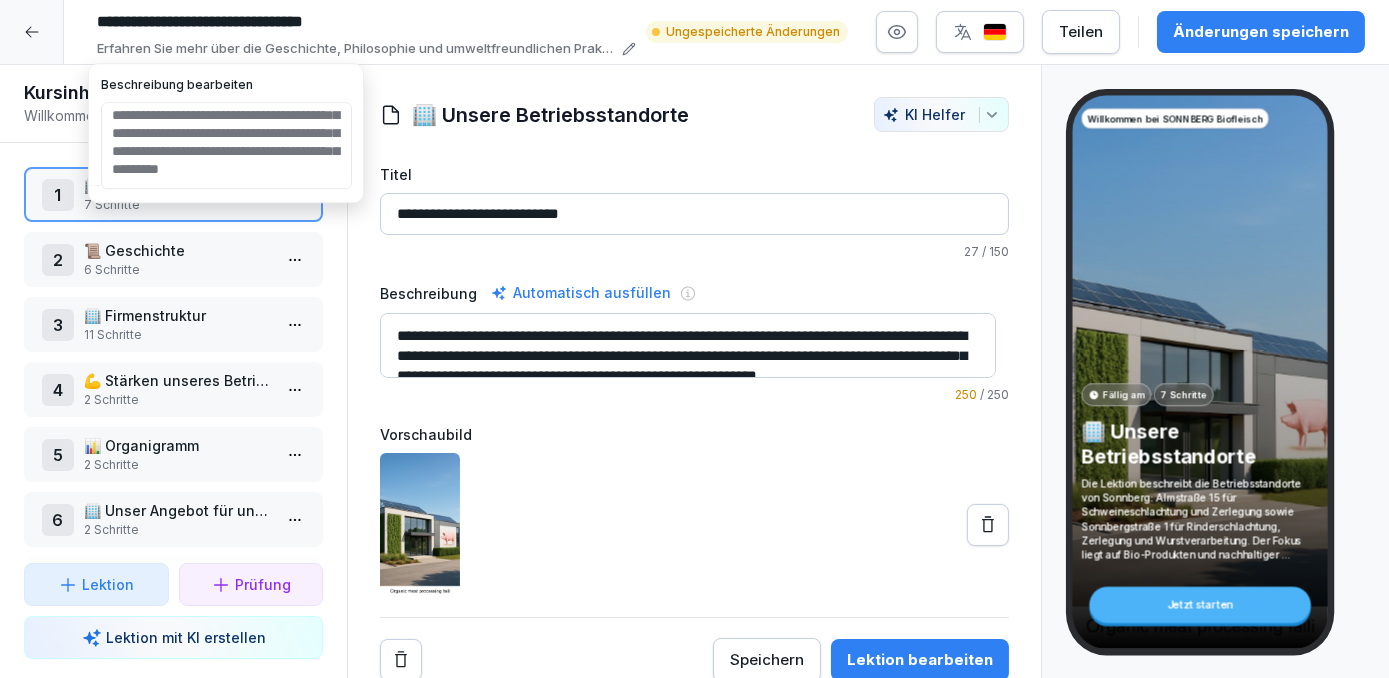 scroll, scrollTop: 5, scrollLeft: 0, axis: vertical 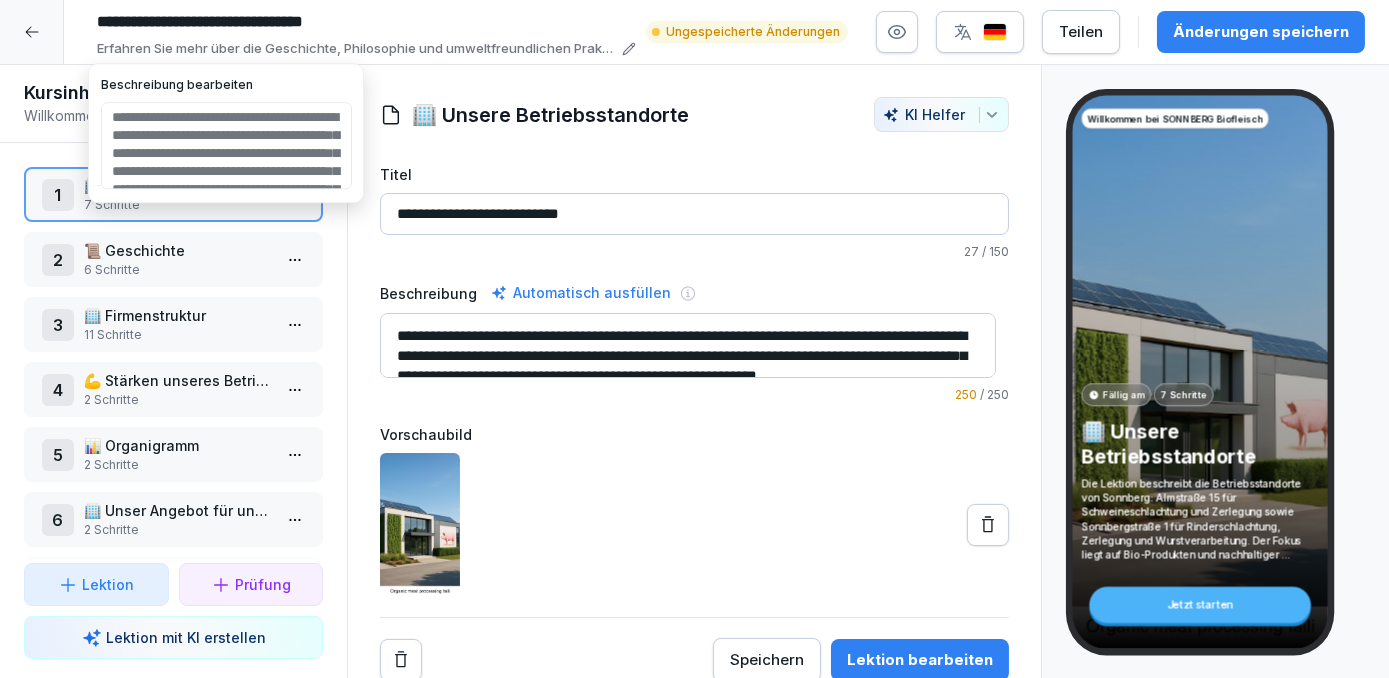 click on "**********" at bounding box center [226, 145] 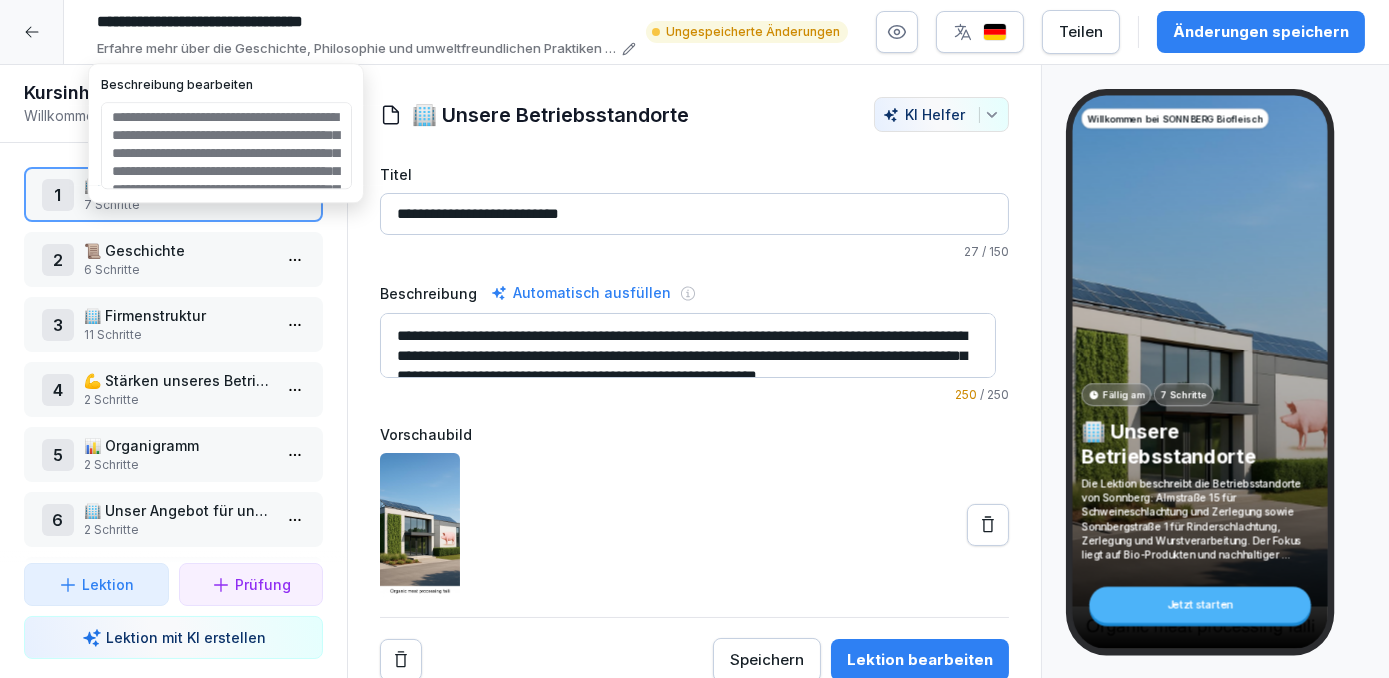 drag, startPoint x: 112, startPoint y: 155, endPoint x: 304, endPoint y: 151, distance: 192.04166 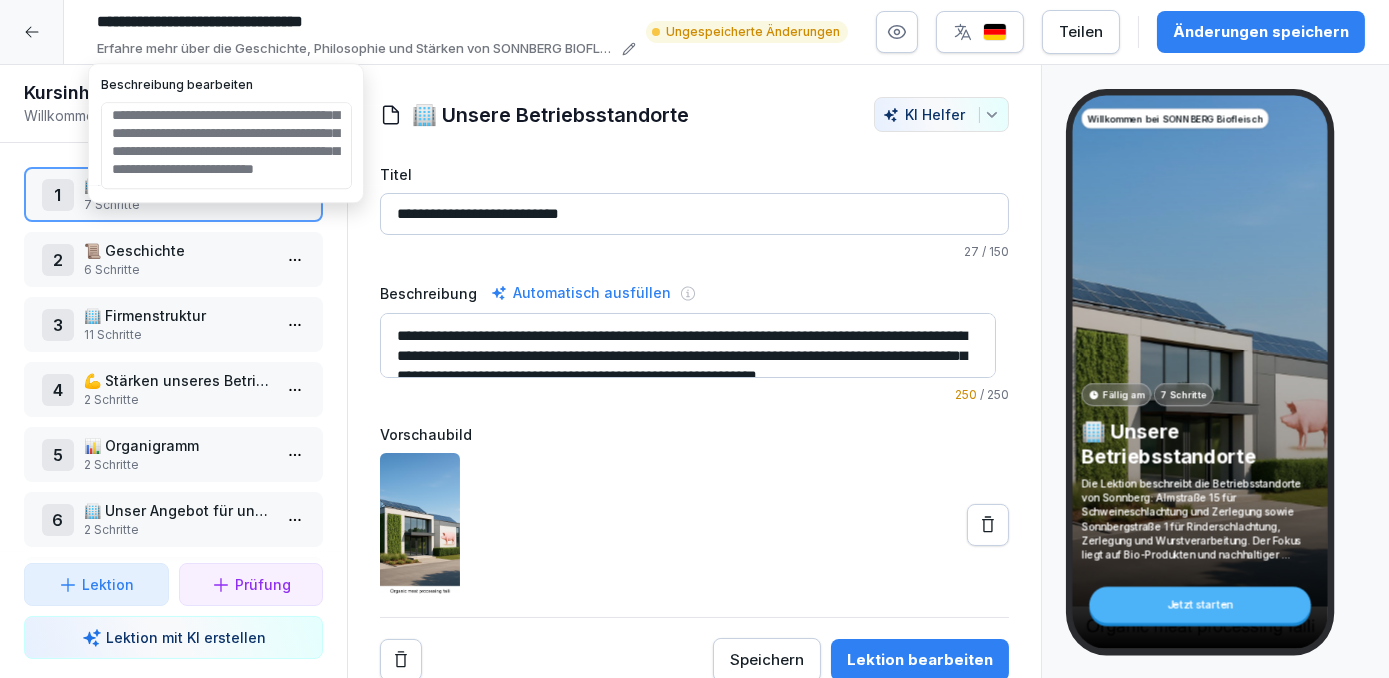 scroll, scrollTop: 0, scrollLeft: 0, axis: both 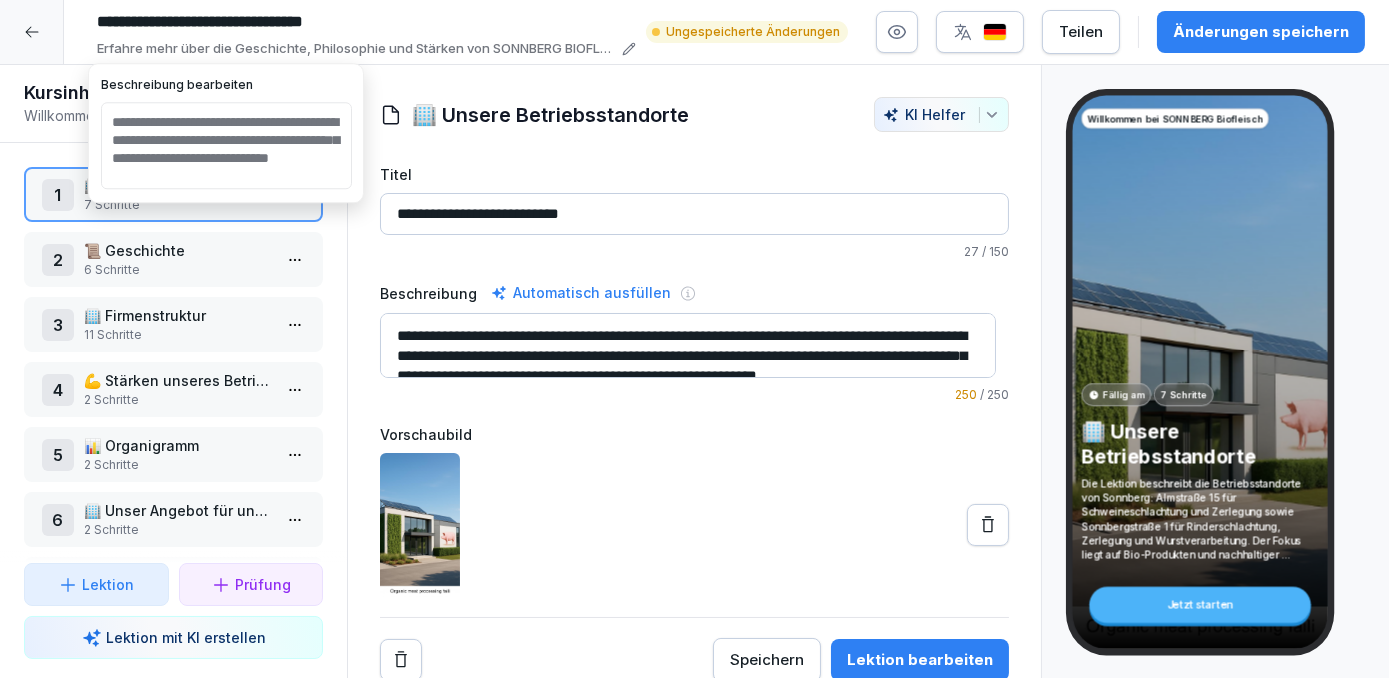 drag, startPoint x: 210, startPoint y: 154, endPoint x: 264, endPoint y: 156, distance: 54.037025 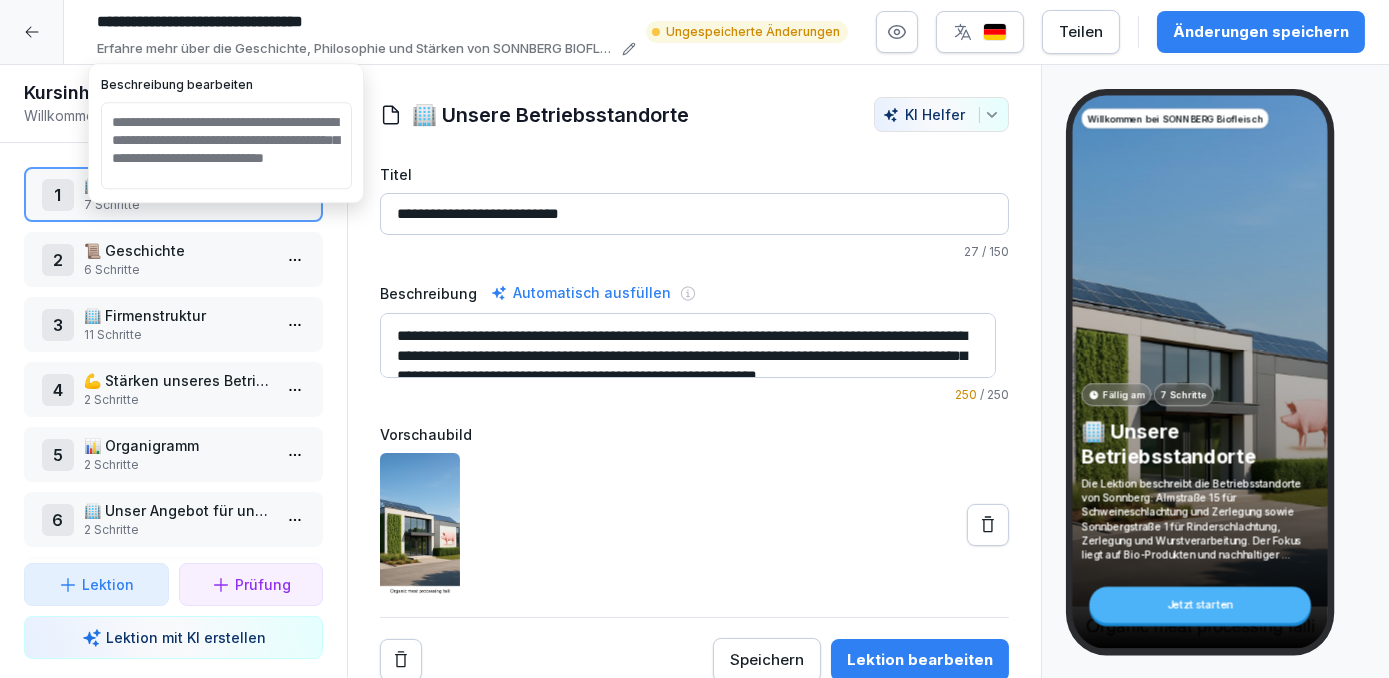 click on "**********" at bounding box center (226, 145) 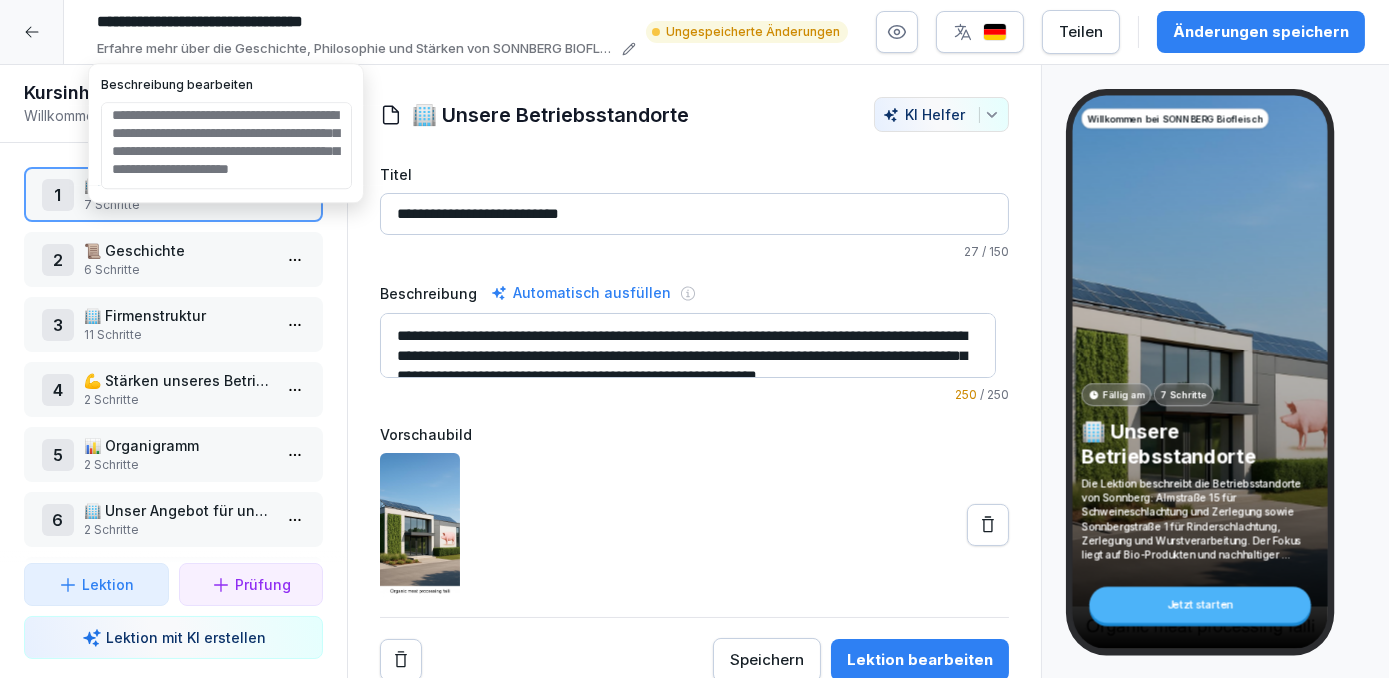 scroll, scrollTop: 61, scrollLeft: 0, axis: vertical 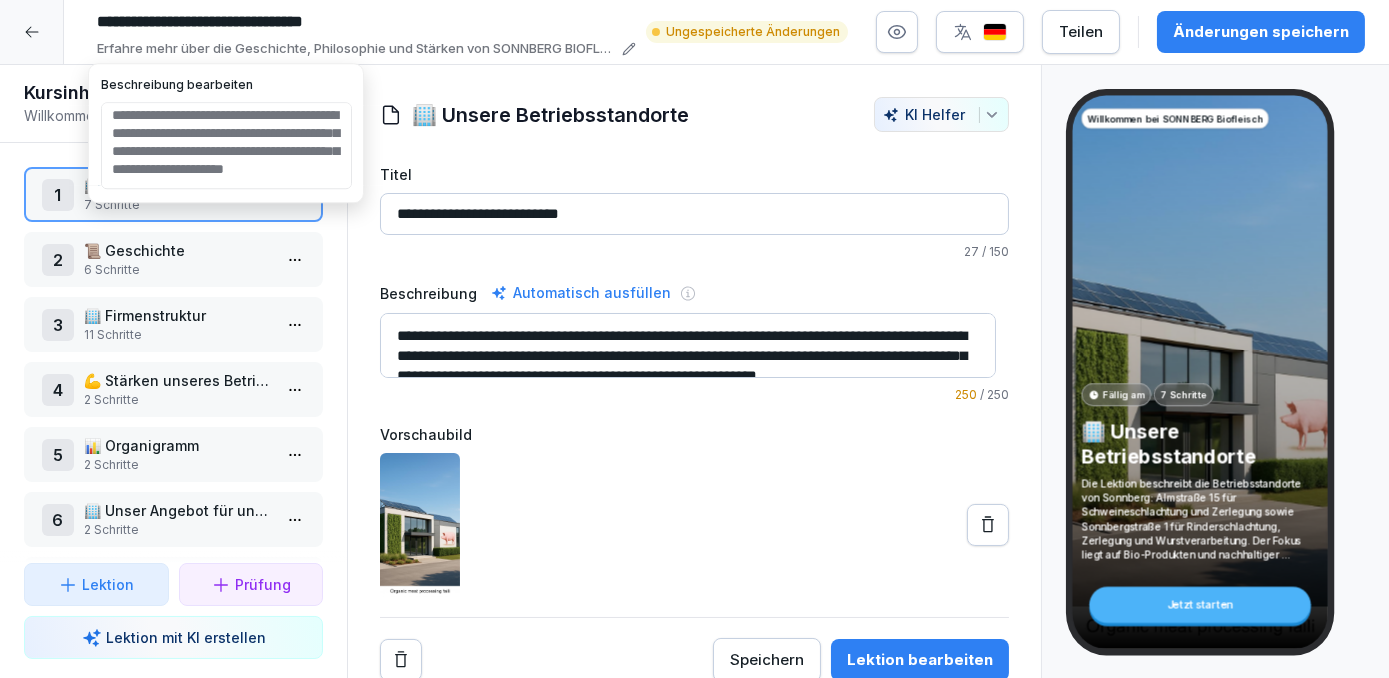 type on "**********" 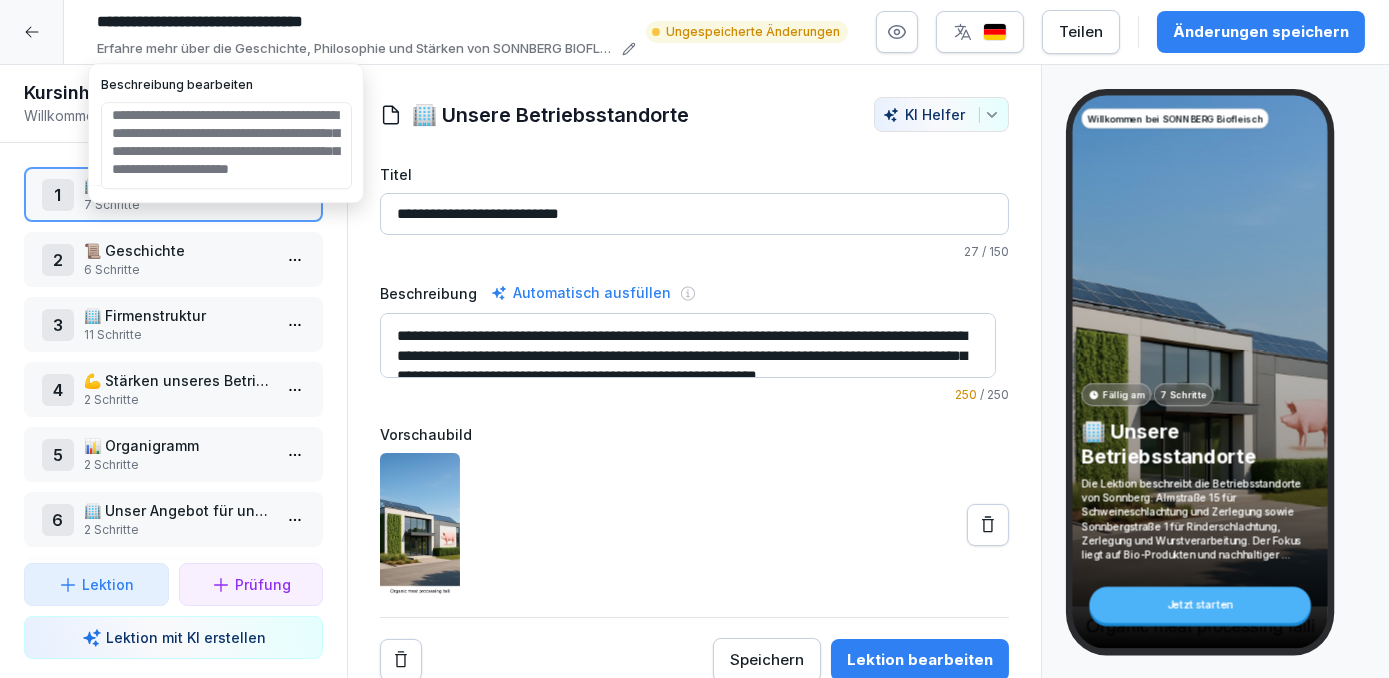 scroll, scrollTop: 61, scrollLeft: 0, axis: vertical 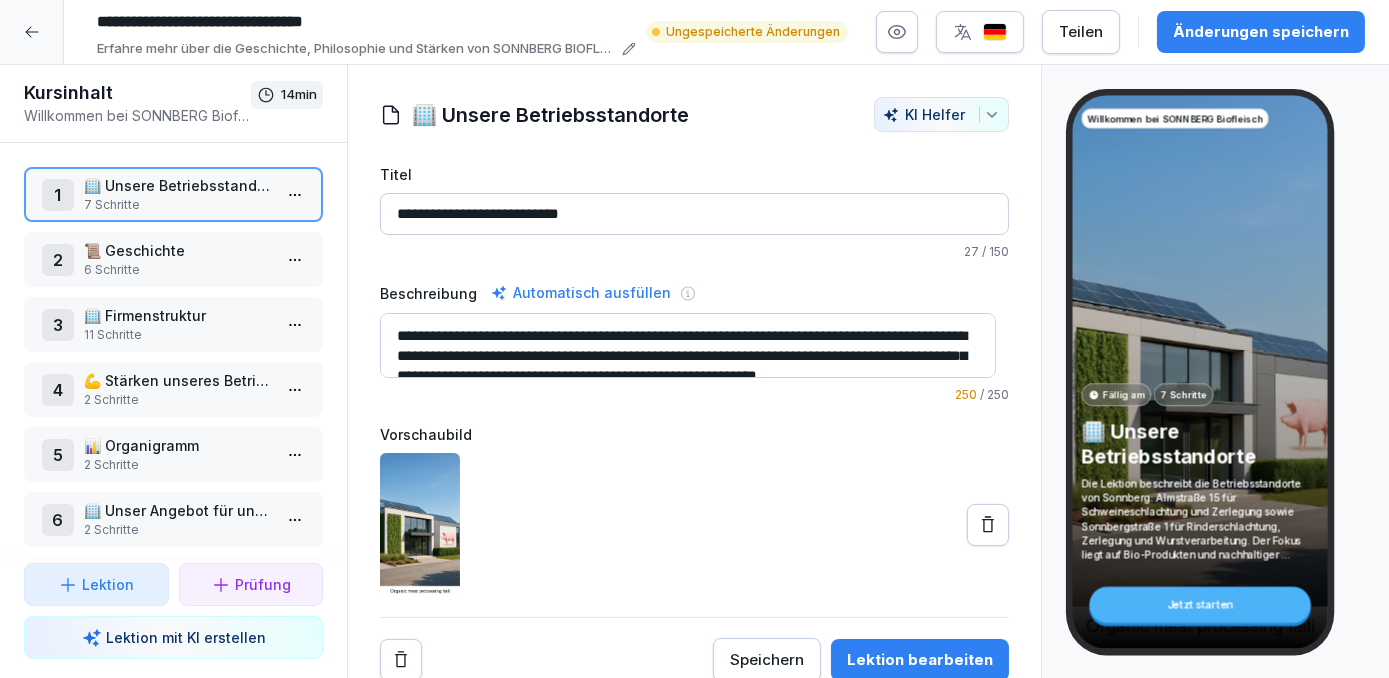 click on "7 Schritte" at bounding box center (177, 205) 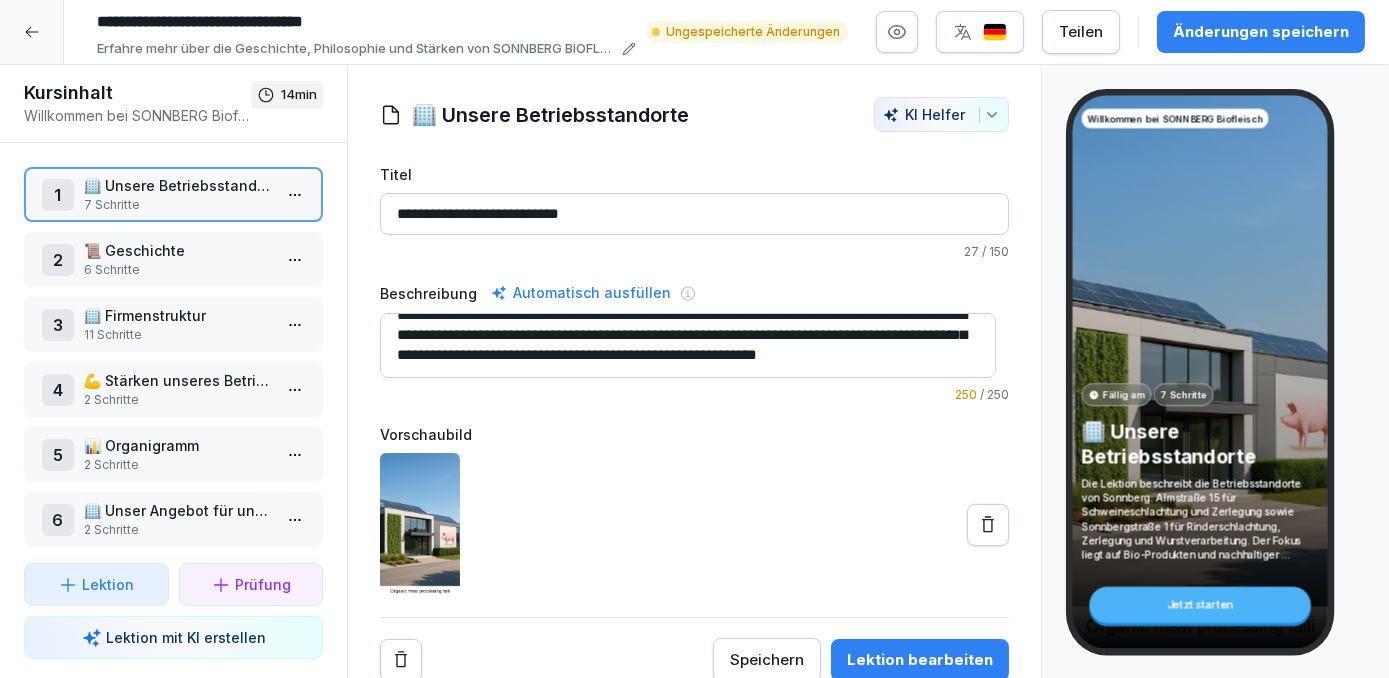 drag, startPoint x: 786, startPoint y: 336, endPoint x: 832, endPoint y: 371, distance: 57.801384 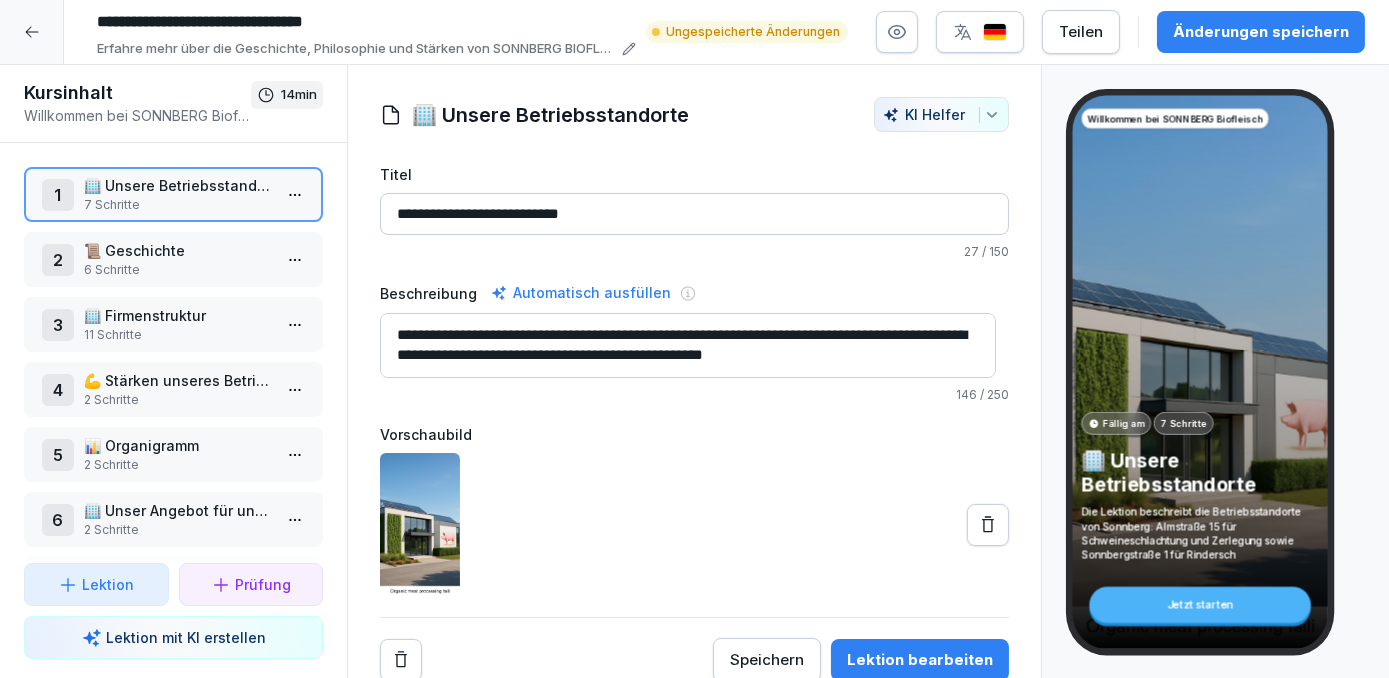 scroll, scrollTop: 0, scrollLeft: 0, axis: both 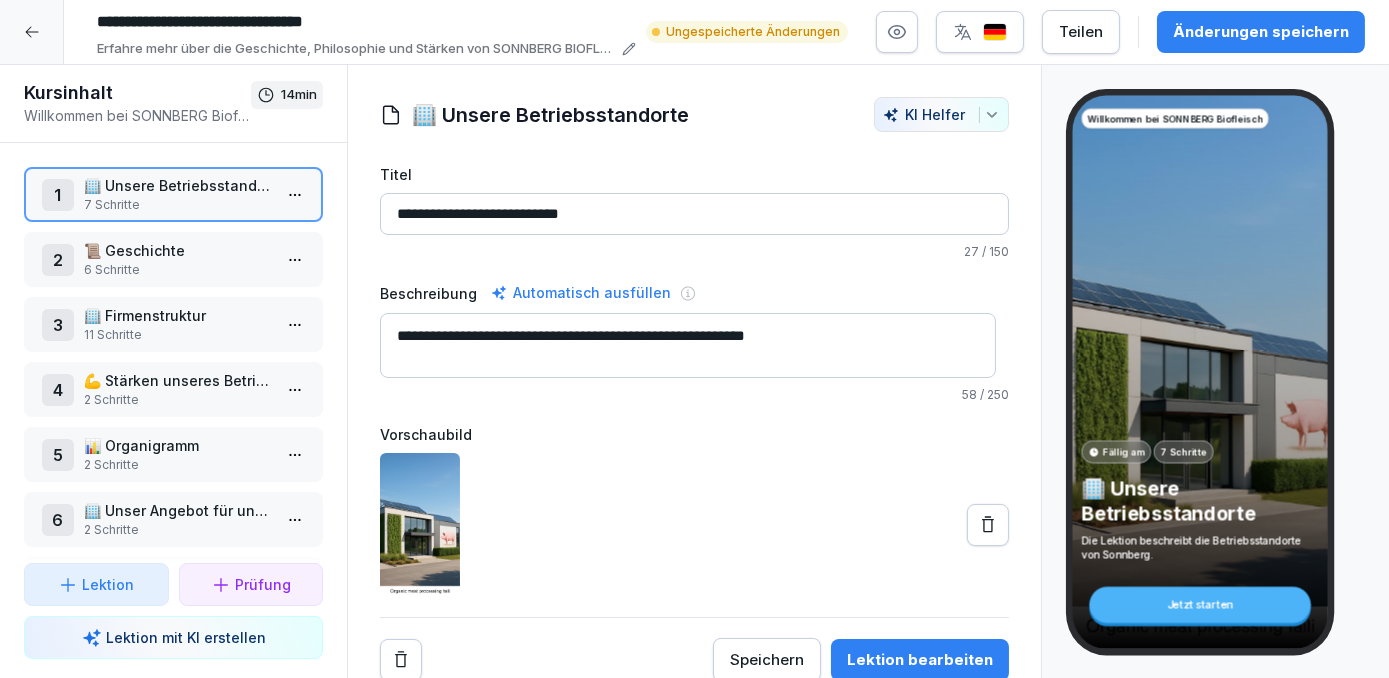 type on "**********" 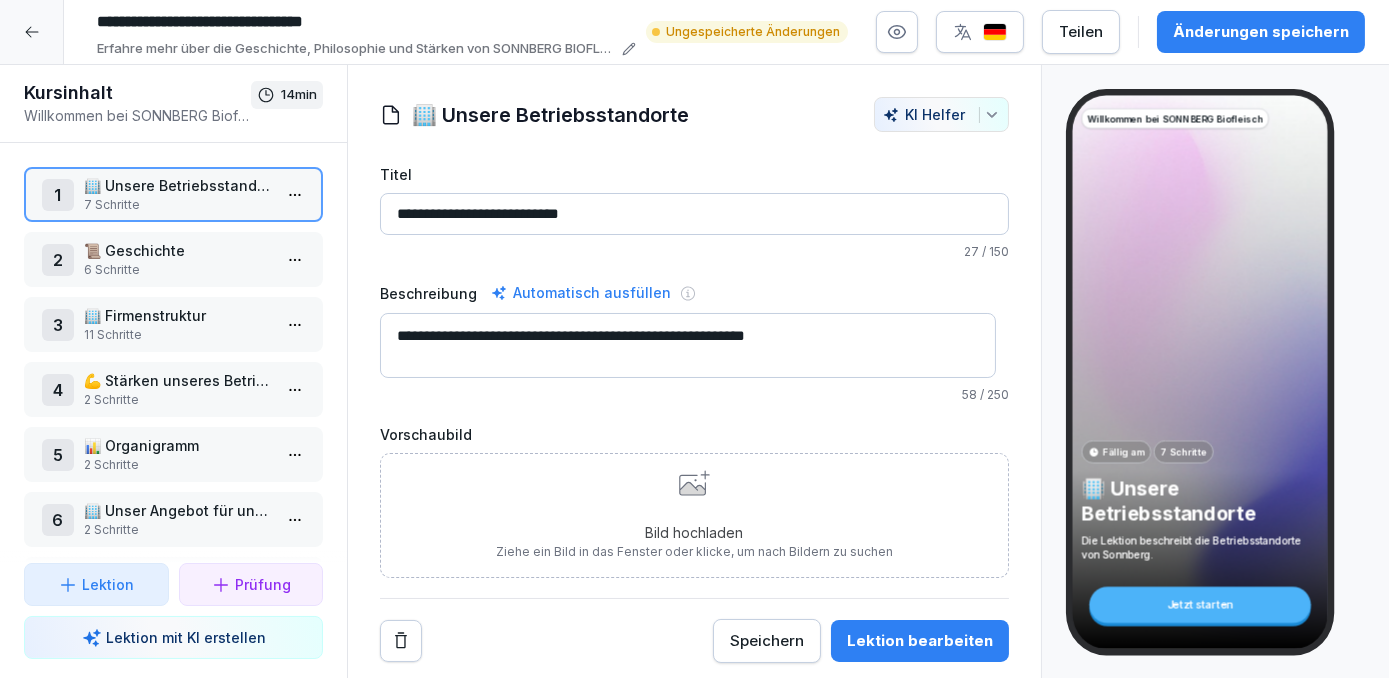 click on "Bild hochladen Ziehe ein Bild in das Fenster oder klicke, um nach Bildern zu suchen" at bounding box center (694, 515) 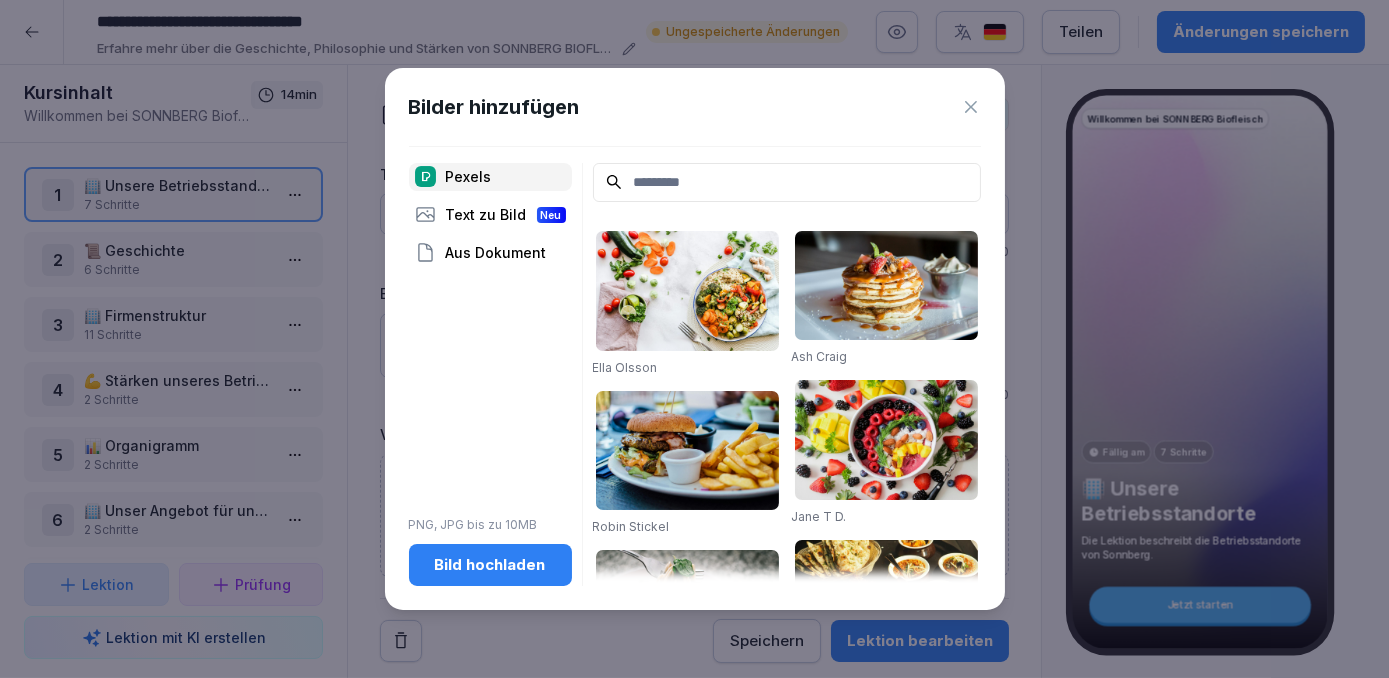 click on "Bild hochladen" at bounding box center [490, 565] 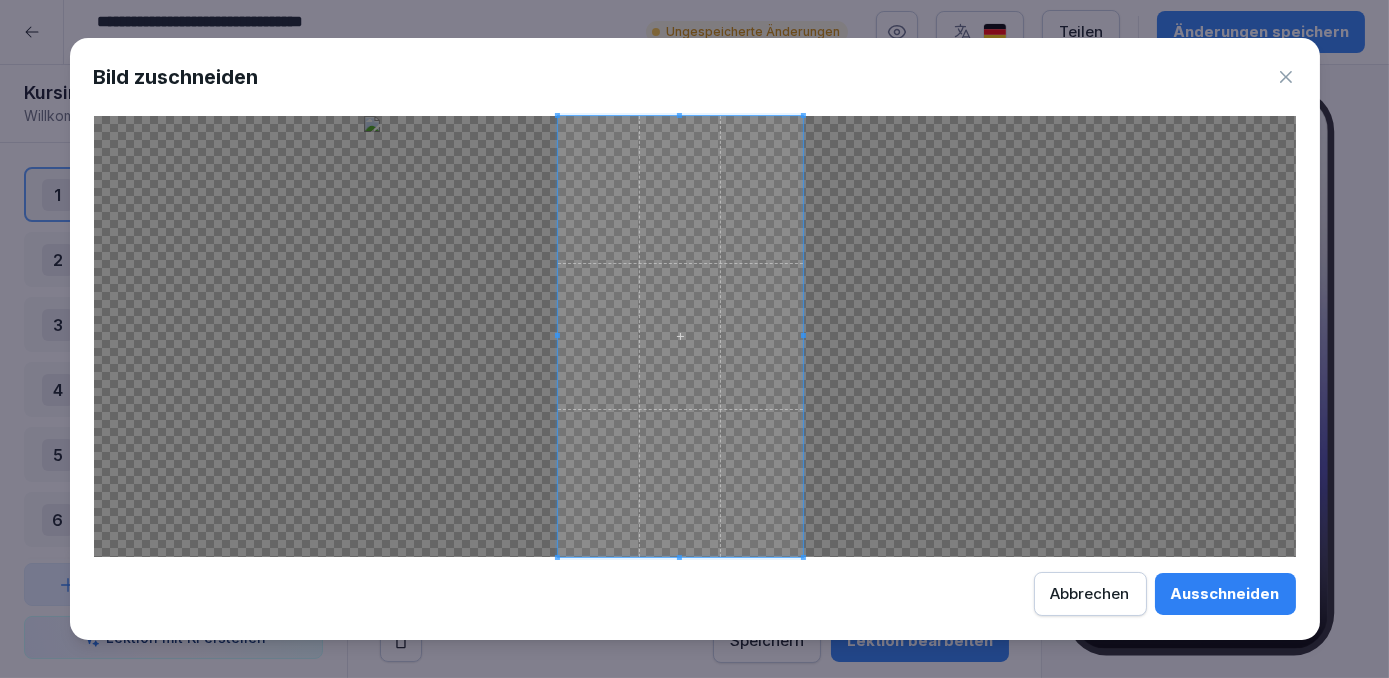 click at bounding box center (679, 336) 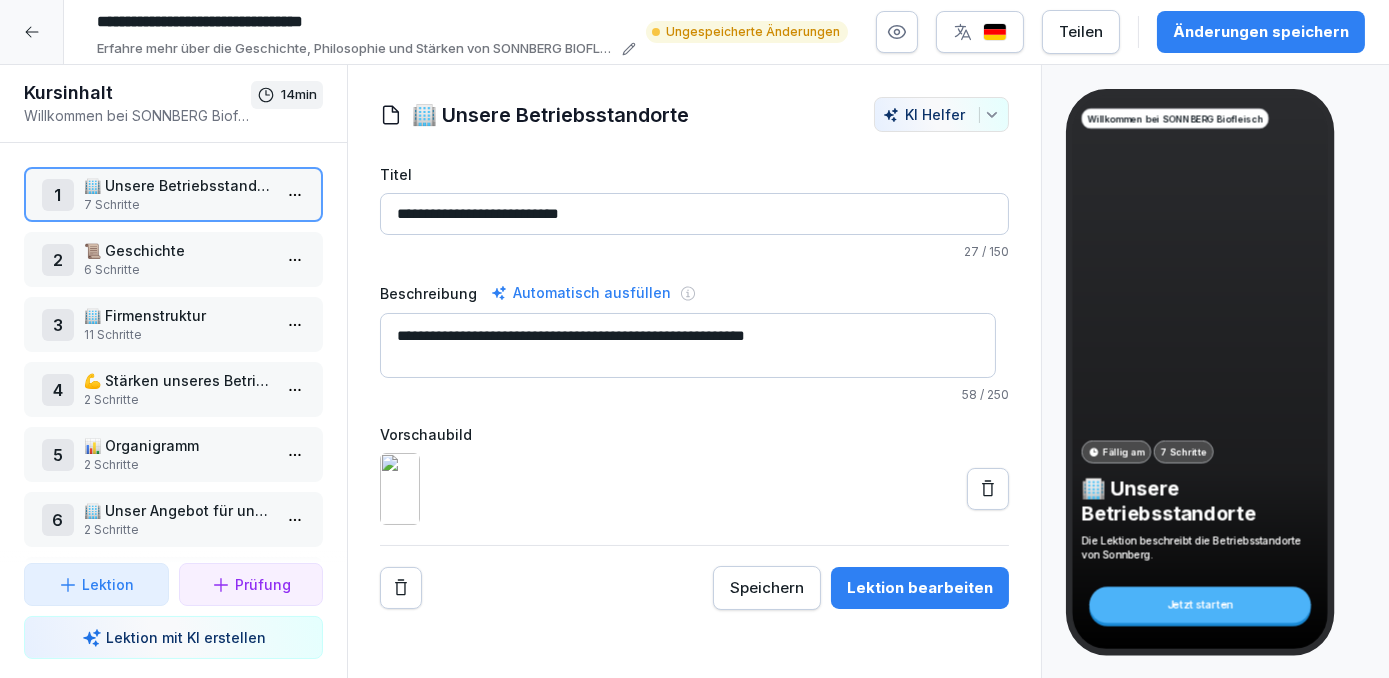 click on "7 Schritte" at bounding box center [177, 205] 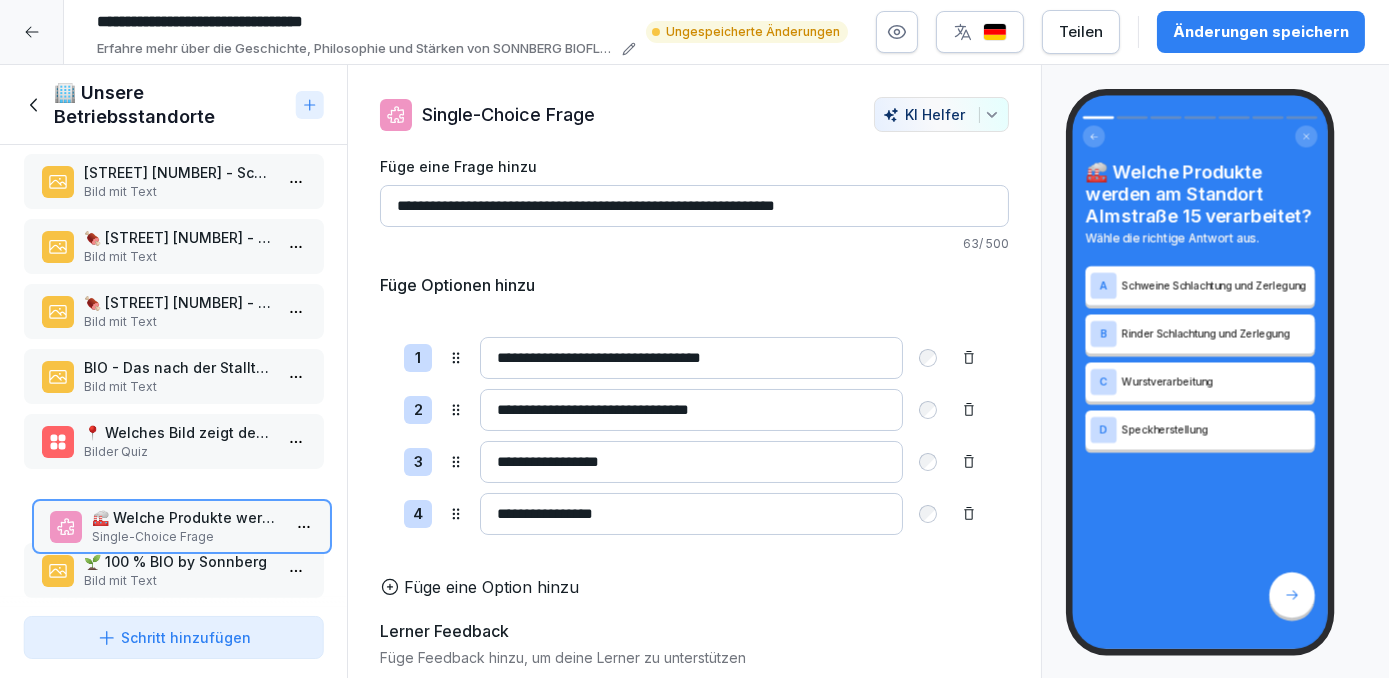 scroll, scrollTop: 34, scrollLeft: 0, axis: vertical 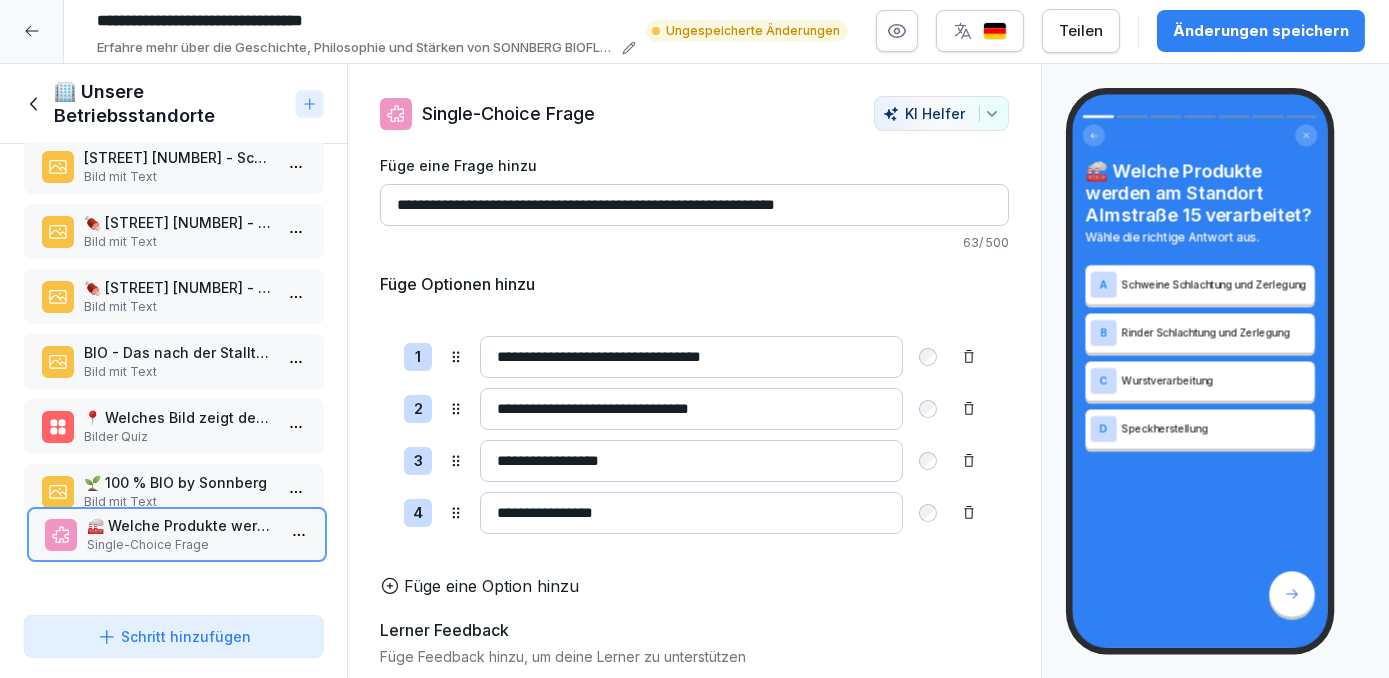 drag, startPoint x: 178, startPoint y: 200, endPoint x: 181, endPoint y: 519, distance: 319.0141 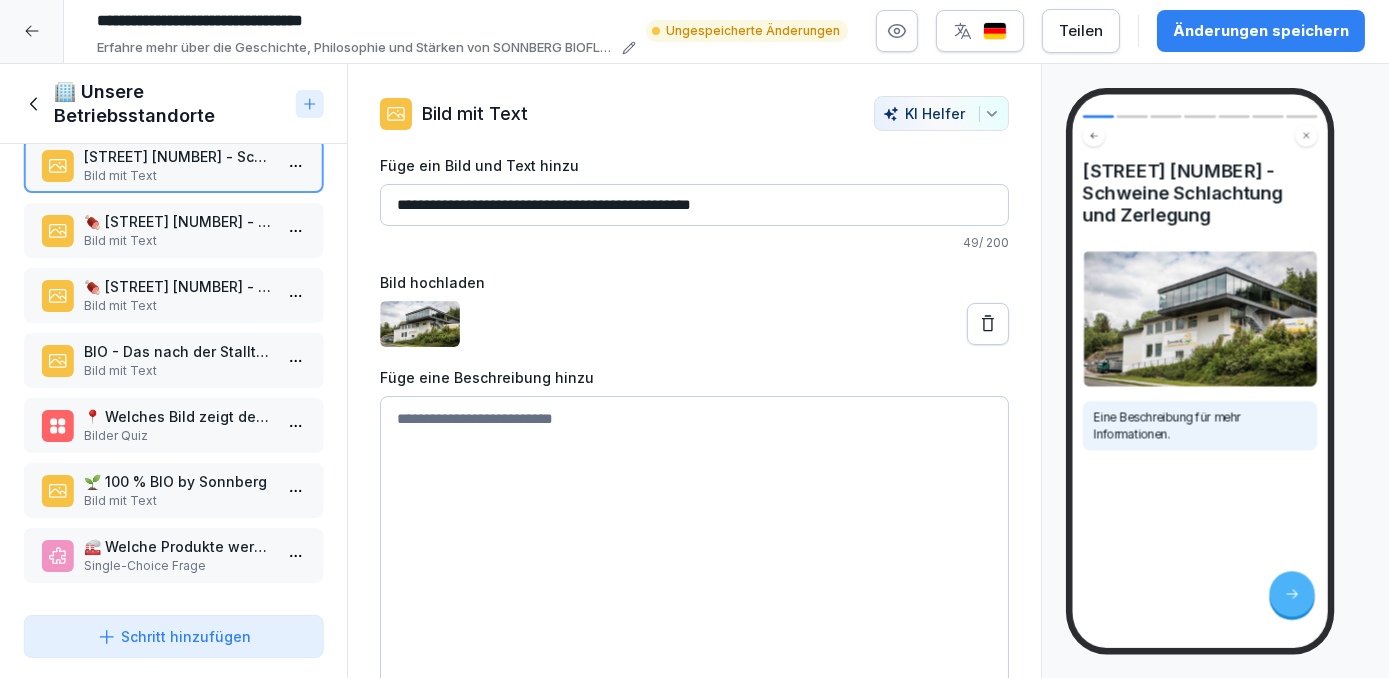 click at bounding box center (694, 546) 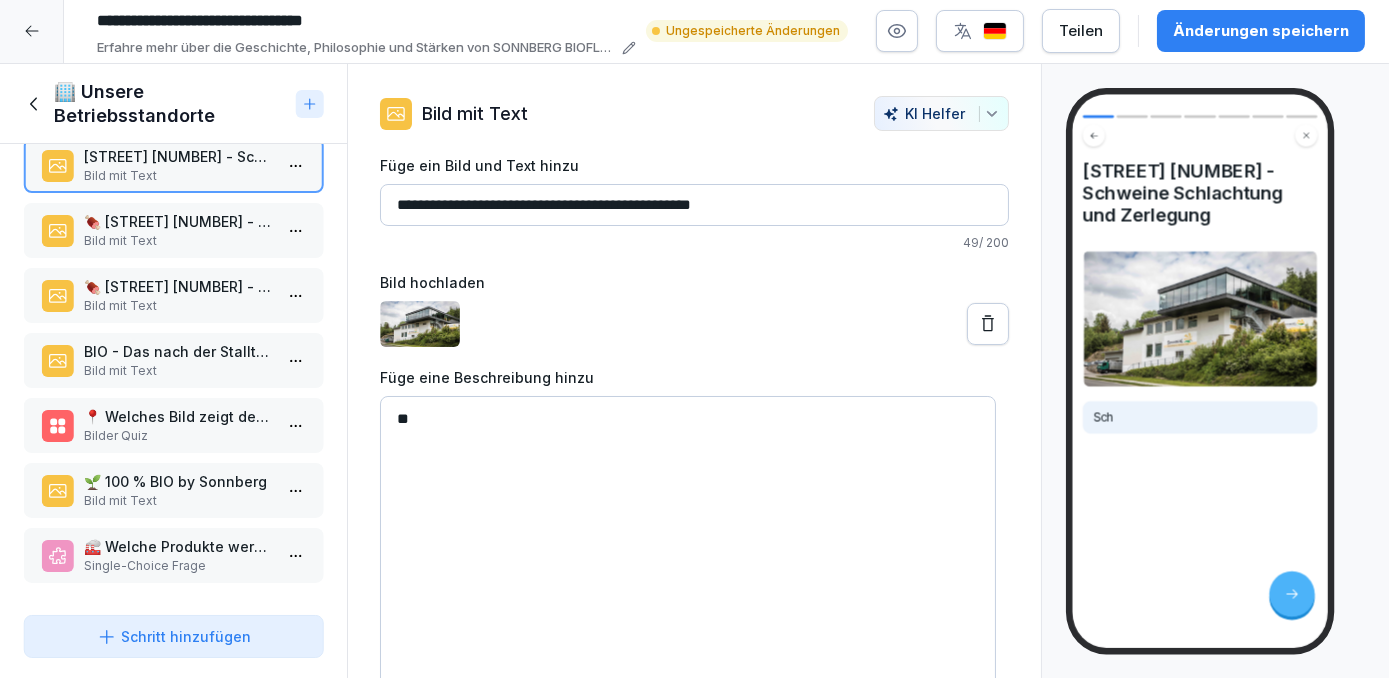 type on "*" 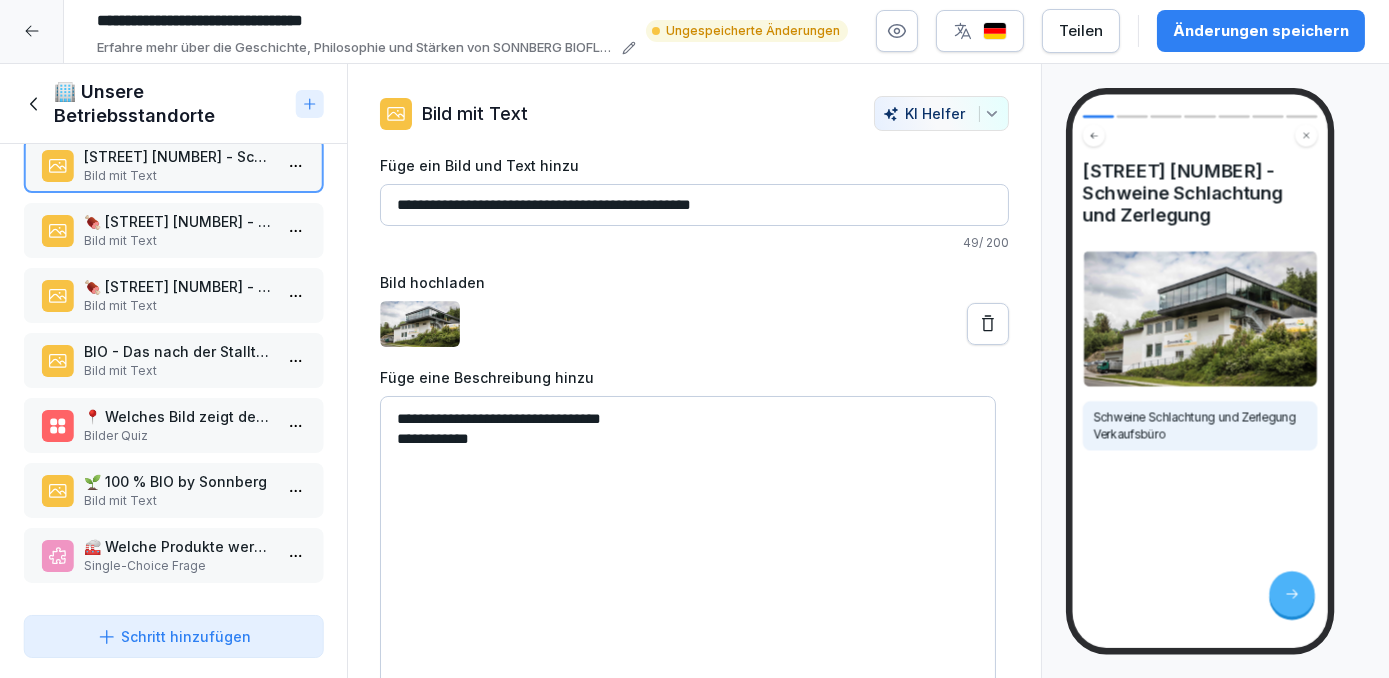 type on "**********" 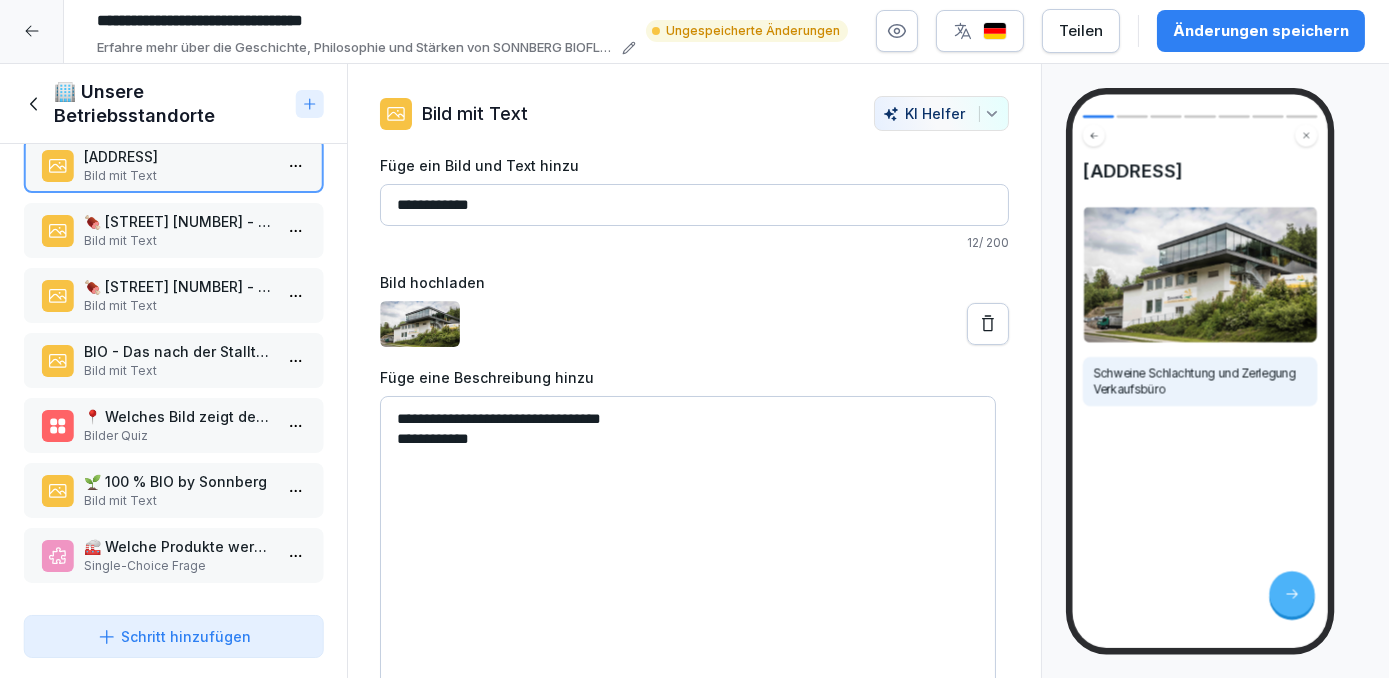 type on "**********" 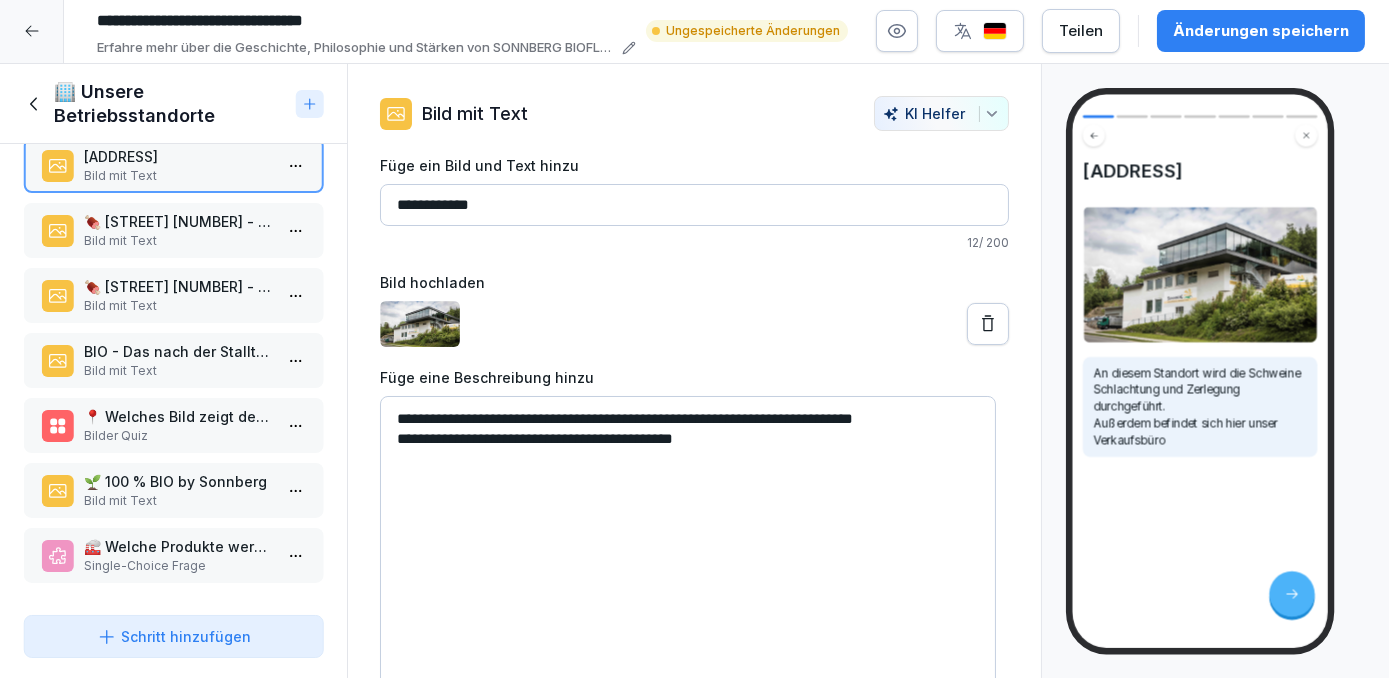 click on "**********" at bounding box center [687, 546] 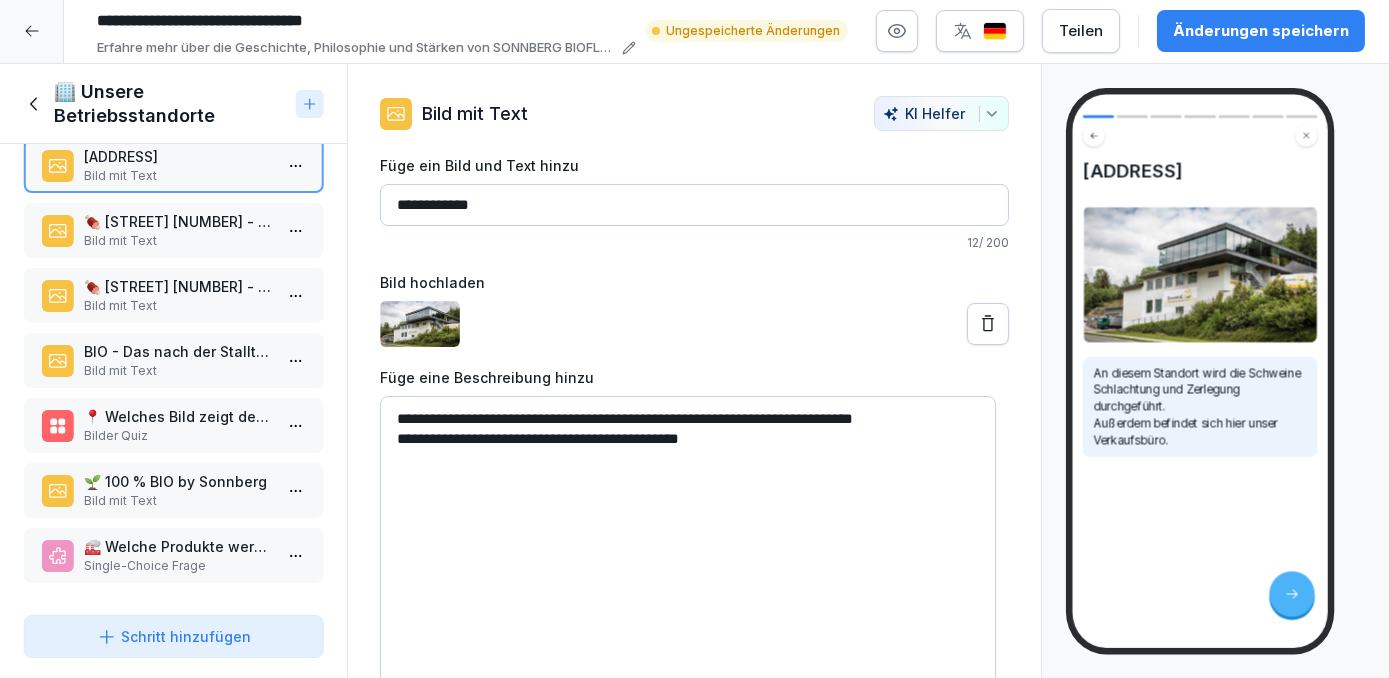 type on "**********" 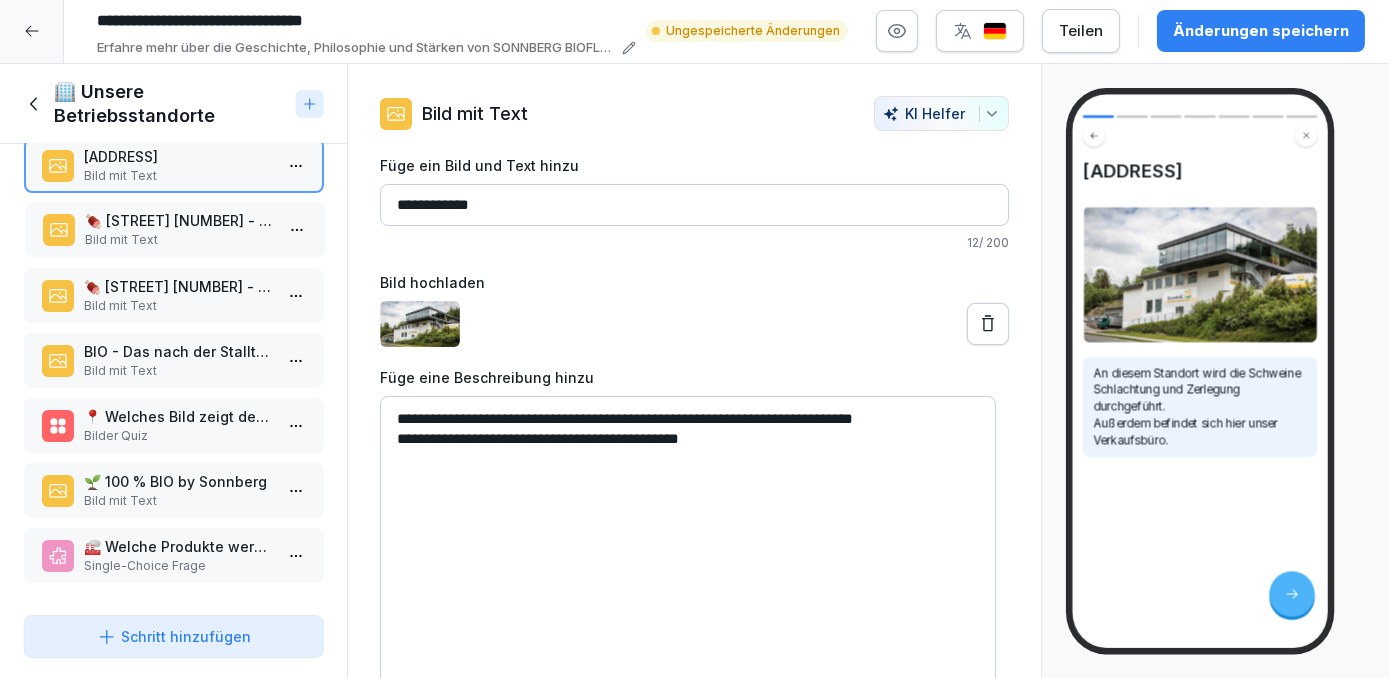 click on "🍖 [STREET] [NUMBER] - Rinder Schlachtung und Zerlegung & Wurstverarbeitung" at bounding box center [178, 220] 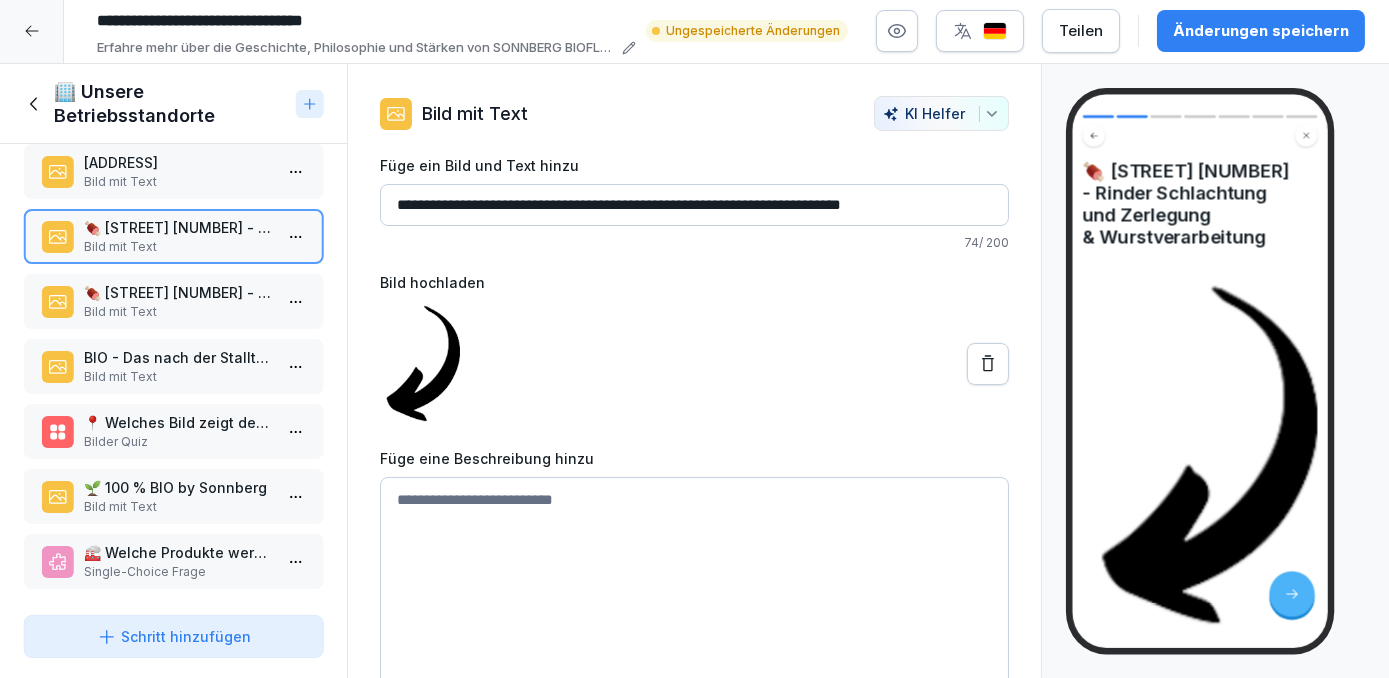 click on "🍖 [STREET] [NUMBER] - Rinder Schlachtung und Zerlegung & Wurstverarbeitung" at bounding box center [177, 292] 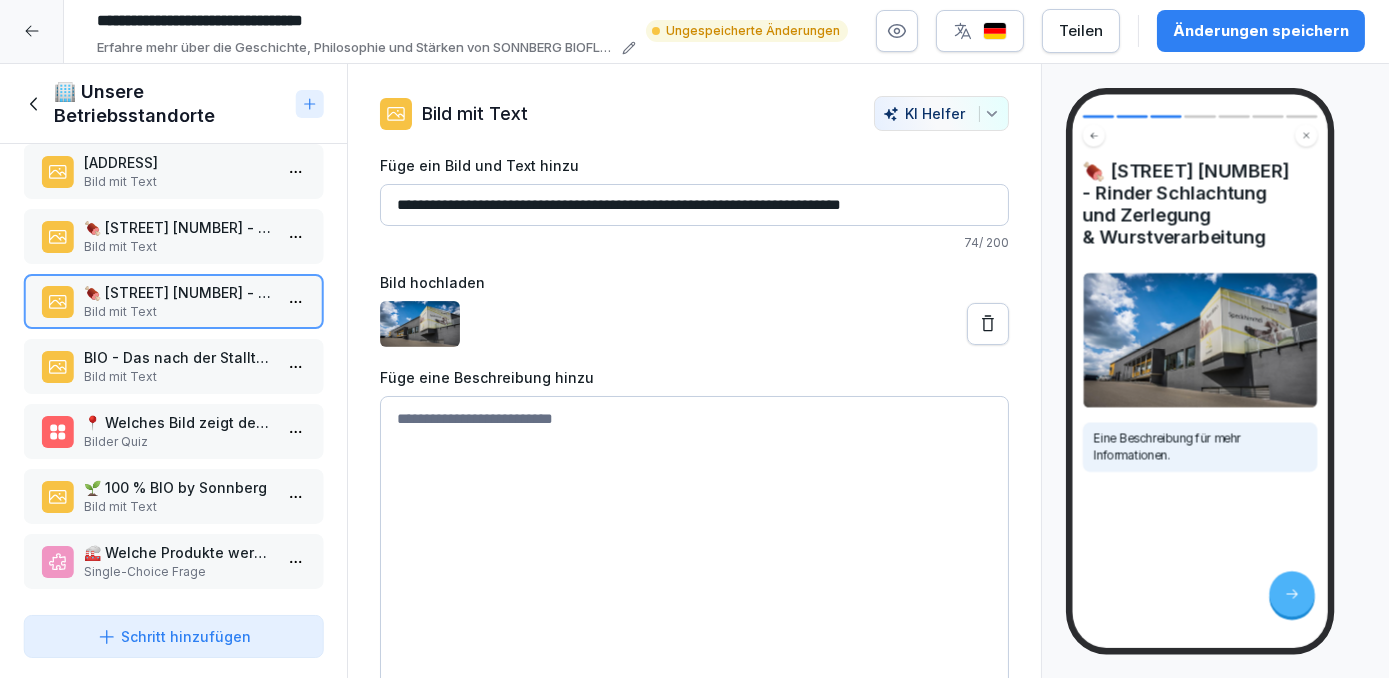 click on "Bild mit Text" at bounding box center (177, 247) 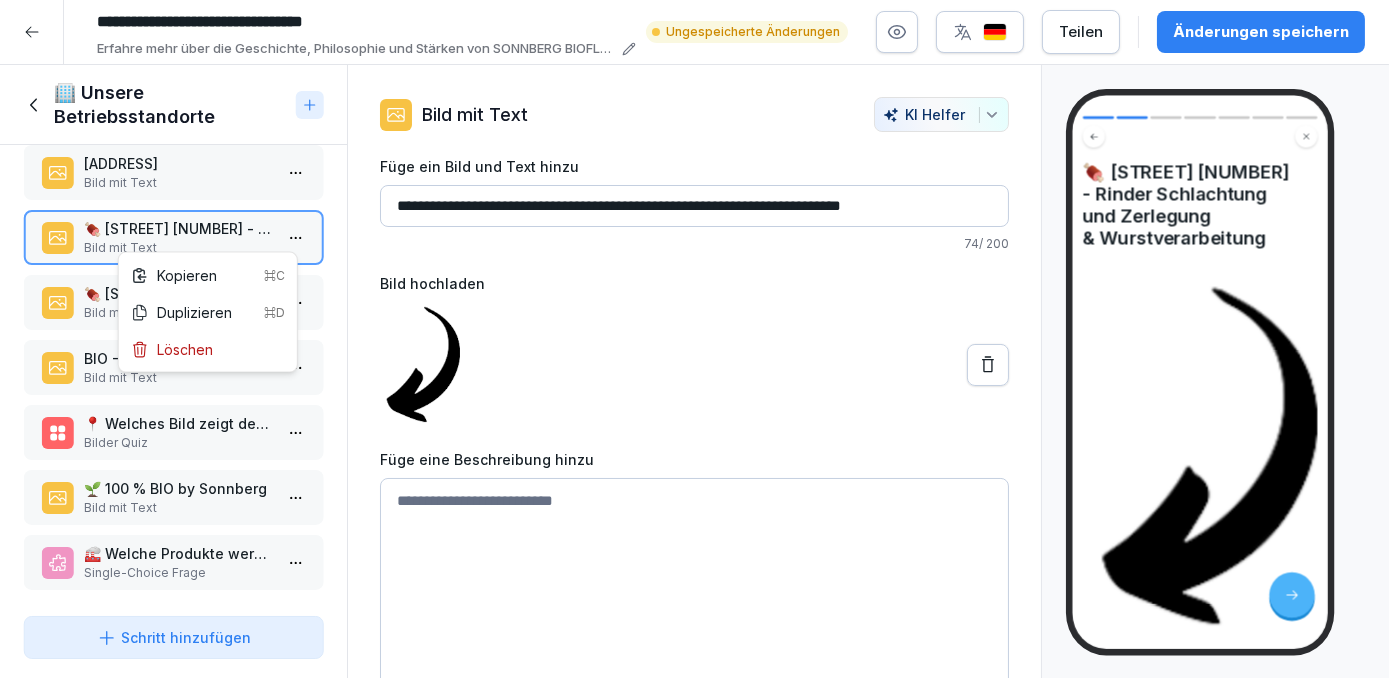 click on "**********" at bounding box center (694, 339) 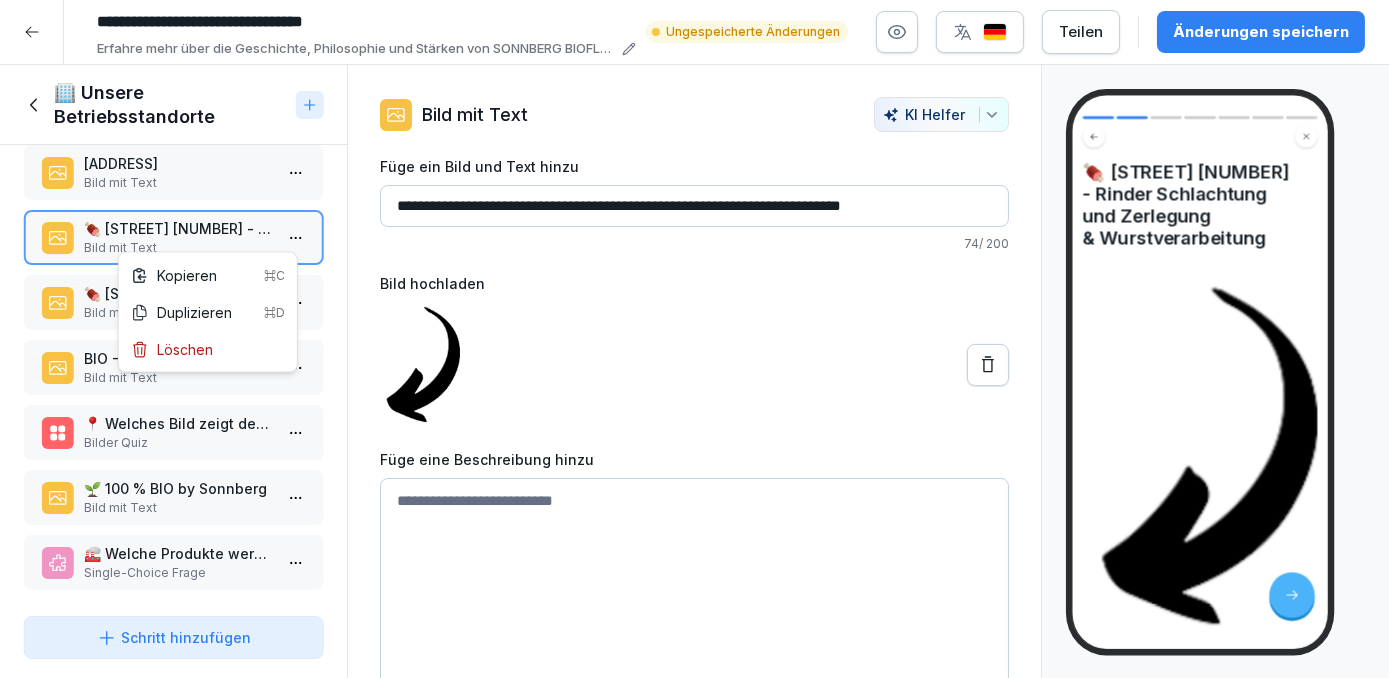 scroll, scrollTop: 0, scrollLeft: 0, axis: both 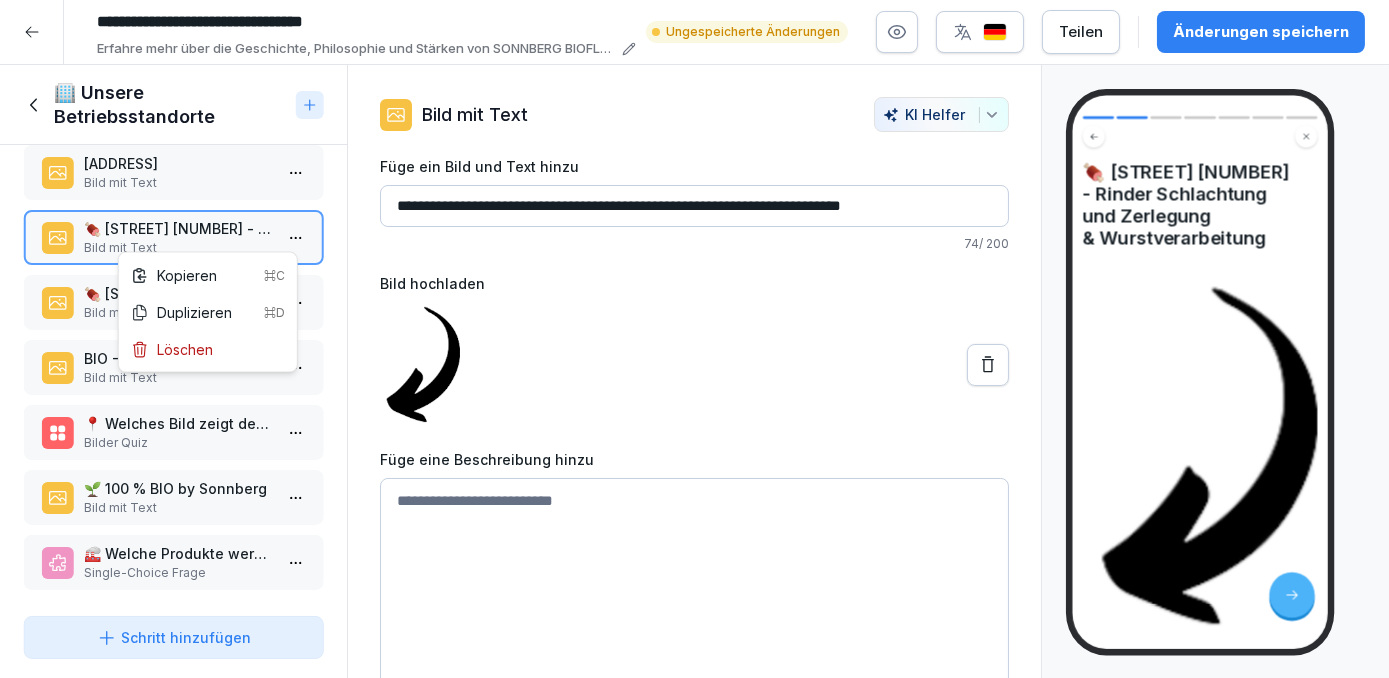 click on "**********" at bounding box center [694, 339] 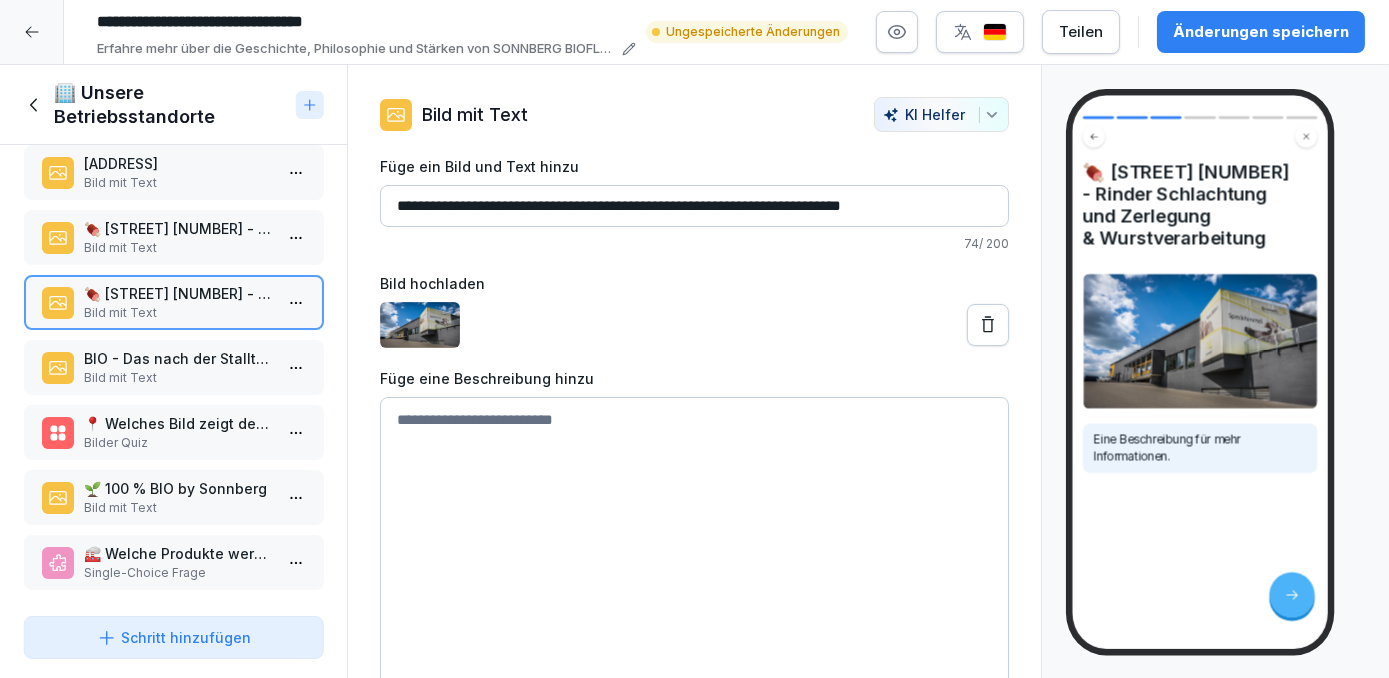 click on "Bild mit Text" at bounding box center [177, 248] 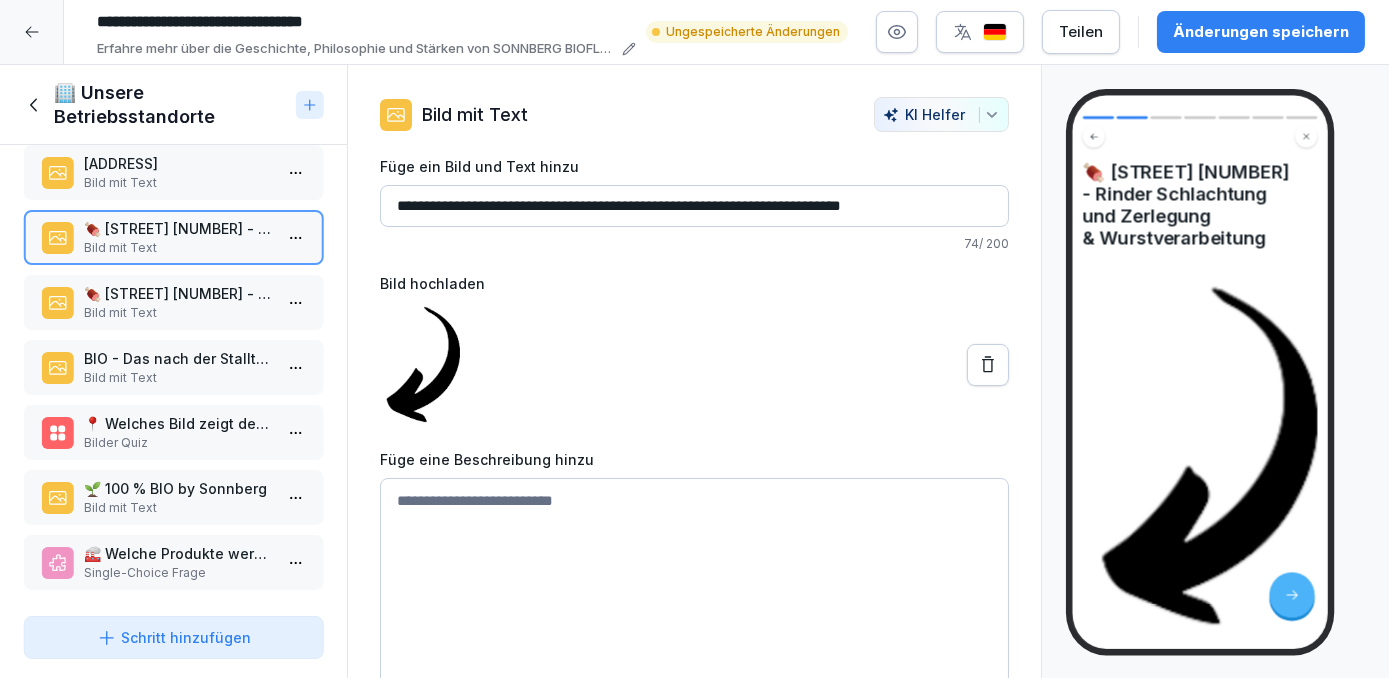 click on "**********" at bounding box center (694, 339) 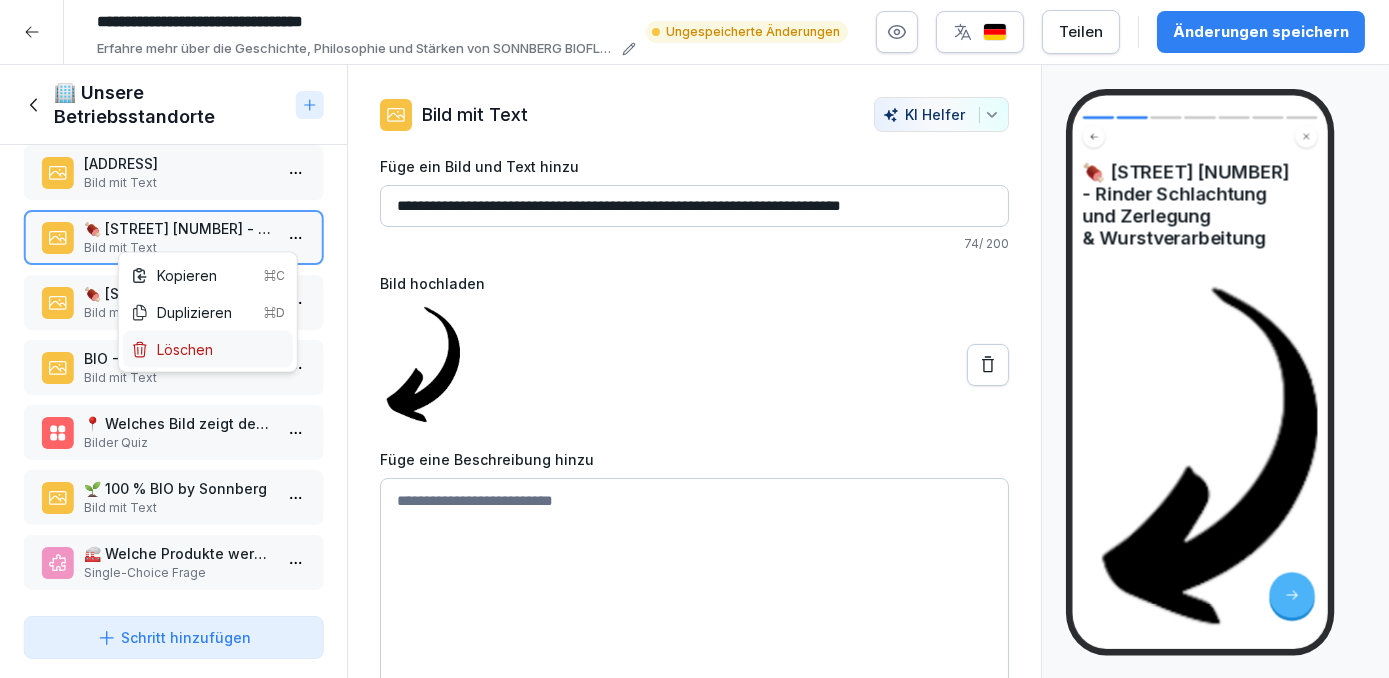 click on "Löschen" at bounding box center (208, 349) 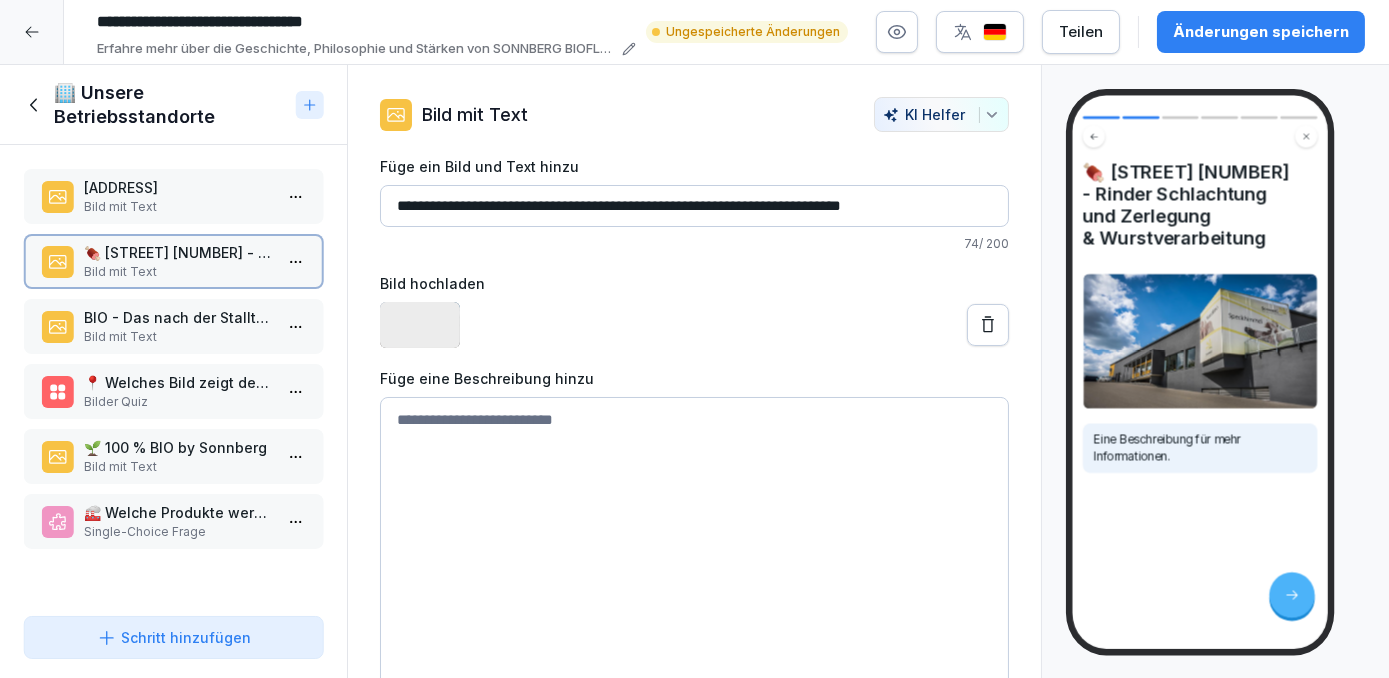 scroll, scrollTop: 0, scrollLeft: 0, axis: both 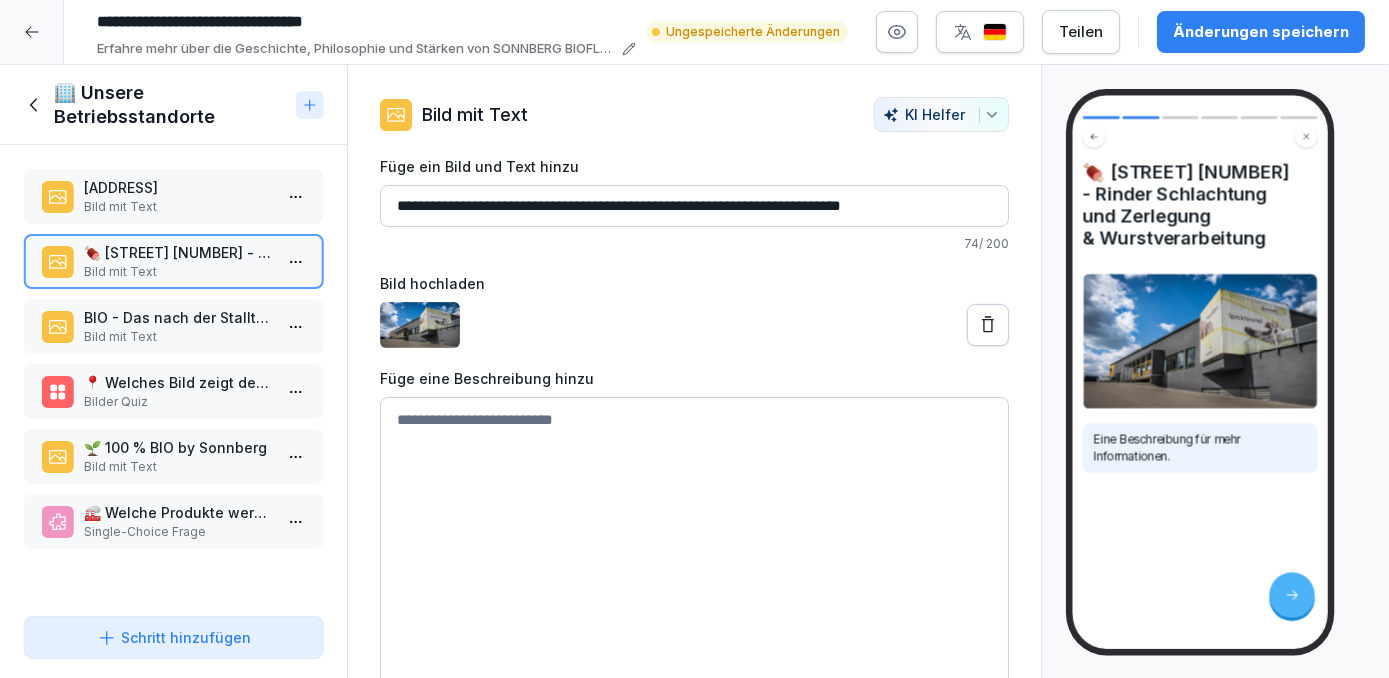 drag, startPoint x: 544, startPoint y: 203, endPoint x: 1037, endPoint y: 204, distance: 493.001 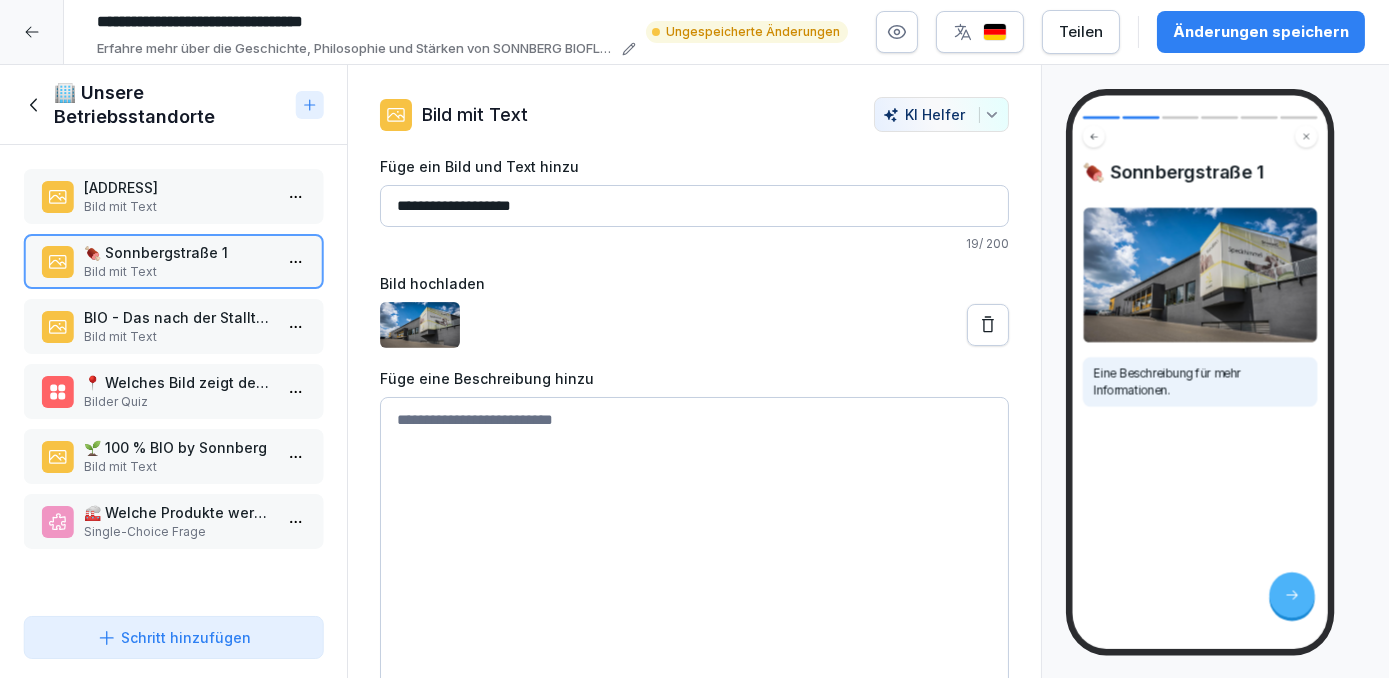 type on "**********" 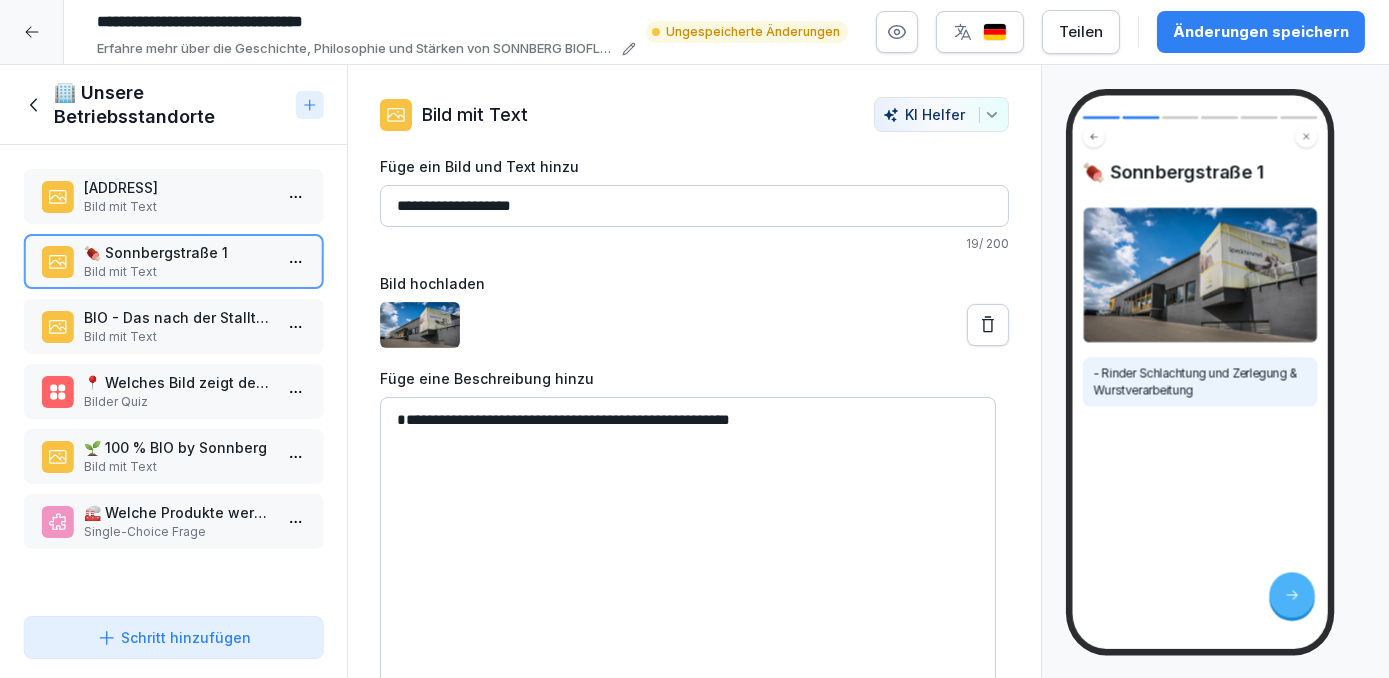 click on "**********" at bounding box center [687, 547] 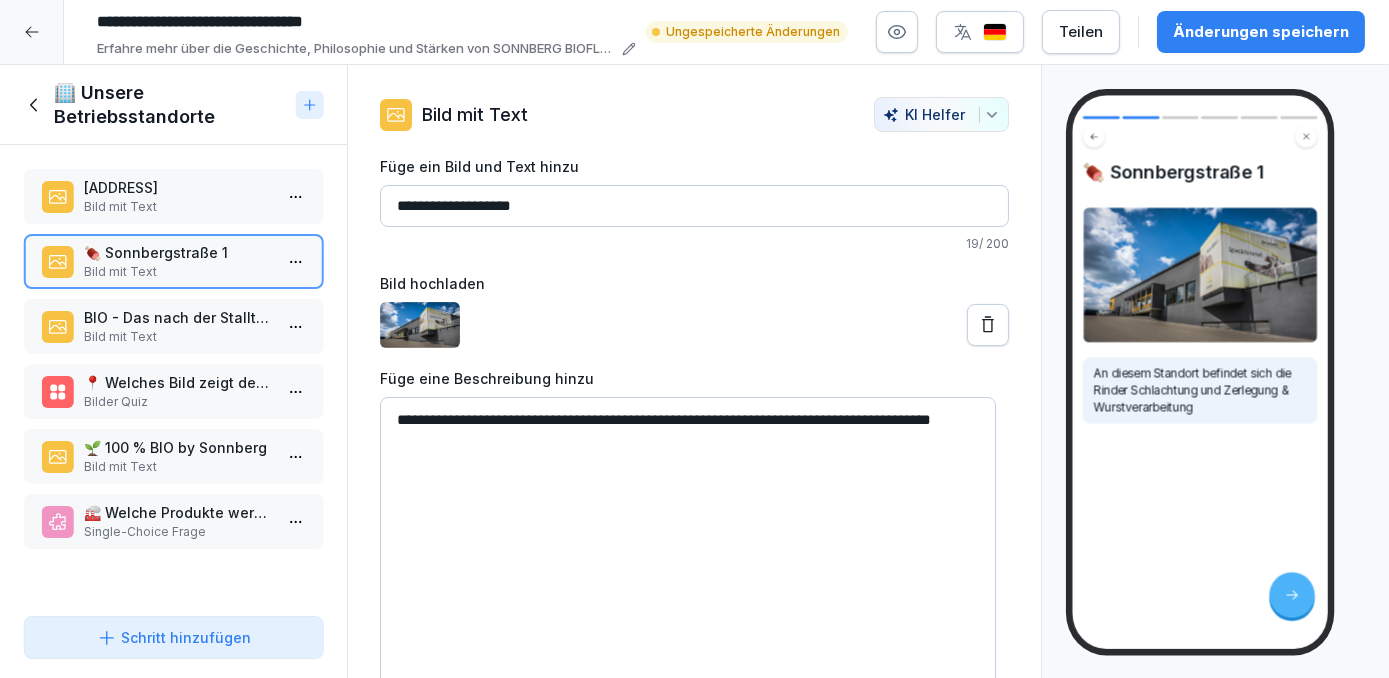 click on "**********" at bounding box center [687, 547] 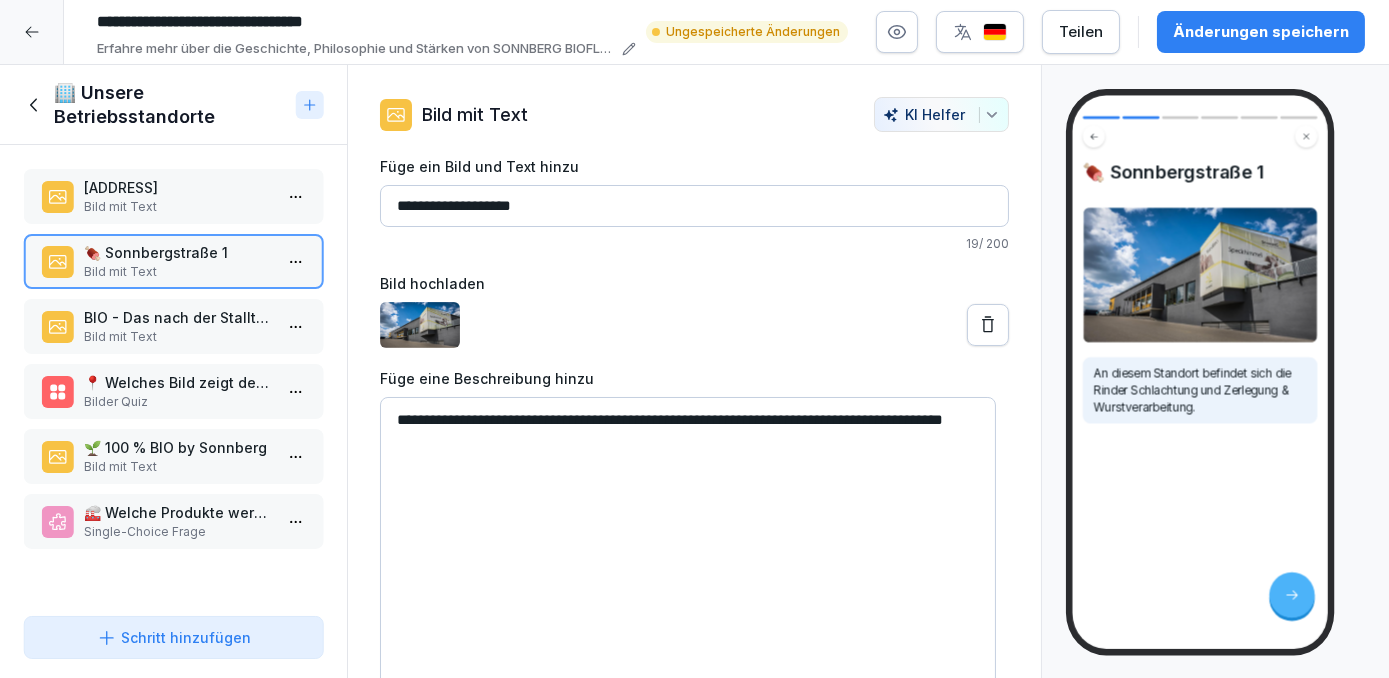 paste on "**********" 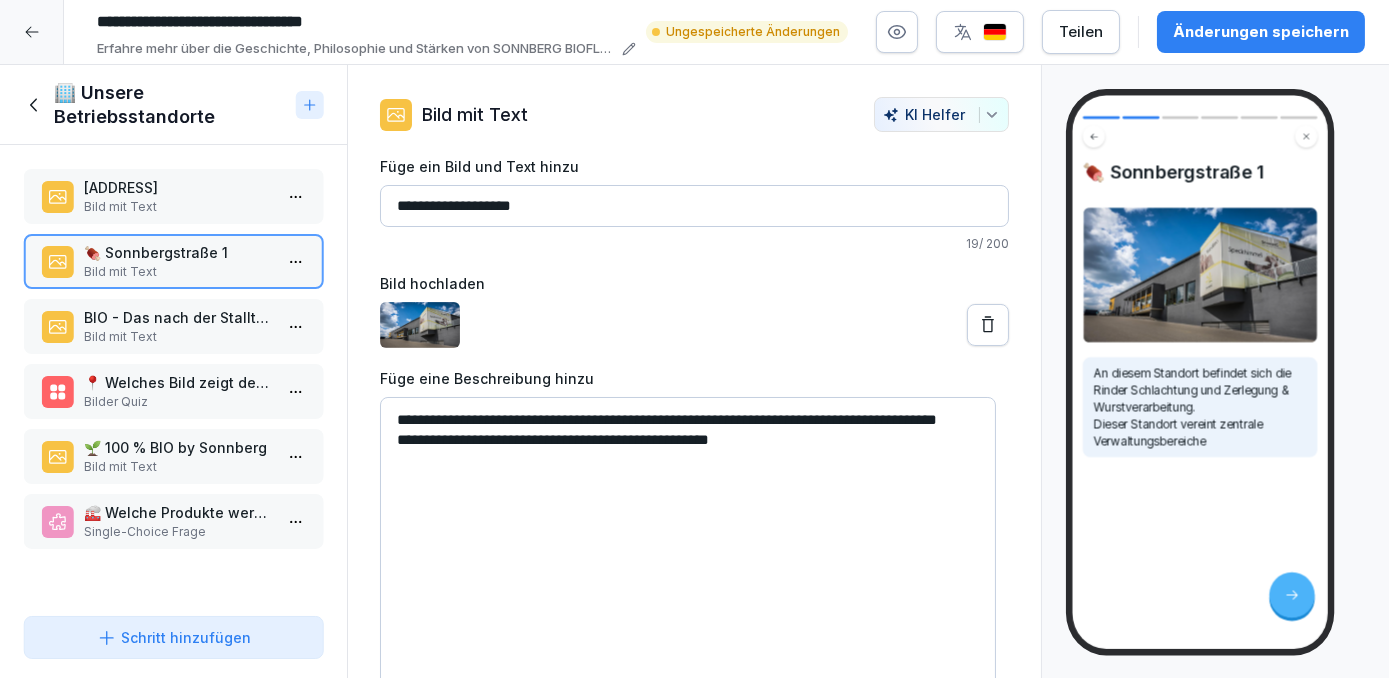 click on "**********" at bounding box center (687, 547) 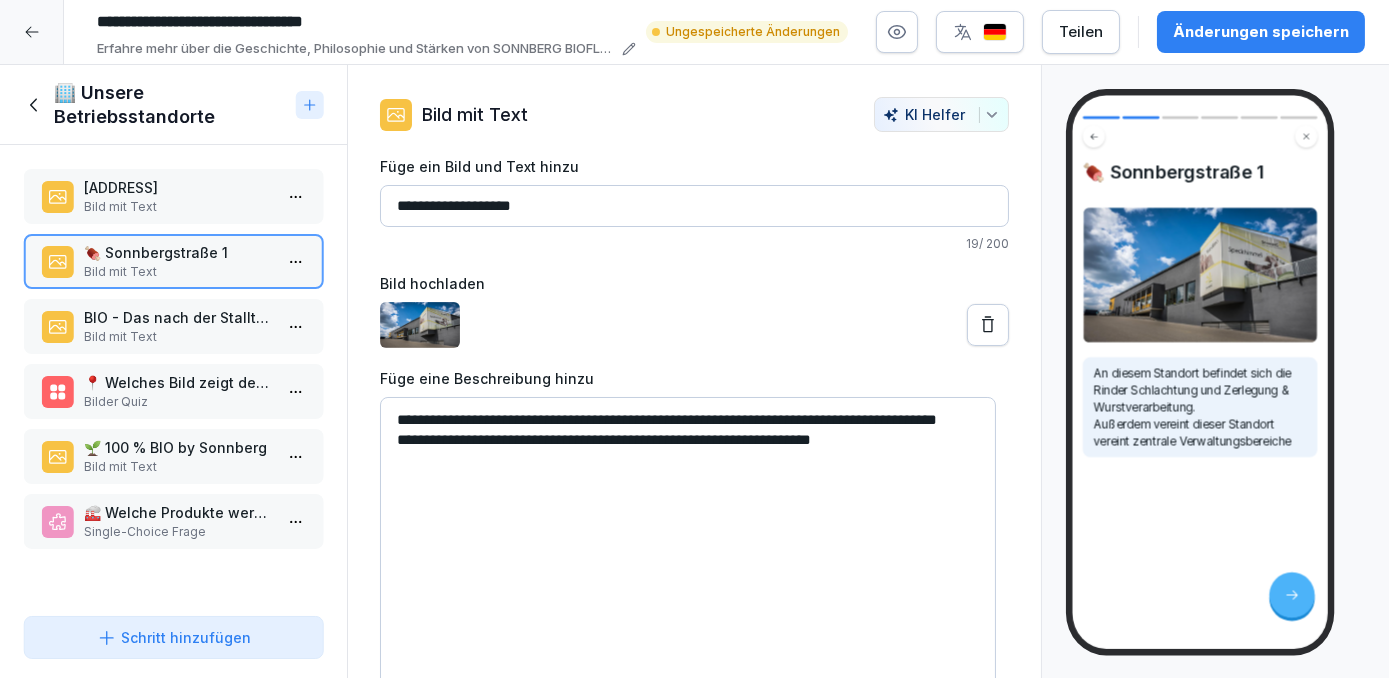 click on "**********" at bounding box center [687, 547] 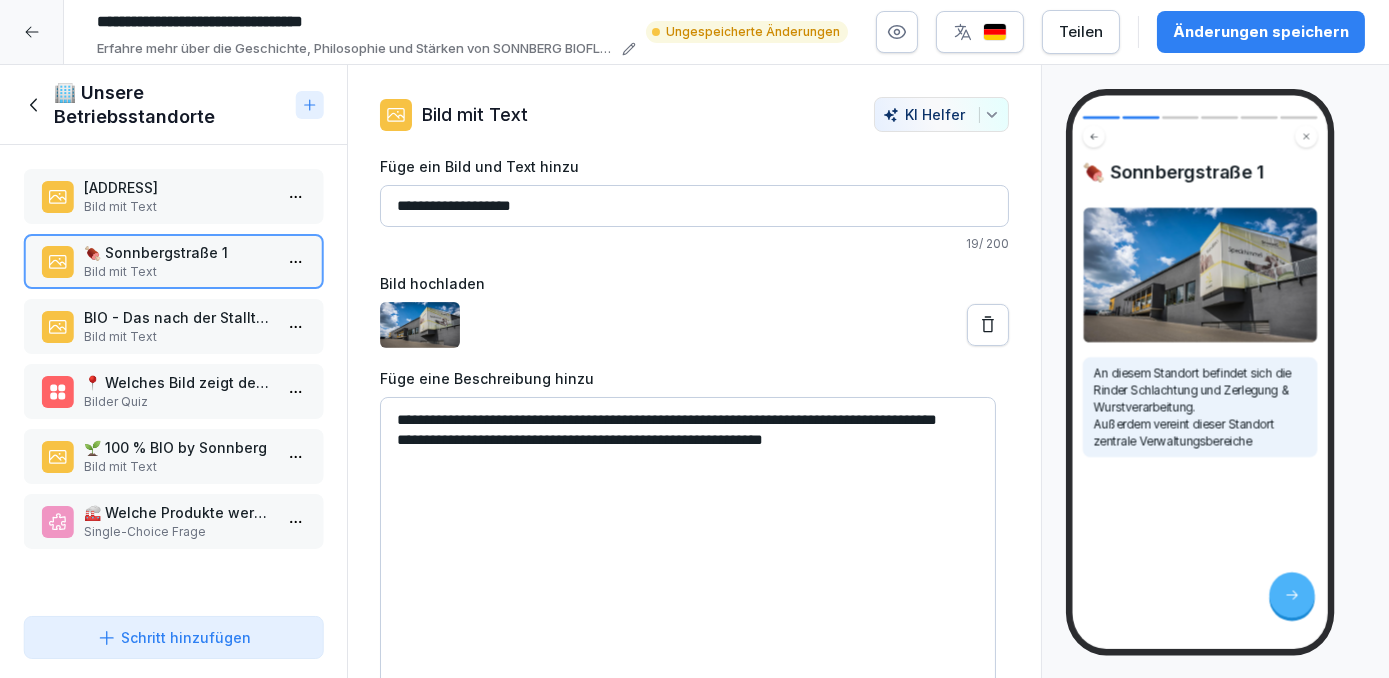 click on "**********" at bounding box center [687, 547] 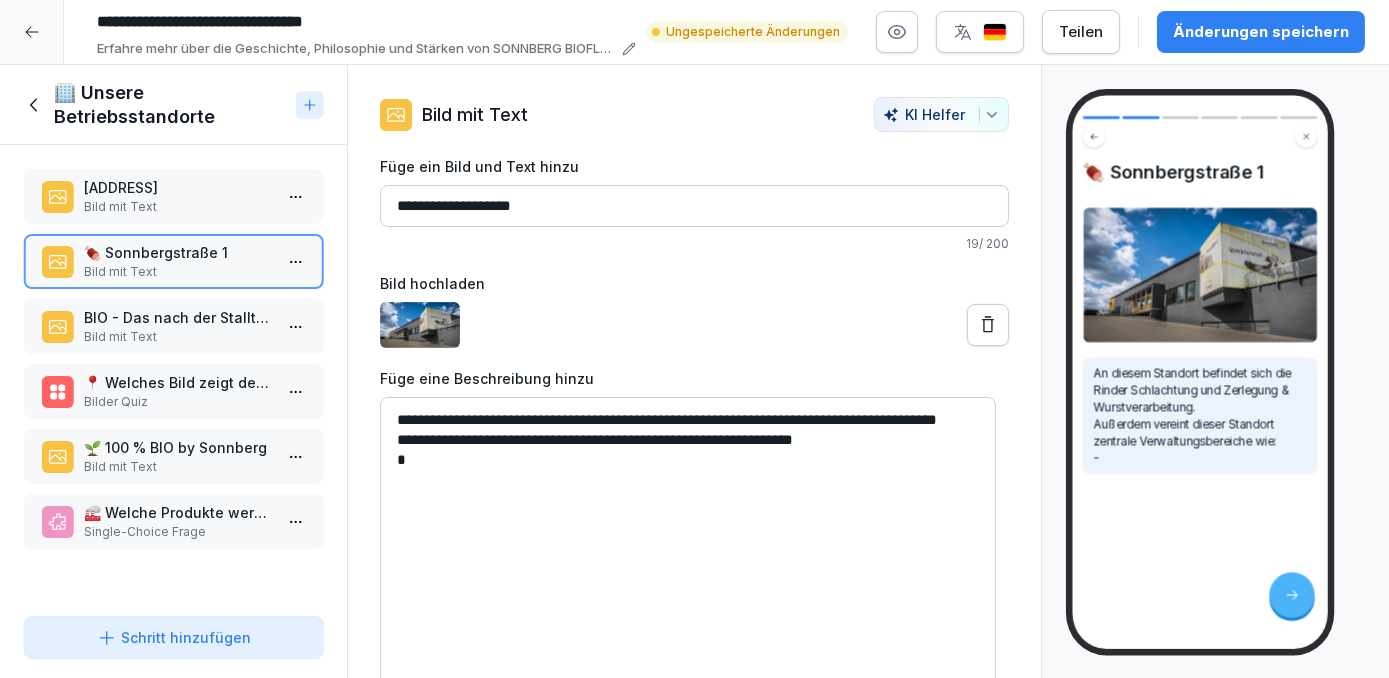 paste on "**********" 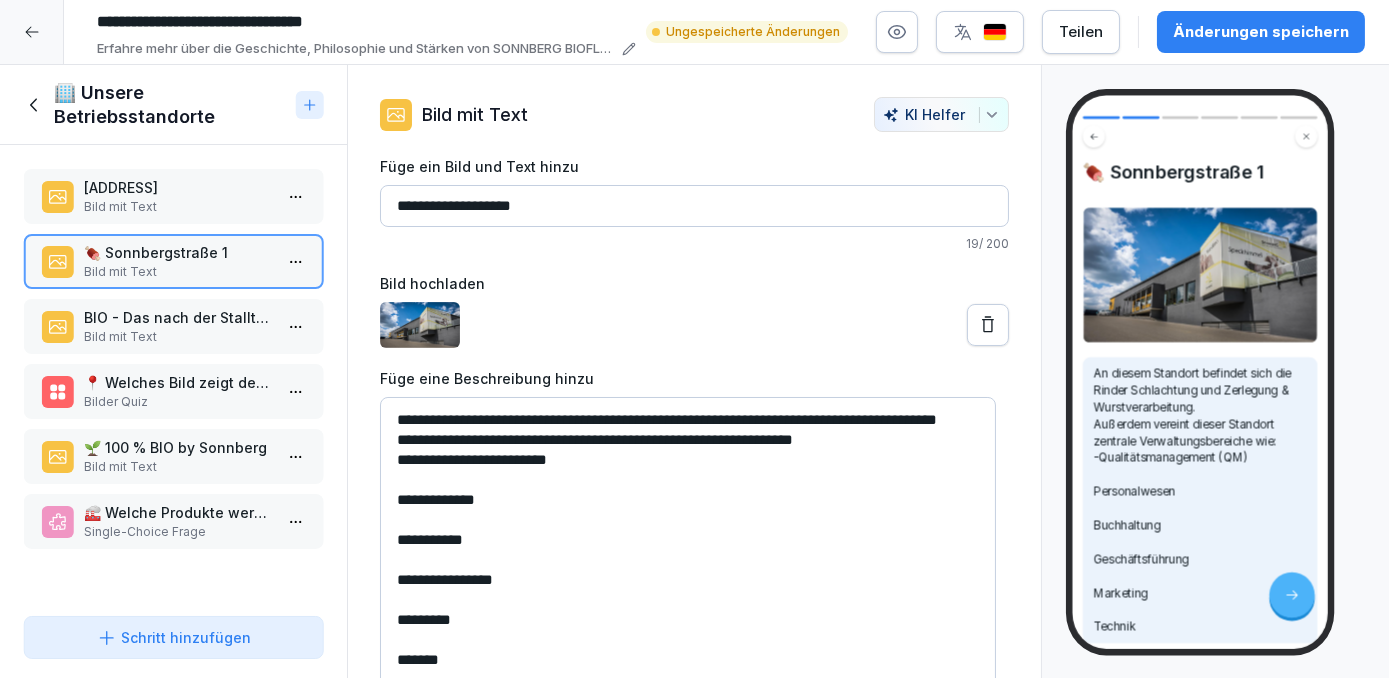 scroll, scrollTop: 22, scrollLeft: 0, axis: vertical 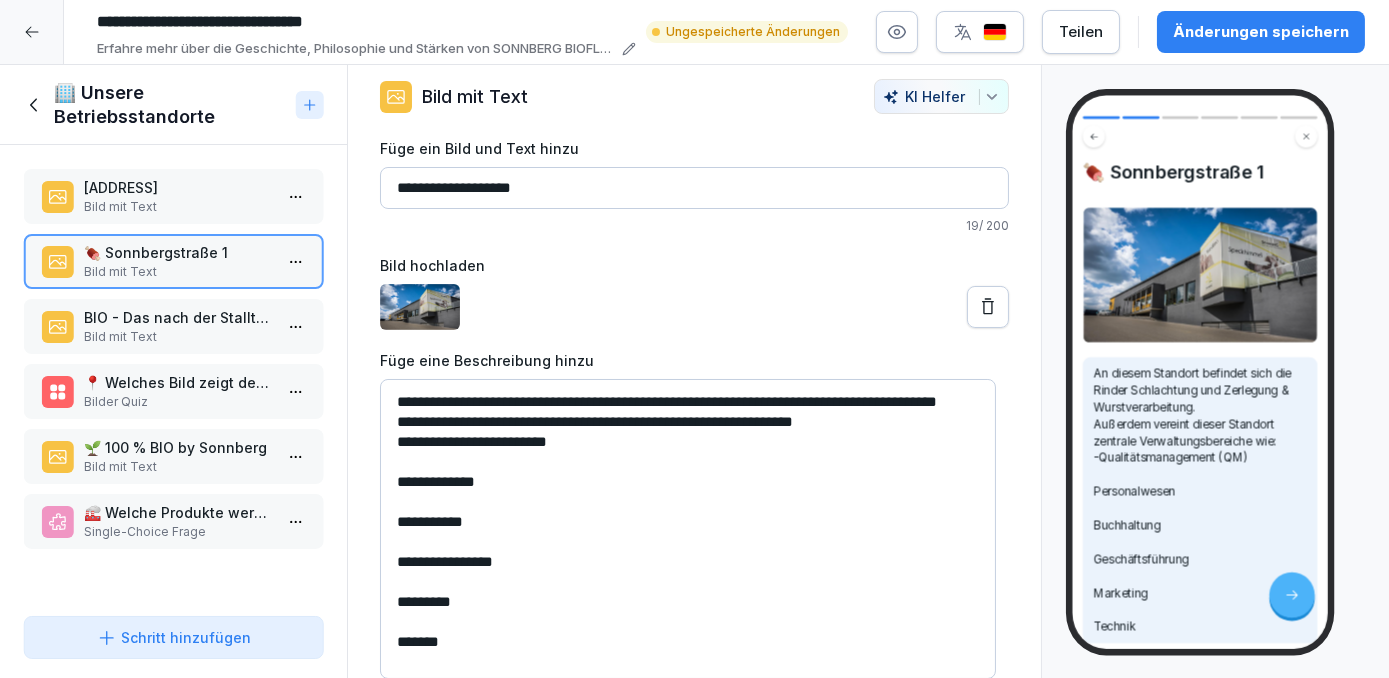 click on "**********" at bounding box center [687, 529] 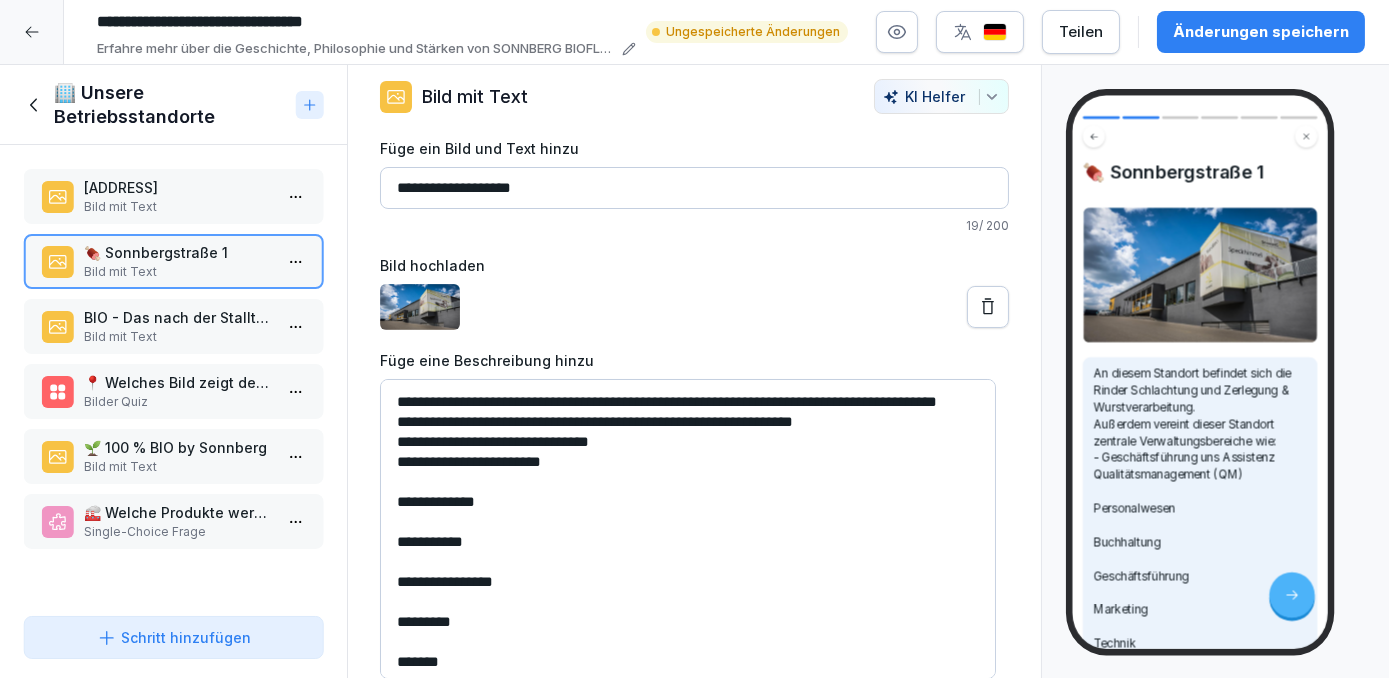 click on "**********" at bounding box center [687, 529] 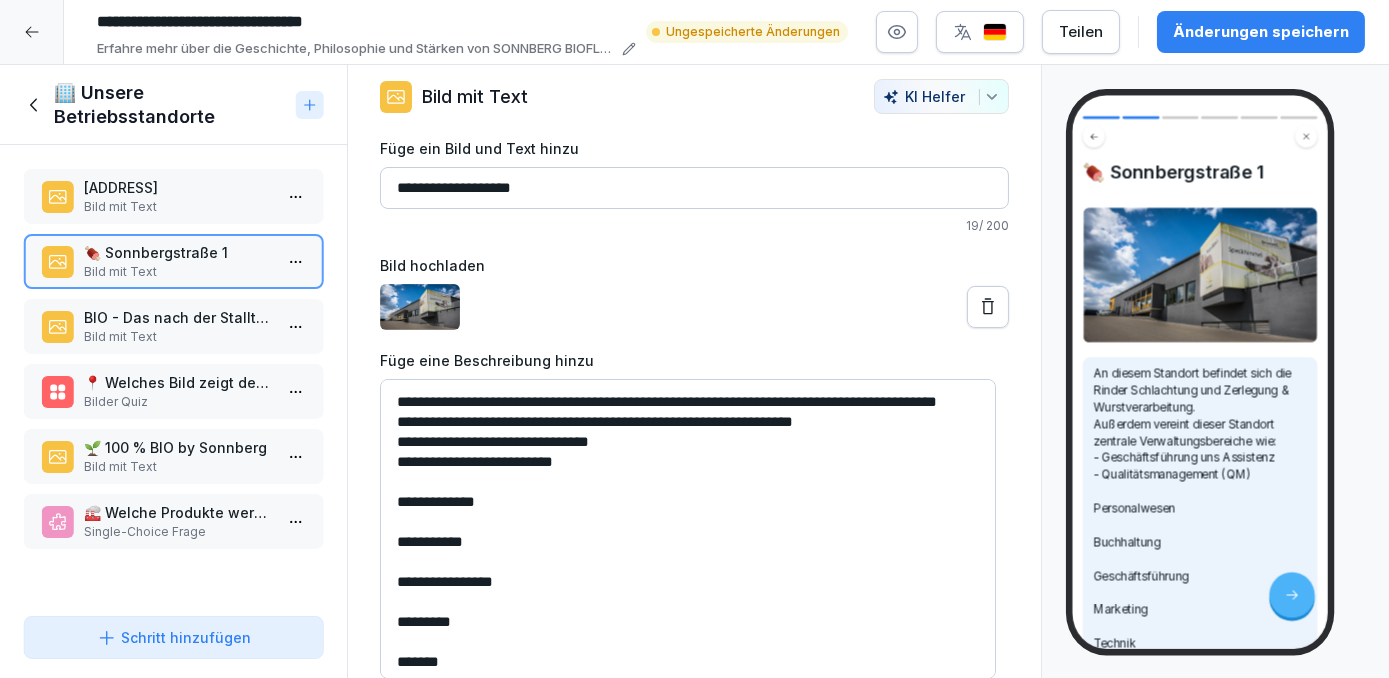click on "**********" at bounding box center (687, 529) 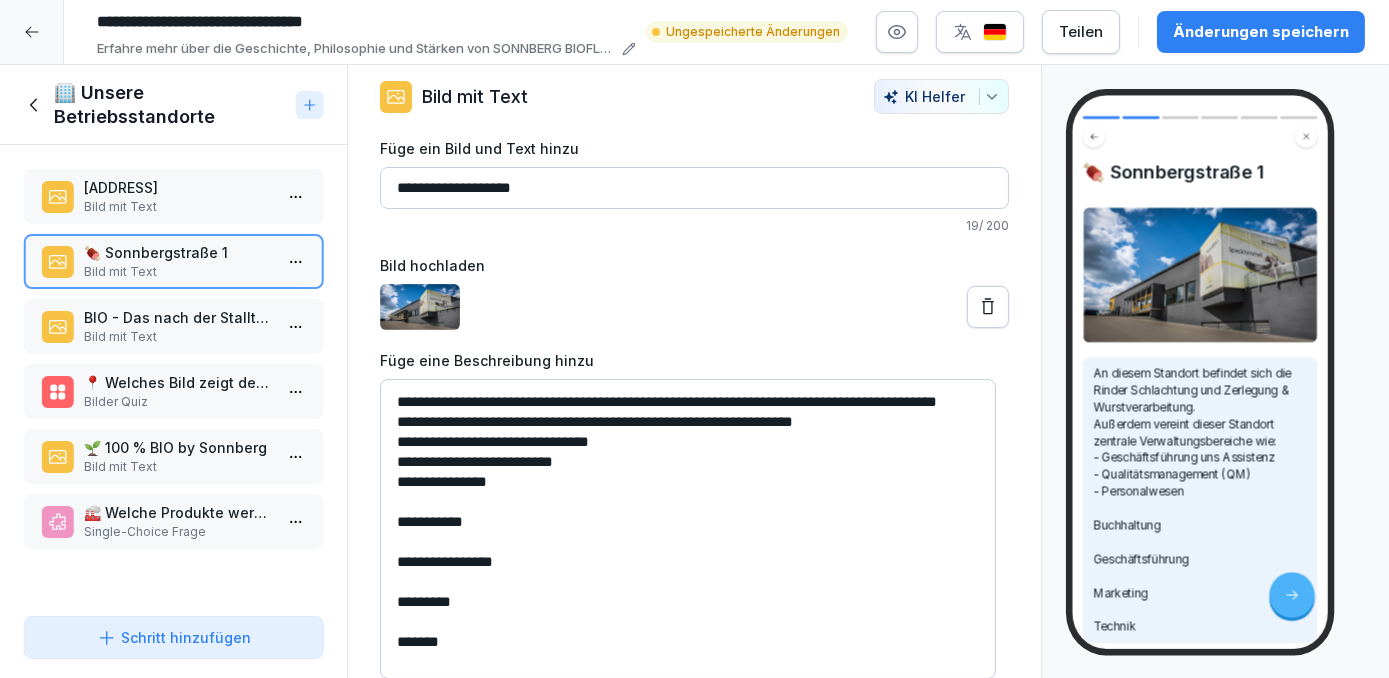 click on "**********" at bounding box center [687, 529] 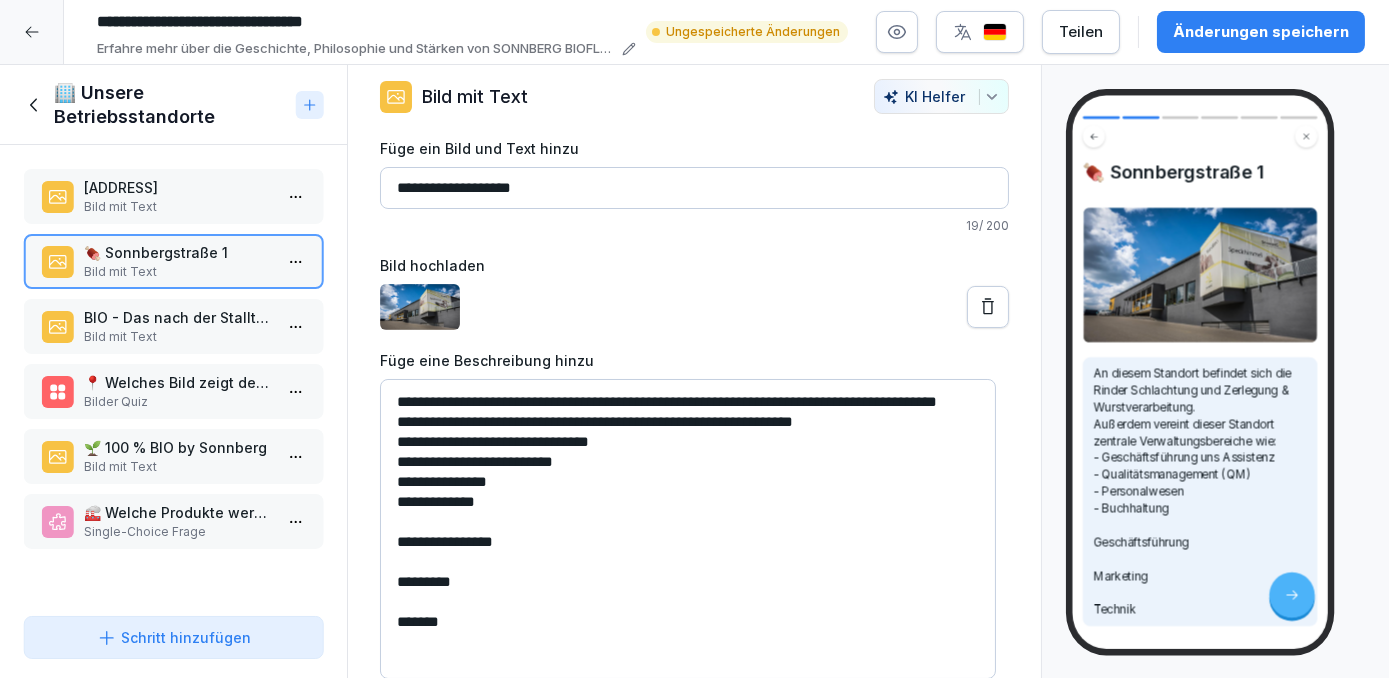 drag, startPoint x: 398, startPoint y: 550, endPoint x: 538, endPoint y: 551, distance: 140.00357 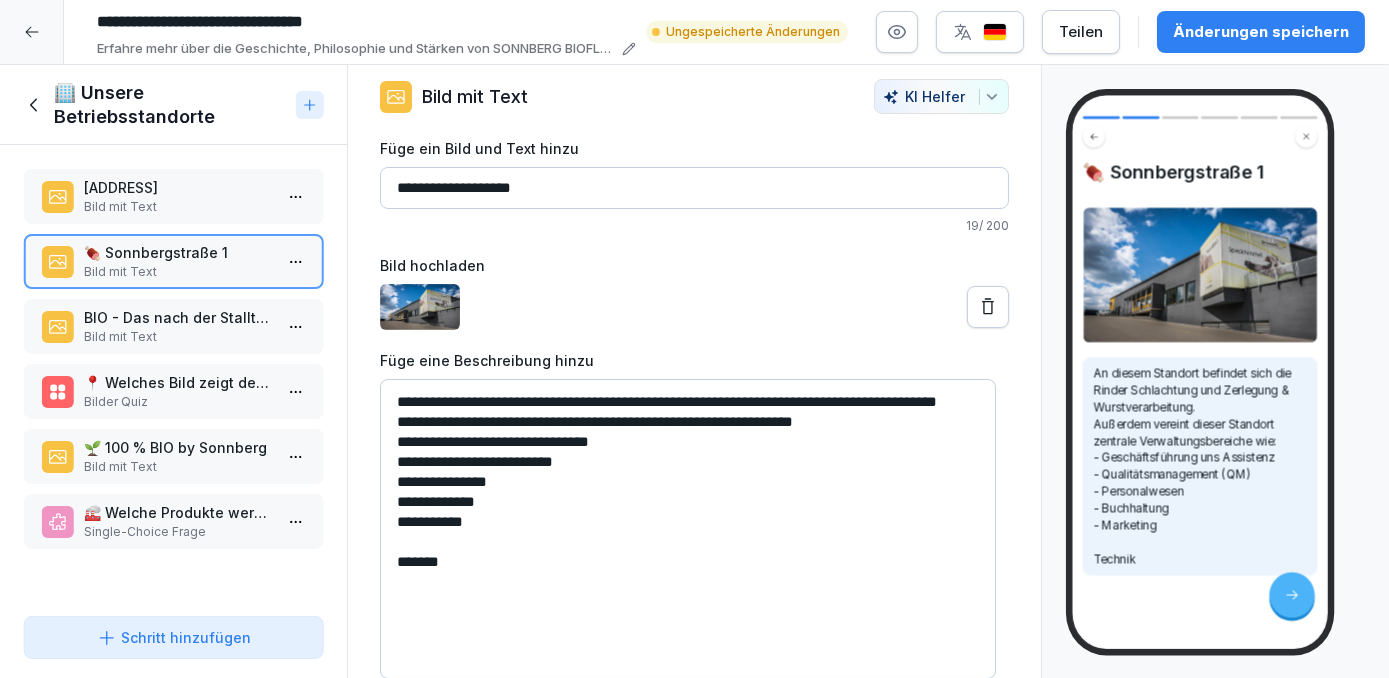 click on "**********" at bounding box center (687, 529) 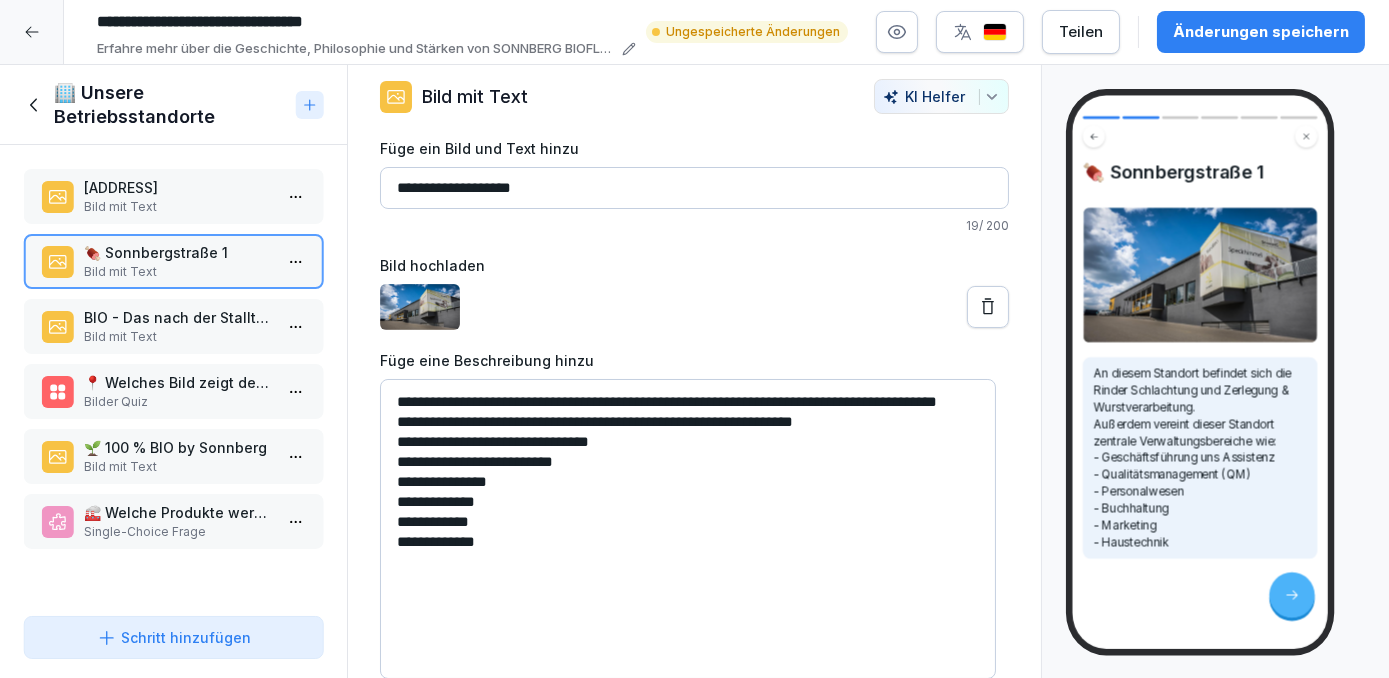 click on "**********" at bounding box center (687, 529) 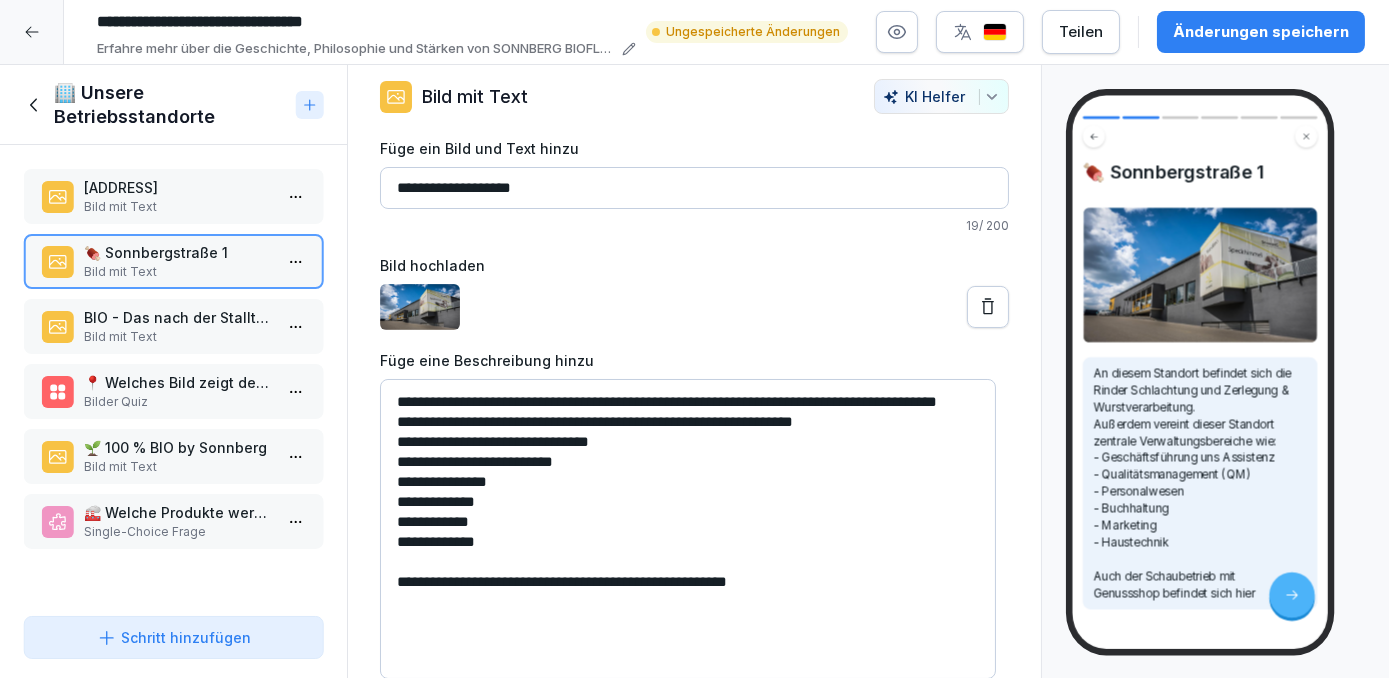 type on "**********" 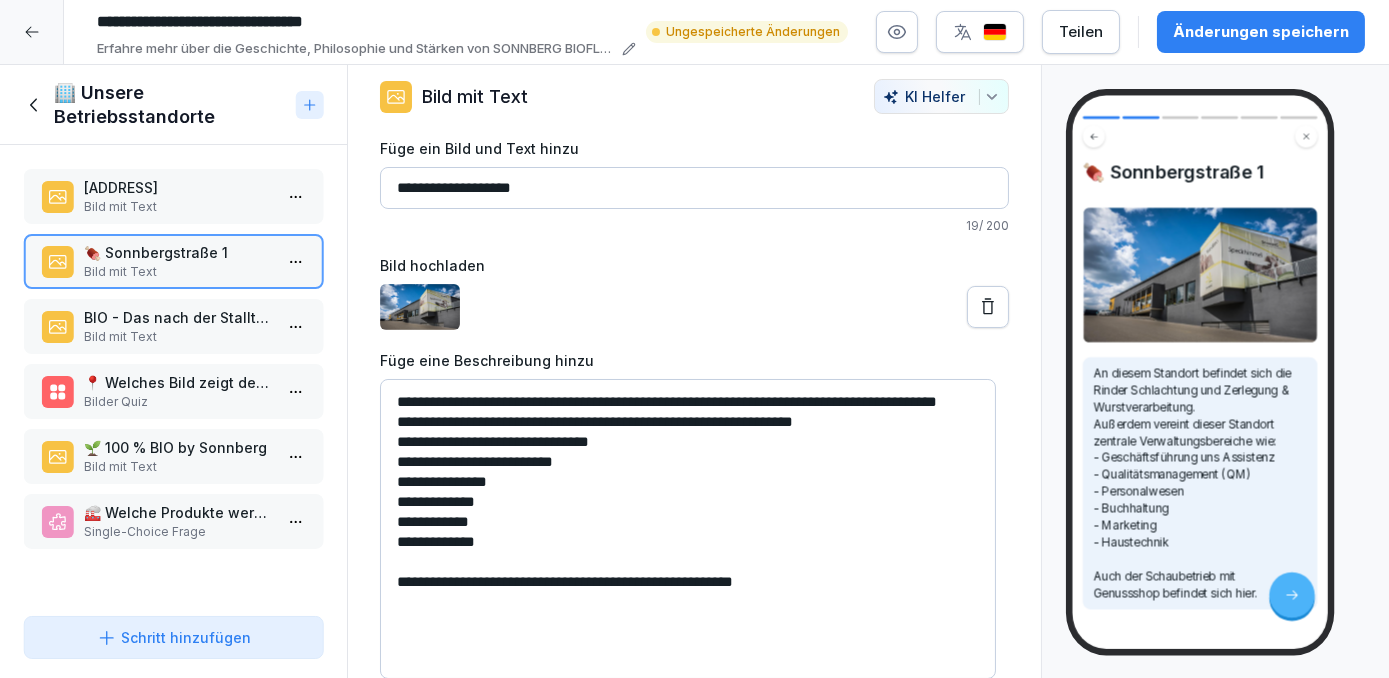 click on "BIO - Das nach der Stalltür weitergeht" at bounding box center [177, 317] 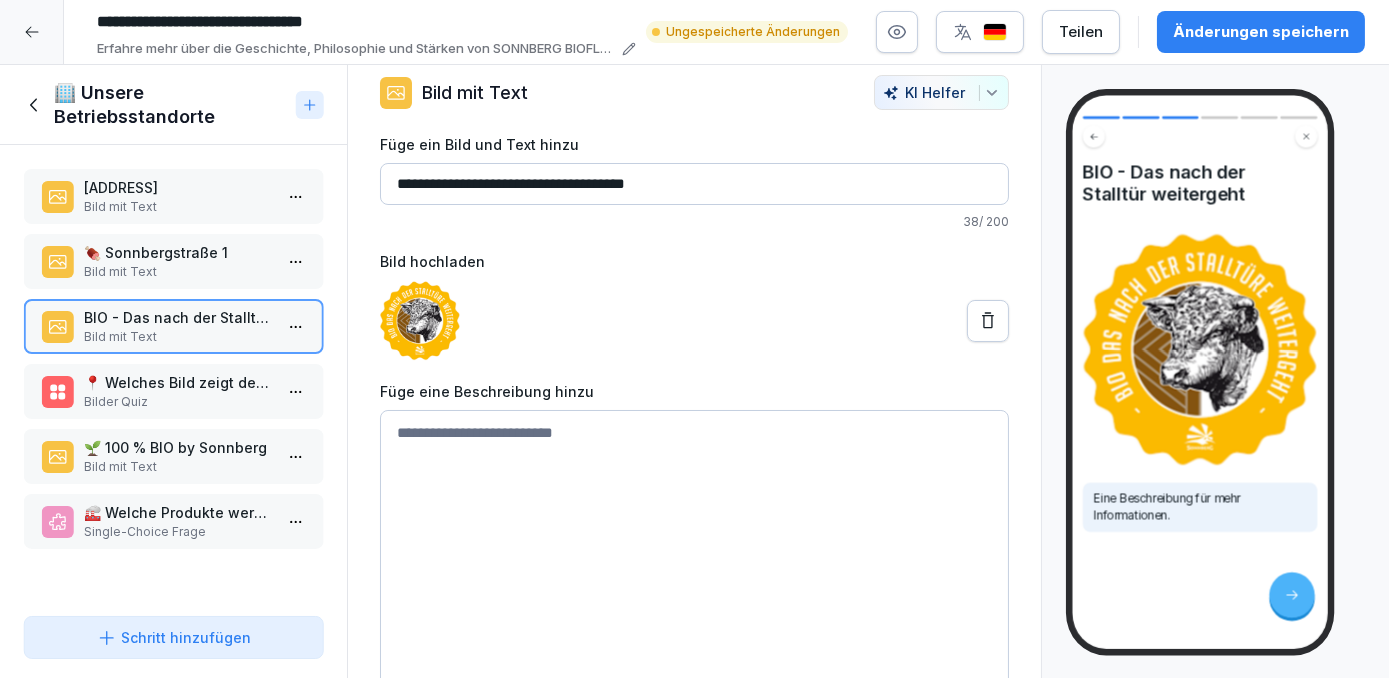 click on "📍 Welches Bild zeigt den Standort Sonnbergstraße 1?" at bounding box center (177, 382) 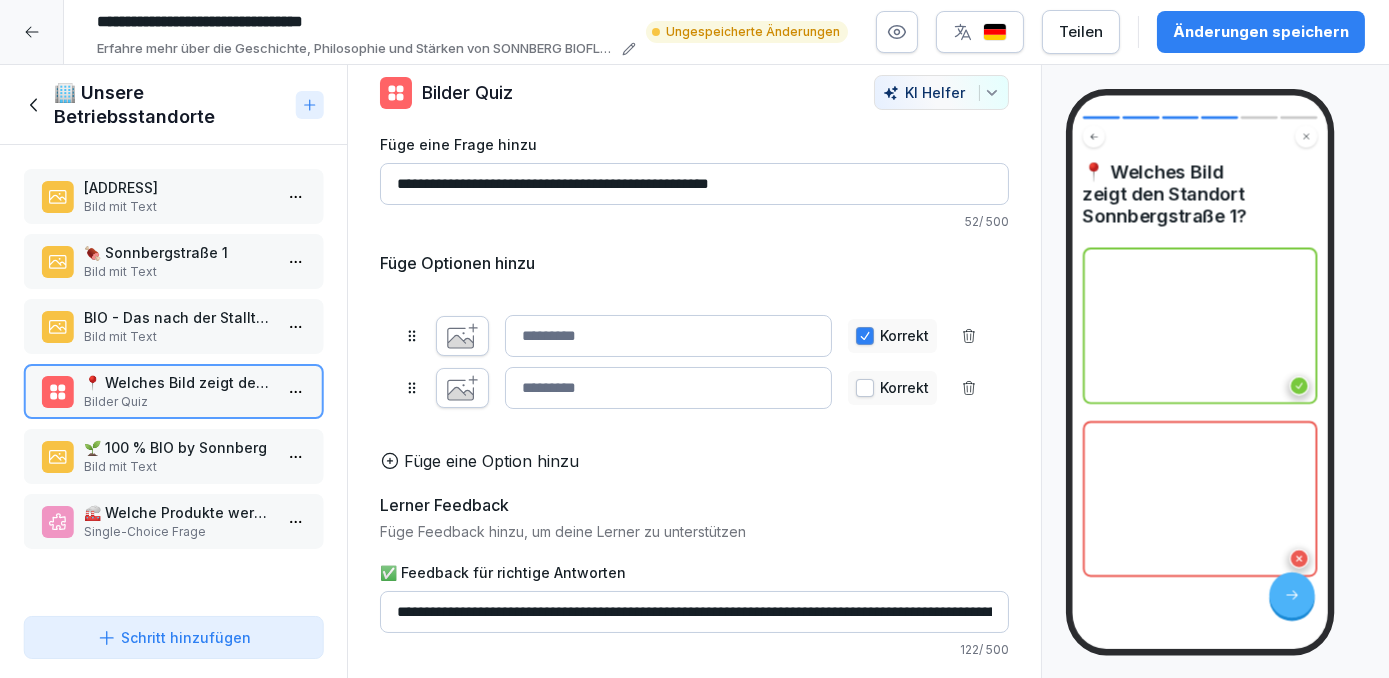 click on "Bild mit Text" at bounding box center [177, 272] 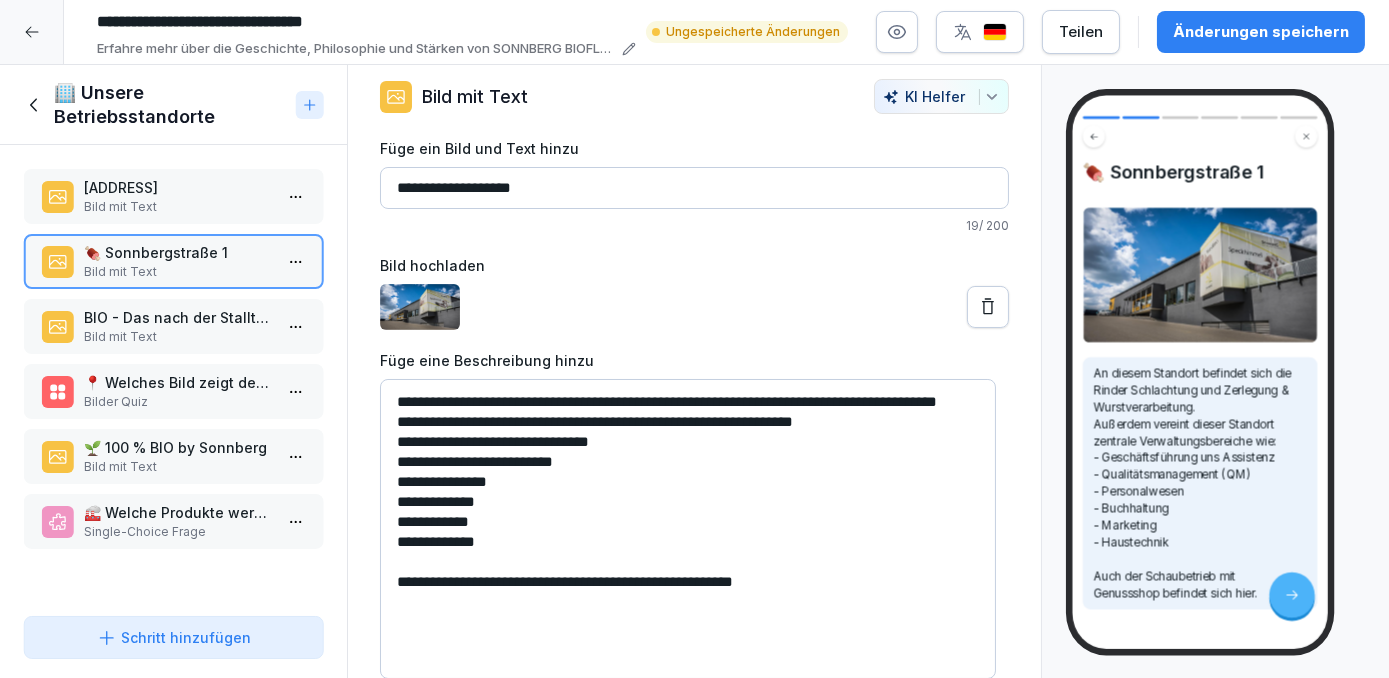 click on "Bilder Quiz" at bounding box center (177, 402) 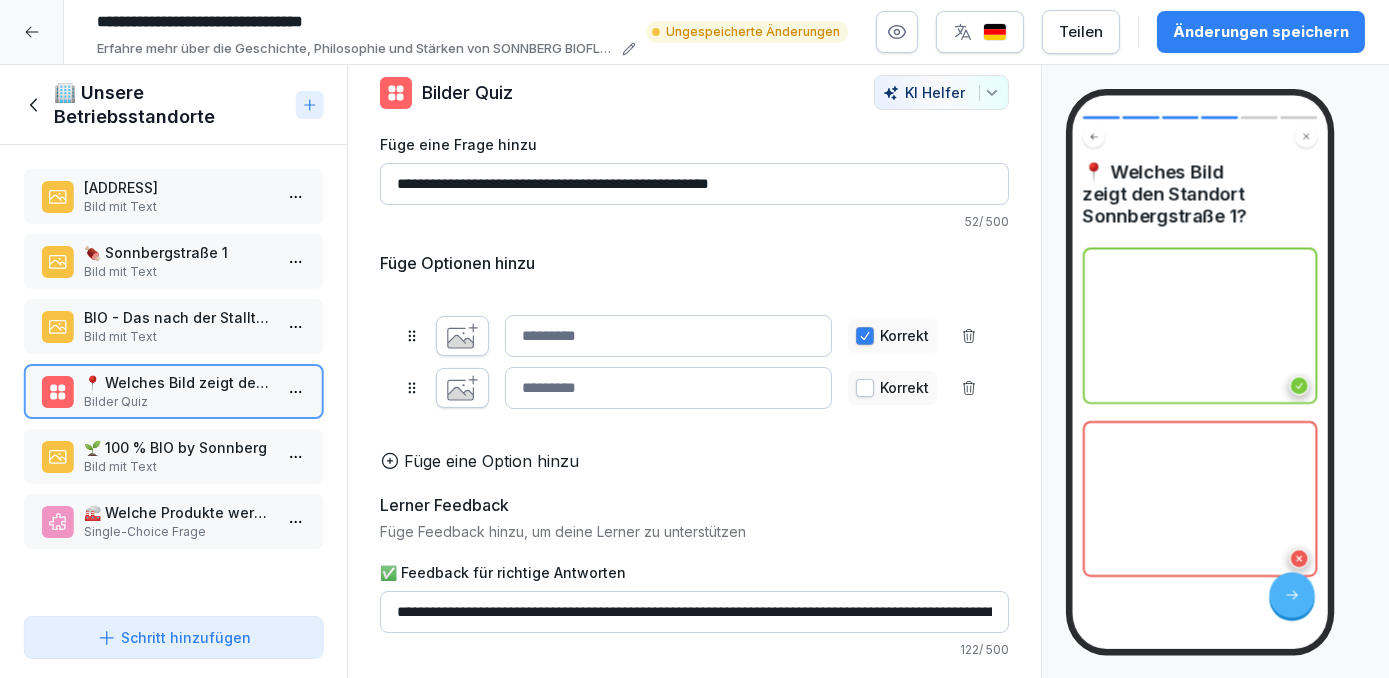 click on "🌱 100 % BIO by Sonnberg" at bounding box center (177, 447) 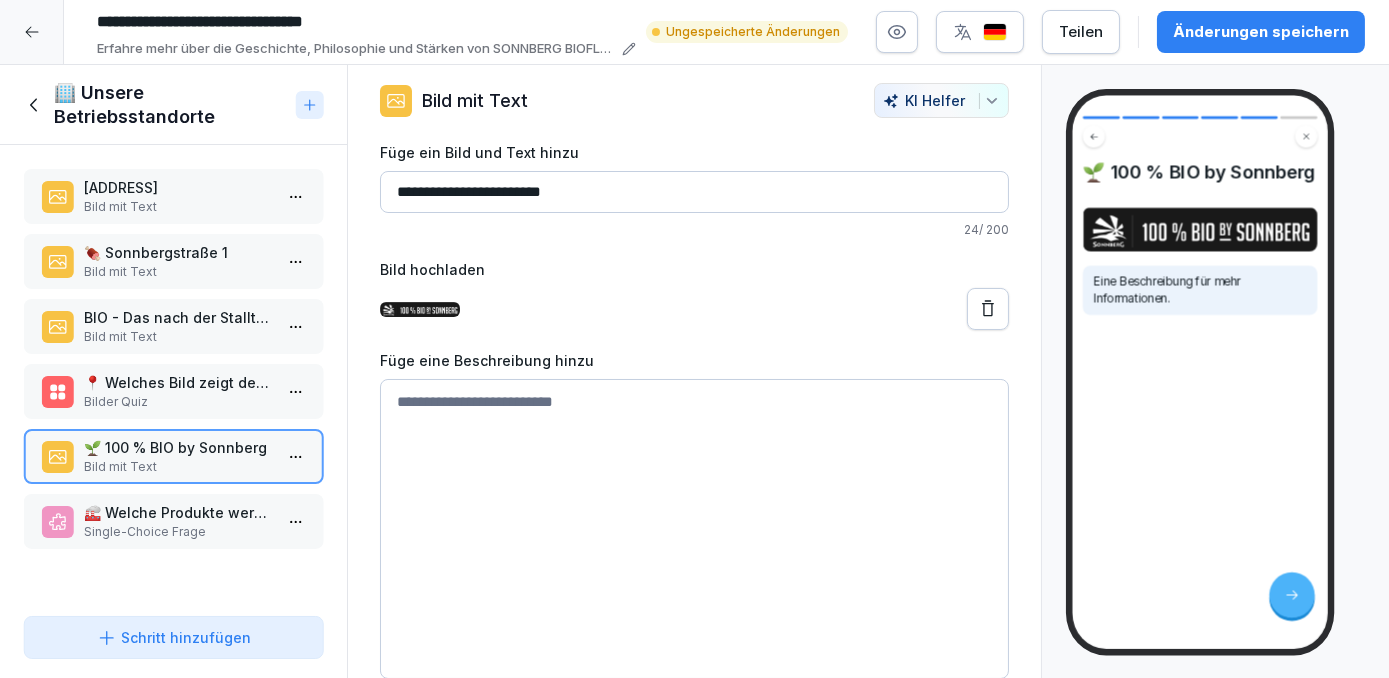 click on "Single-Choice Frage" at bounding box center (177, 532) 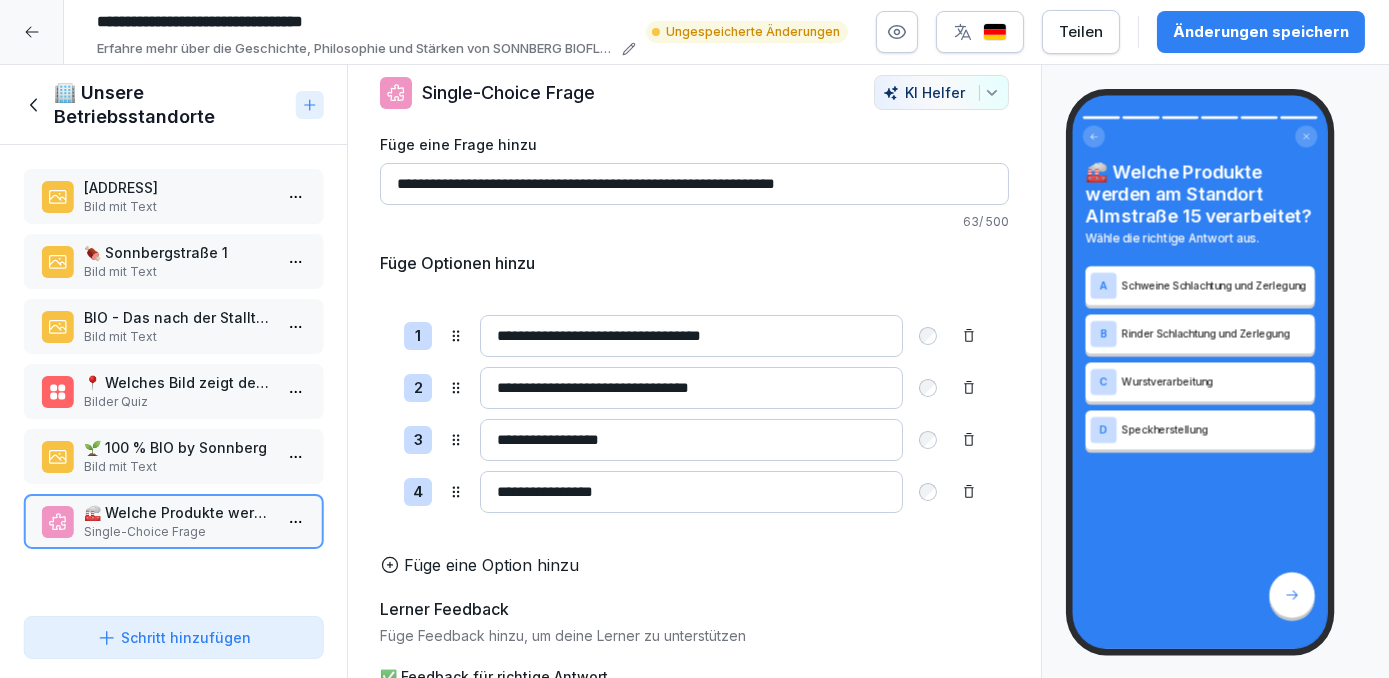 click on "🌱 100 % BIO by Sonnberg" at bounding box center [177, 447] 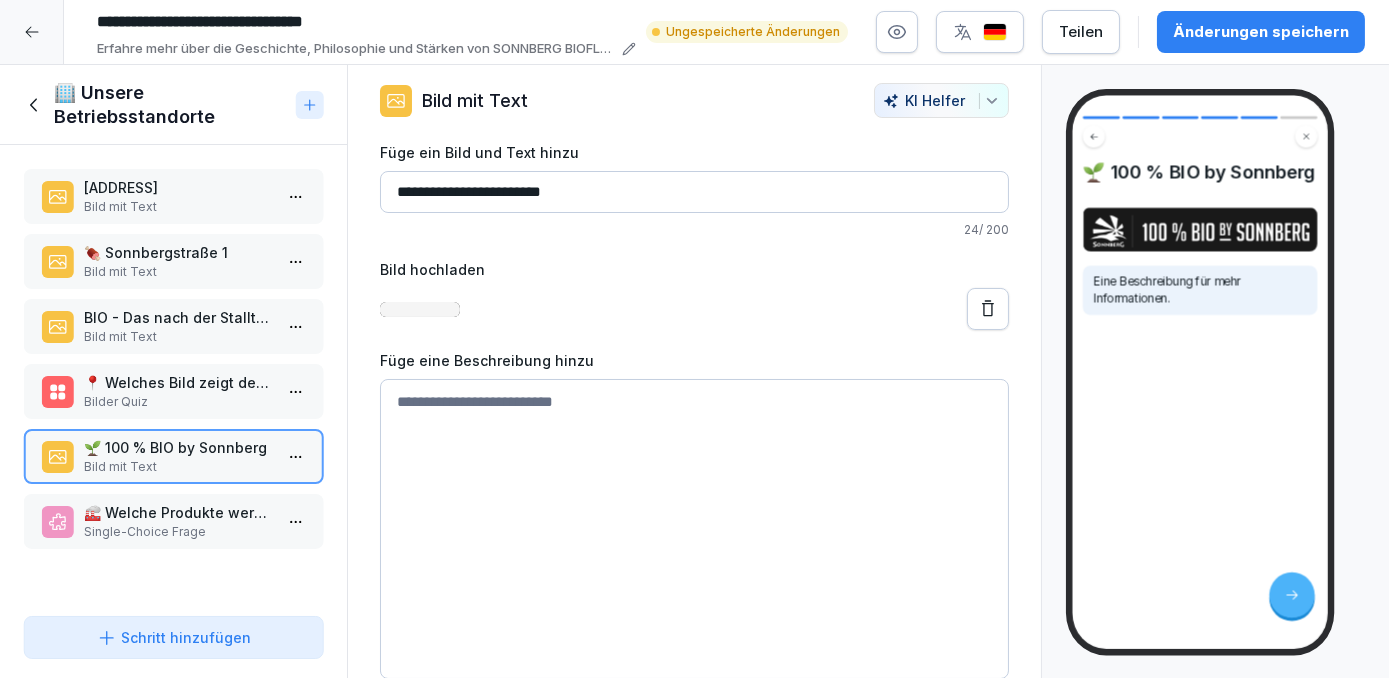 click on "Bilder Quiz" at bounding box center [177, 402] 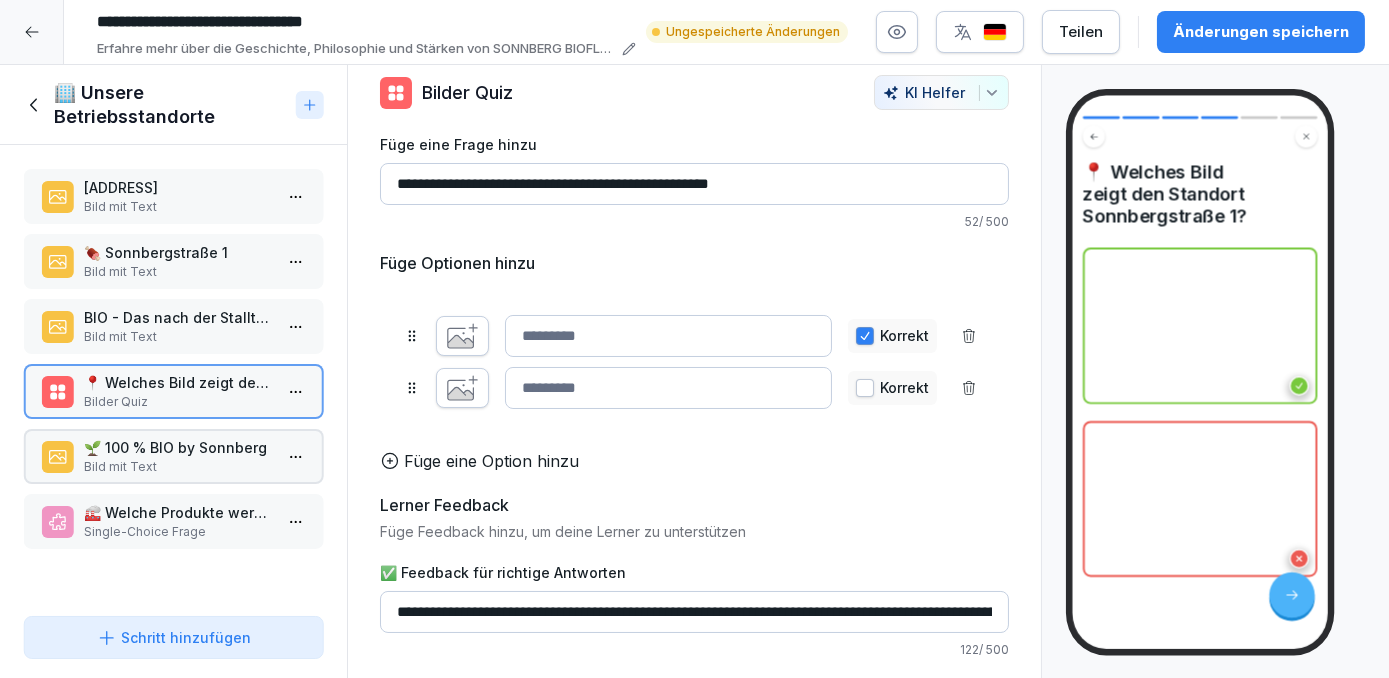 click on "BIO - Das nach der Stalltür weitergeht" at bounding box center [177, 317] 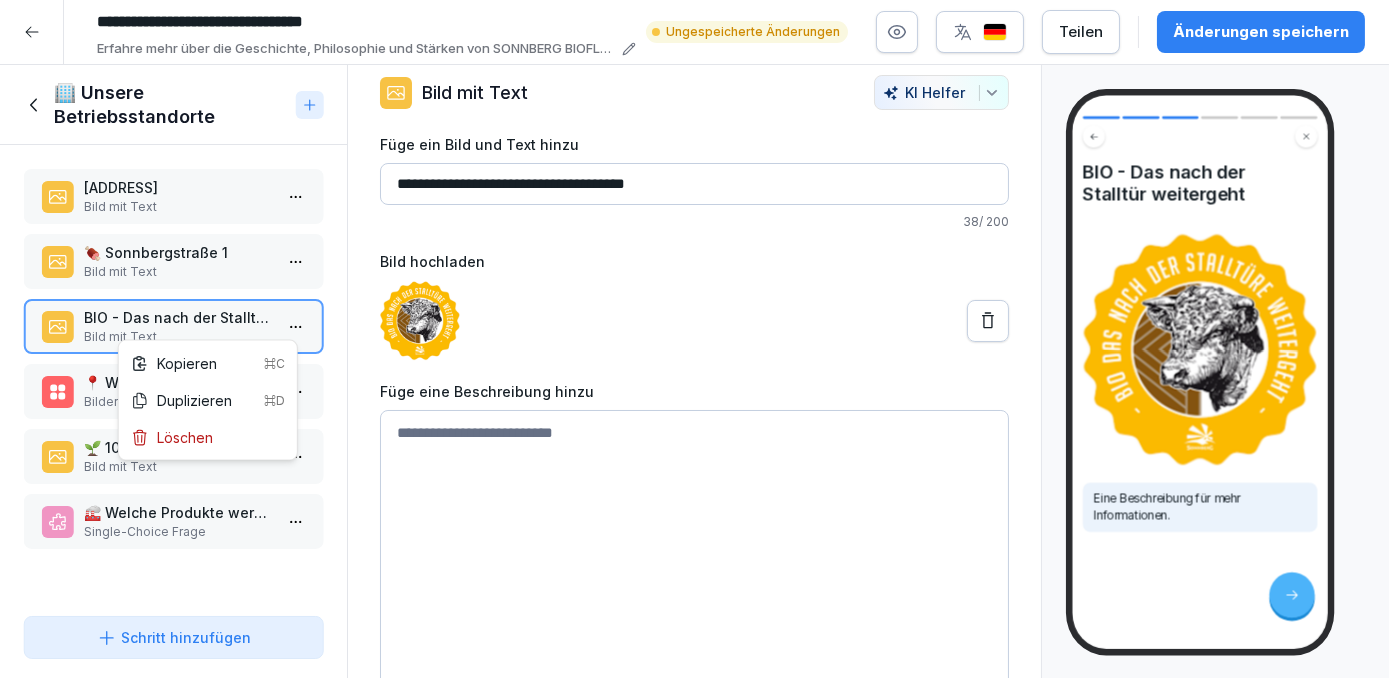 click on "**********" at bounding box center [694, 339] 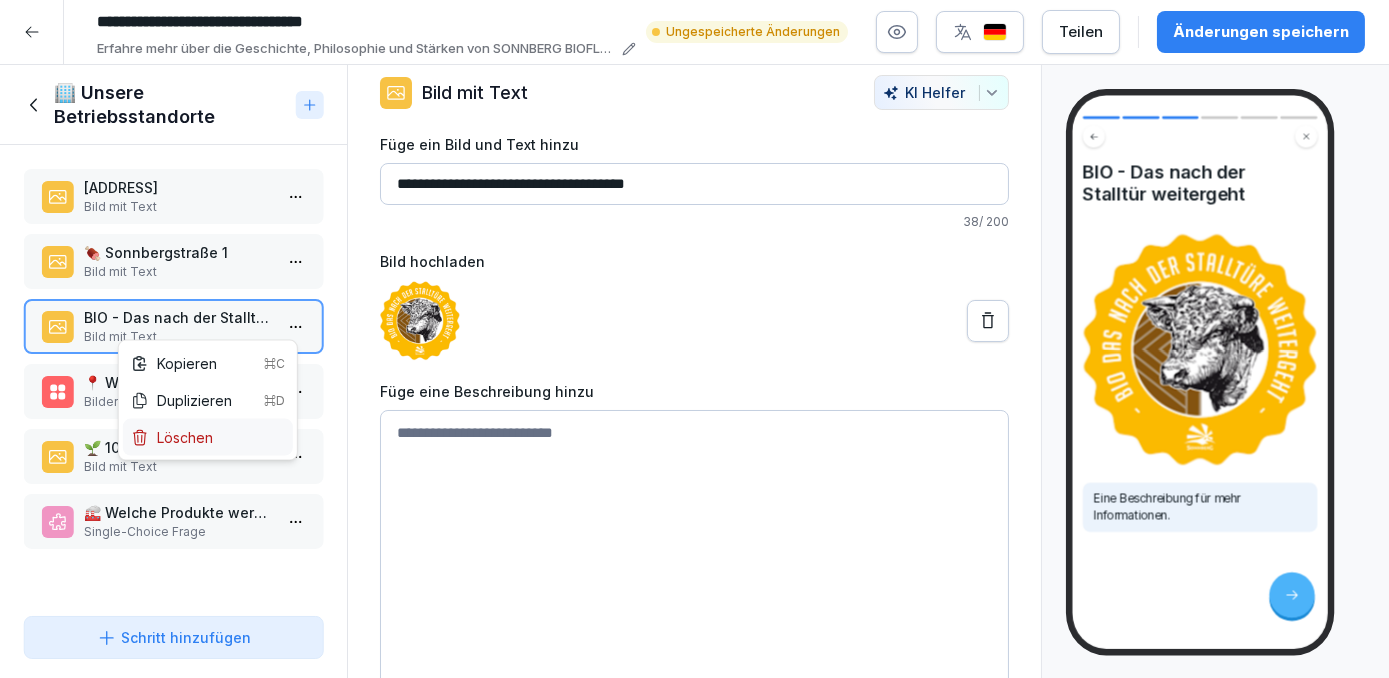 click on "Löschen" at bounding box center (172, 437) 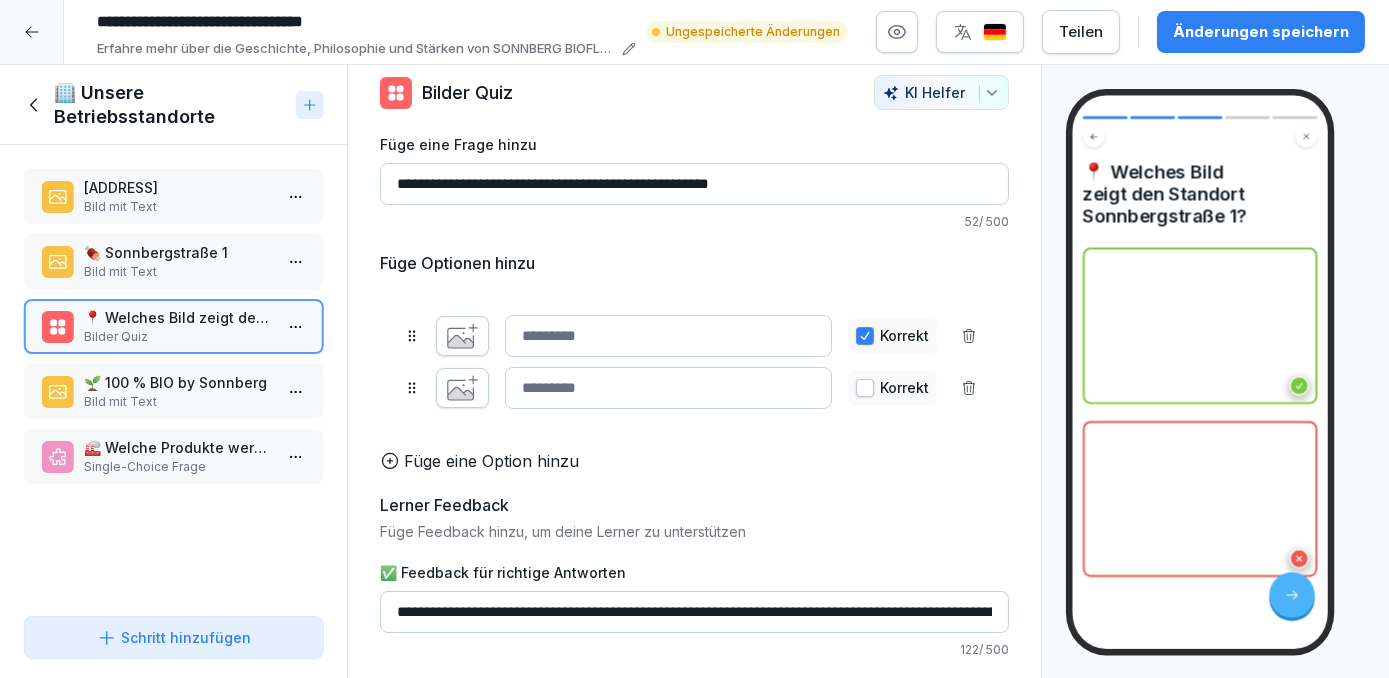 click on "**********" at bounding box center (694, 339) 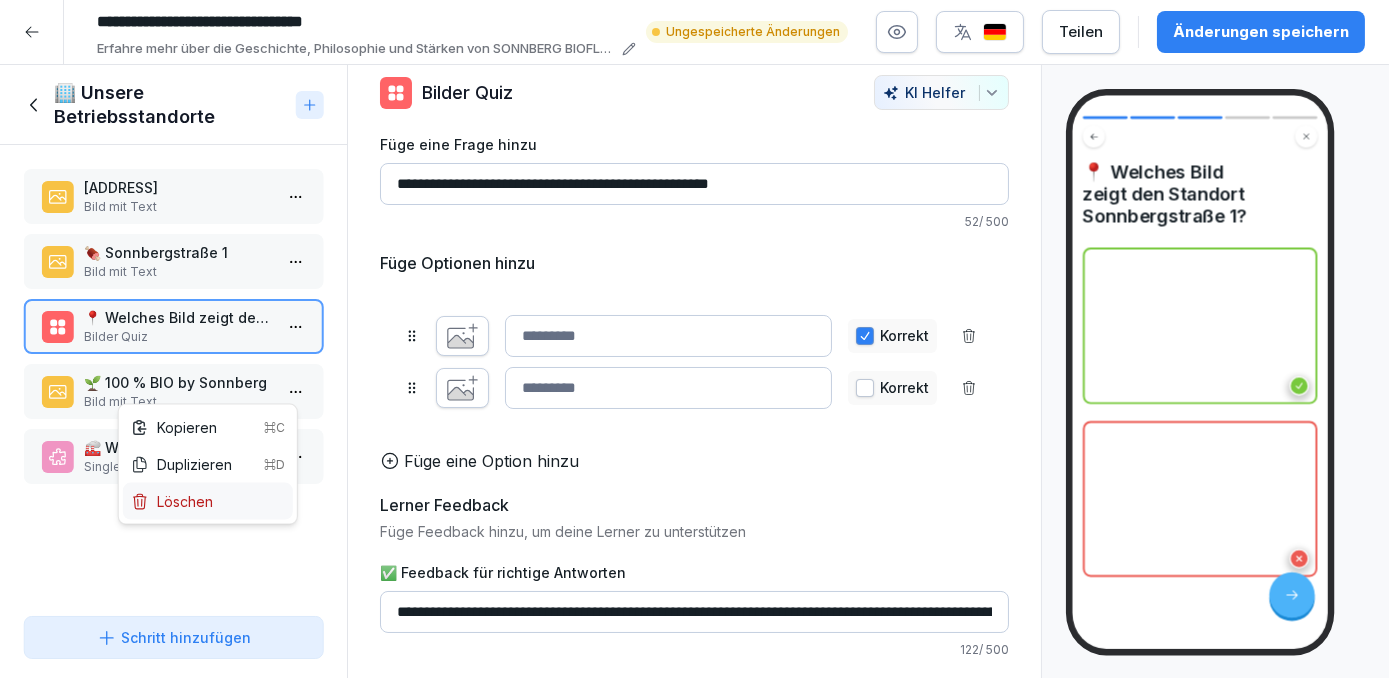 click on "Löschen" at bounding box center (208, 501) 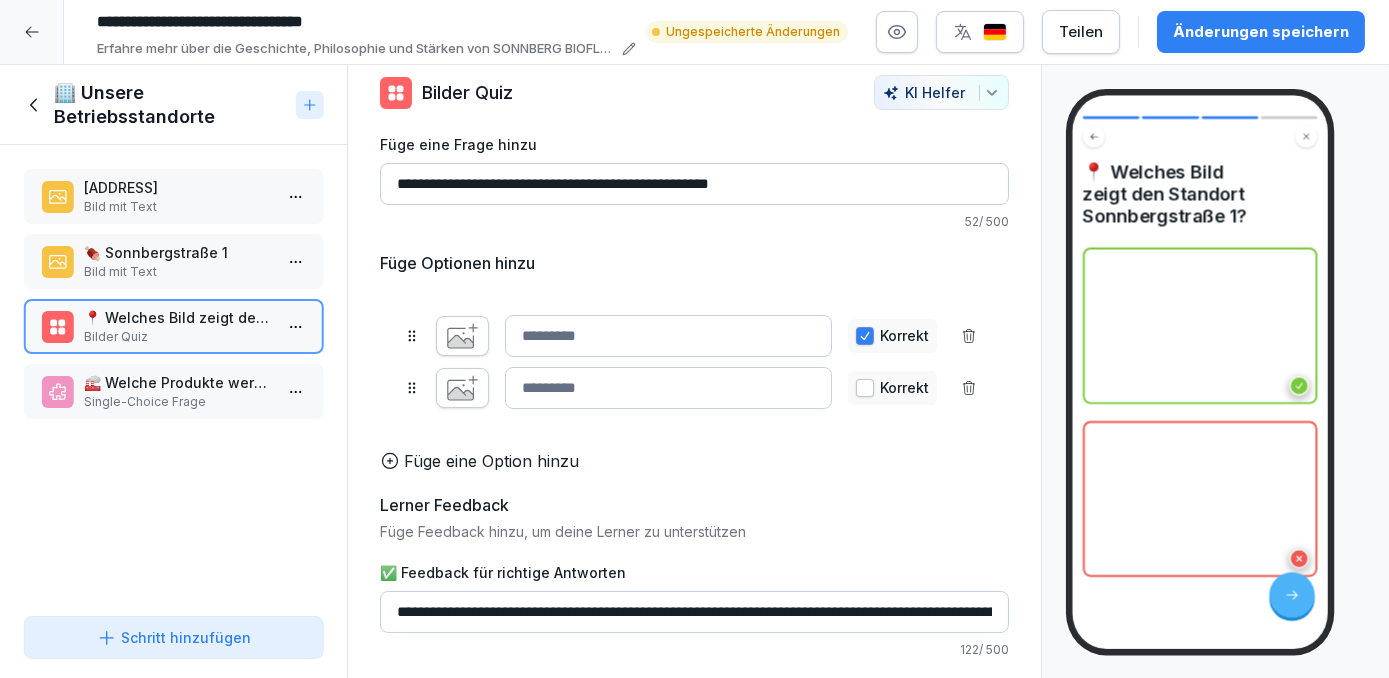 click on "Single-Choice Frage" at bounding box center [177, 402] 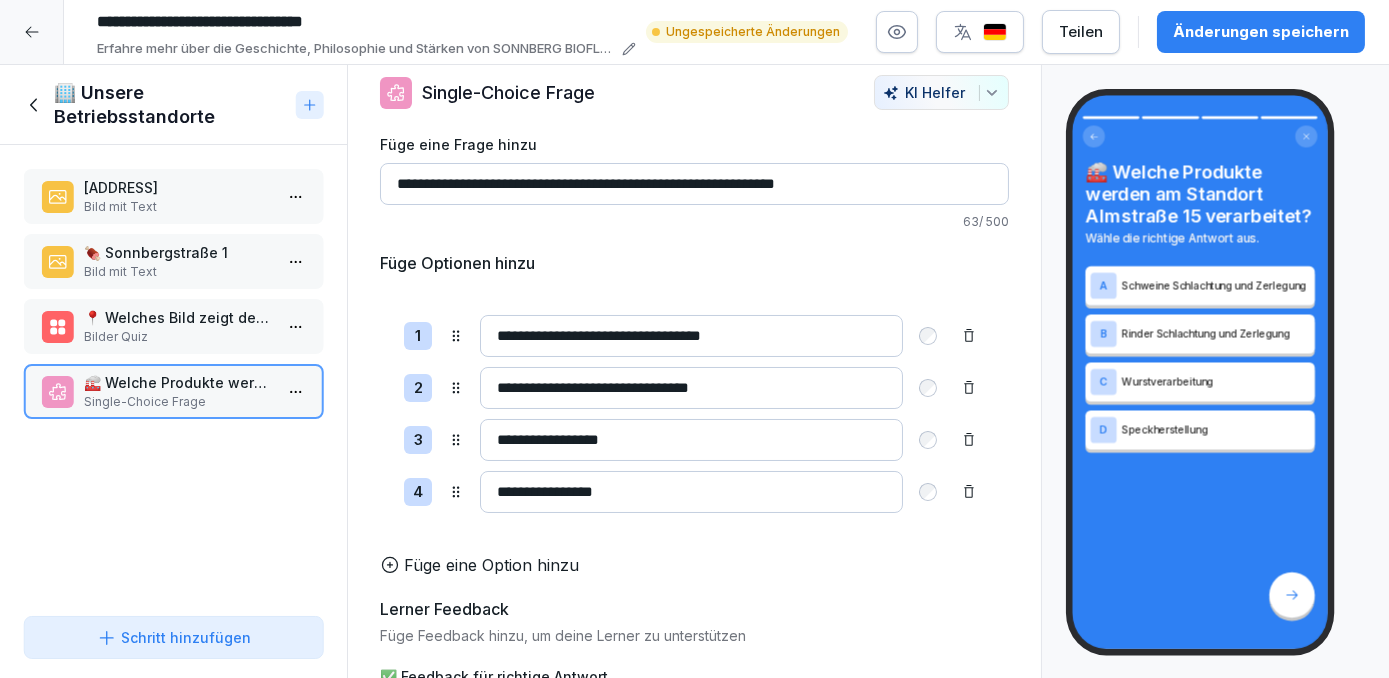 click on "Bilder Quiz" at bounding box center (177, 337) 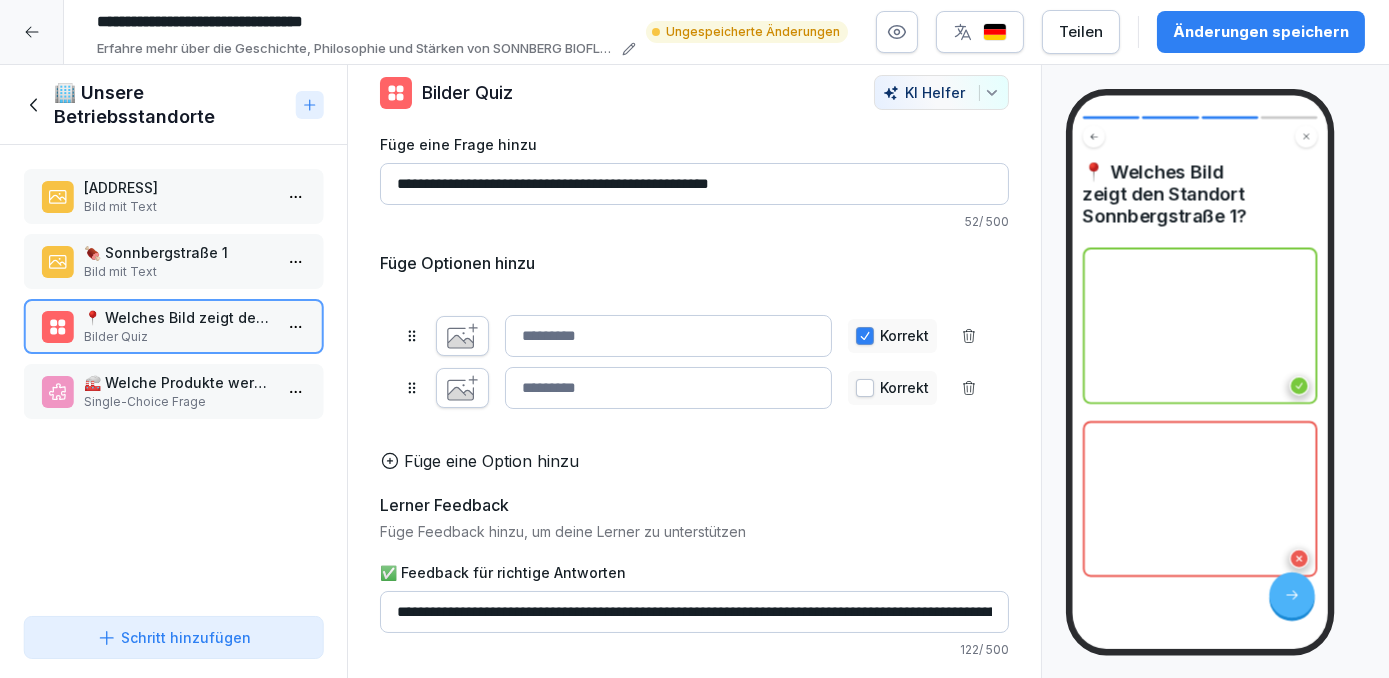 click on "**********" at bounding box center [694, 339] 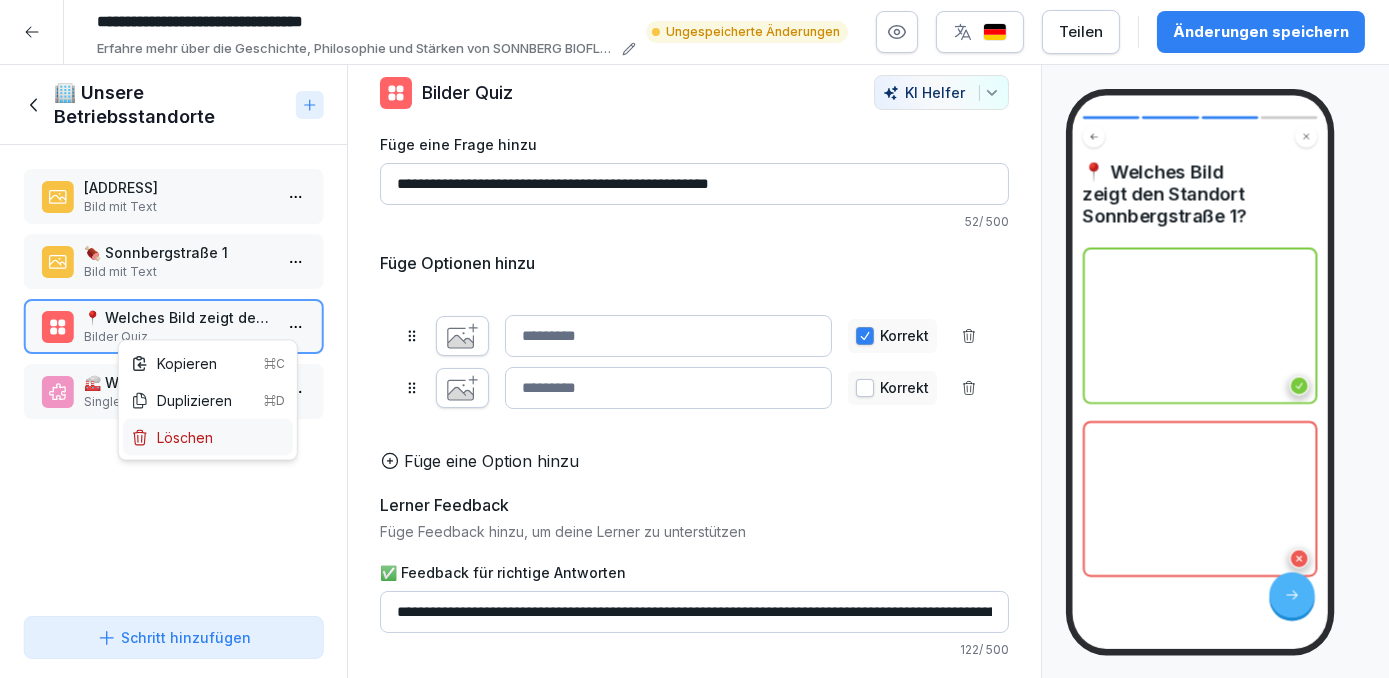 click on "Löschen" at bounding box center (208, 437) 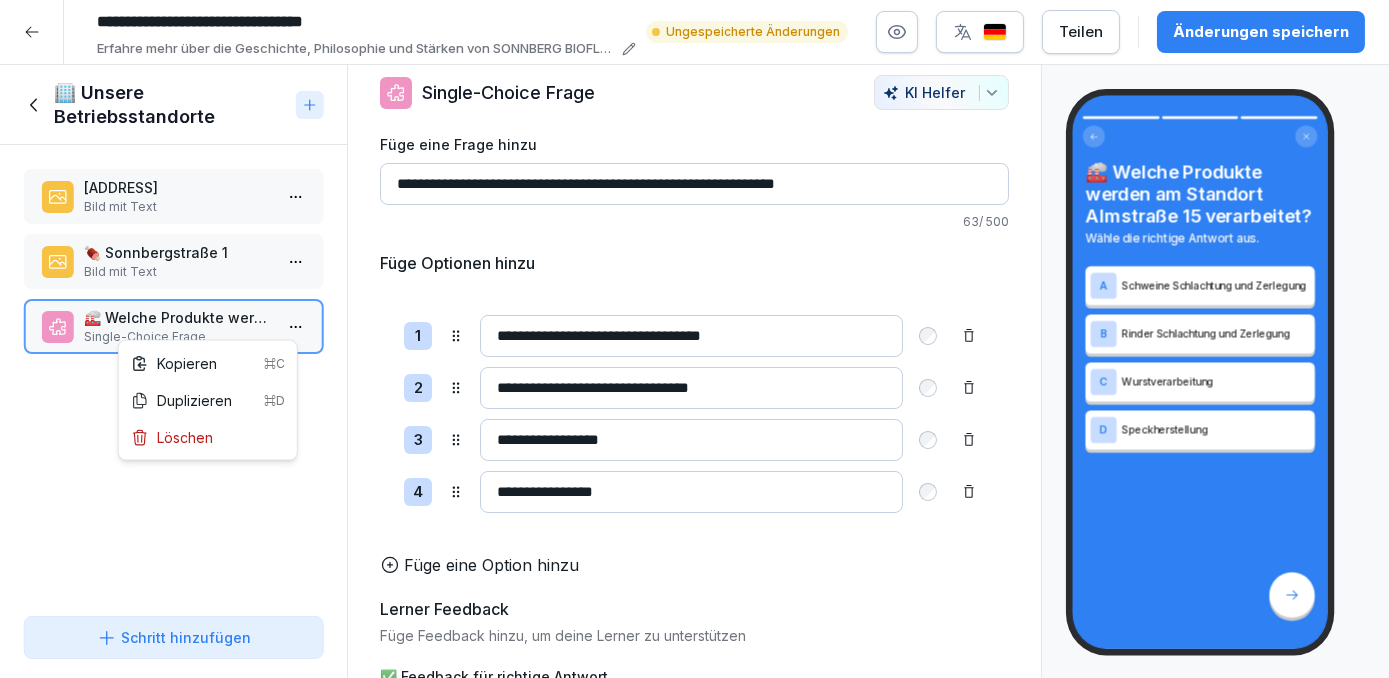click on "**********" at bounding box center (694, 339) 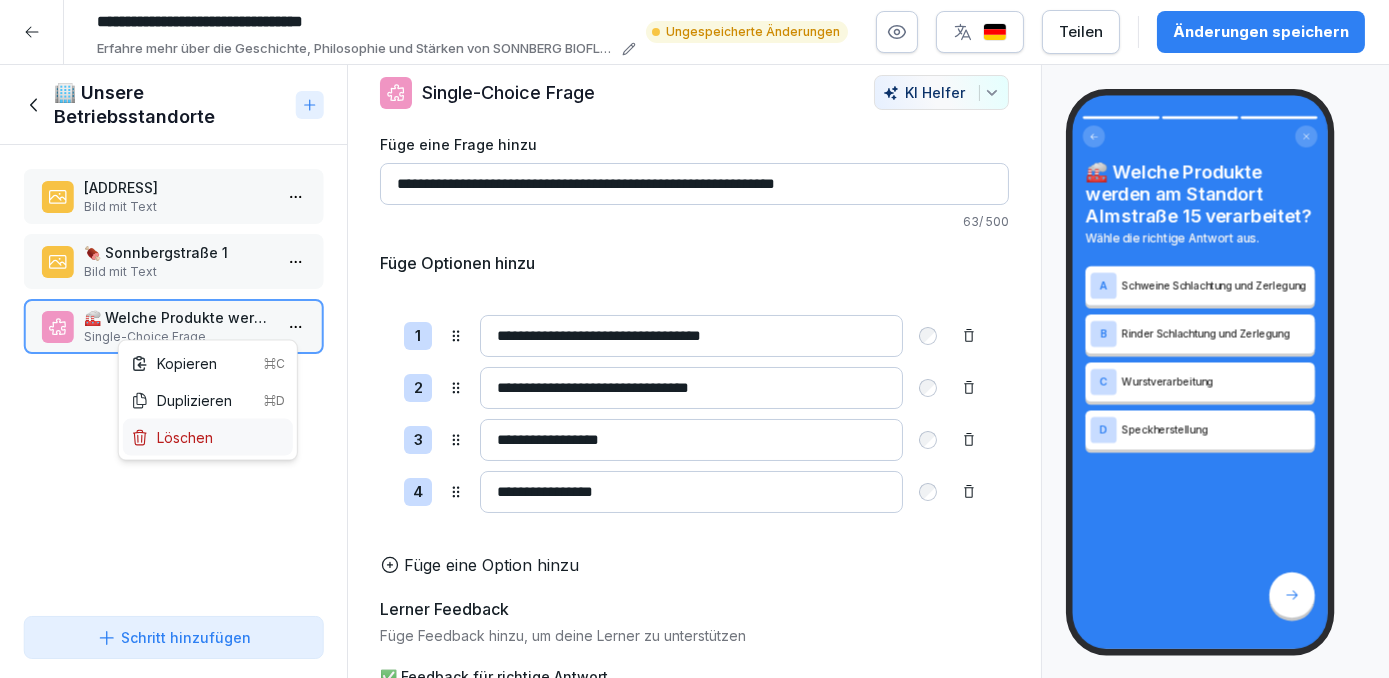 click on "Löschen" at bounding box center [208, 437] 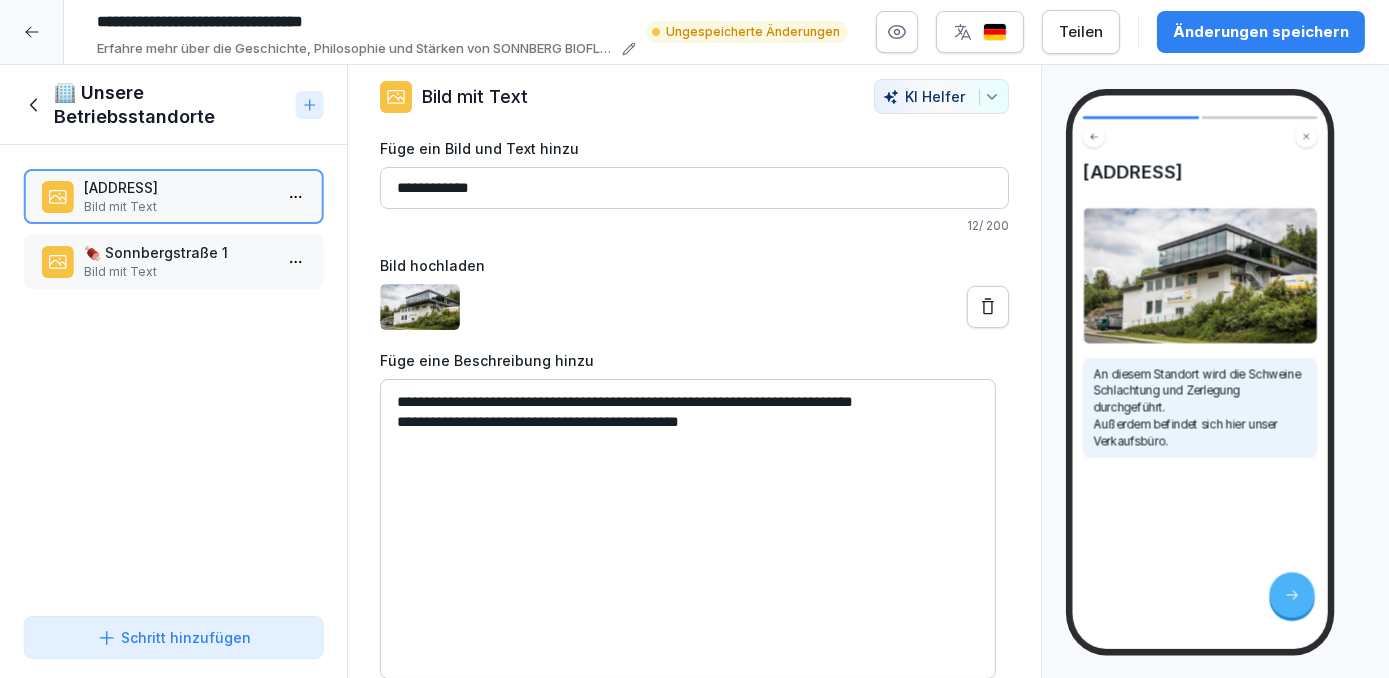 click on "Änderungen speichern" at bounding box center (1261, 32) 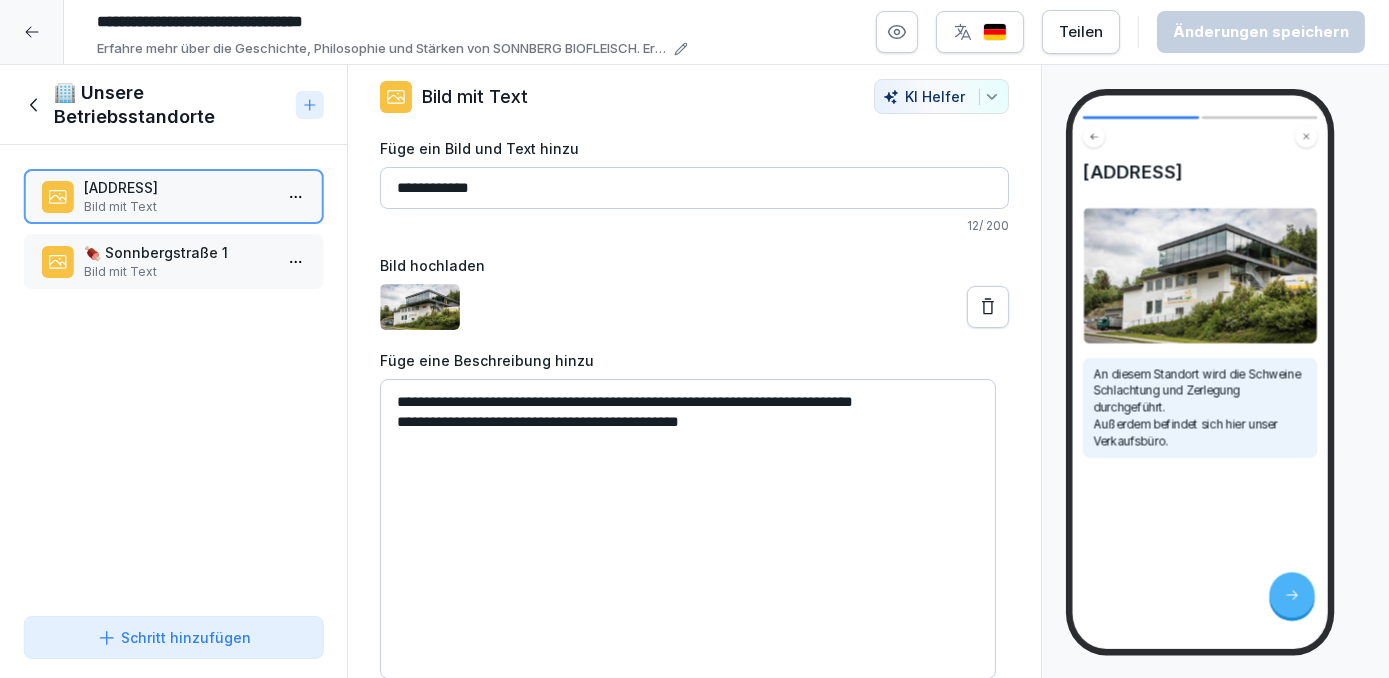 click at bounding box center (32, 32) 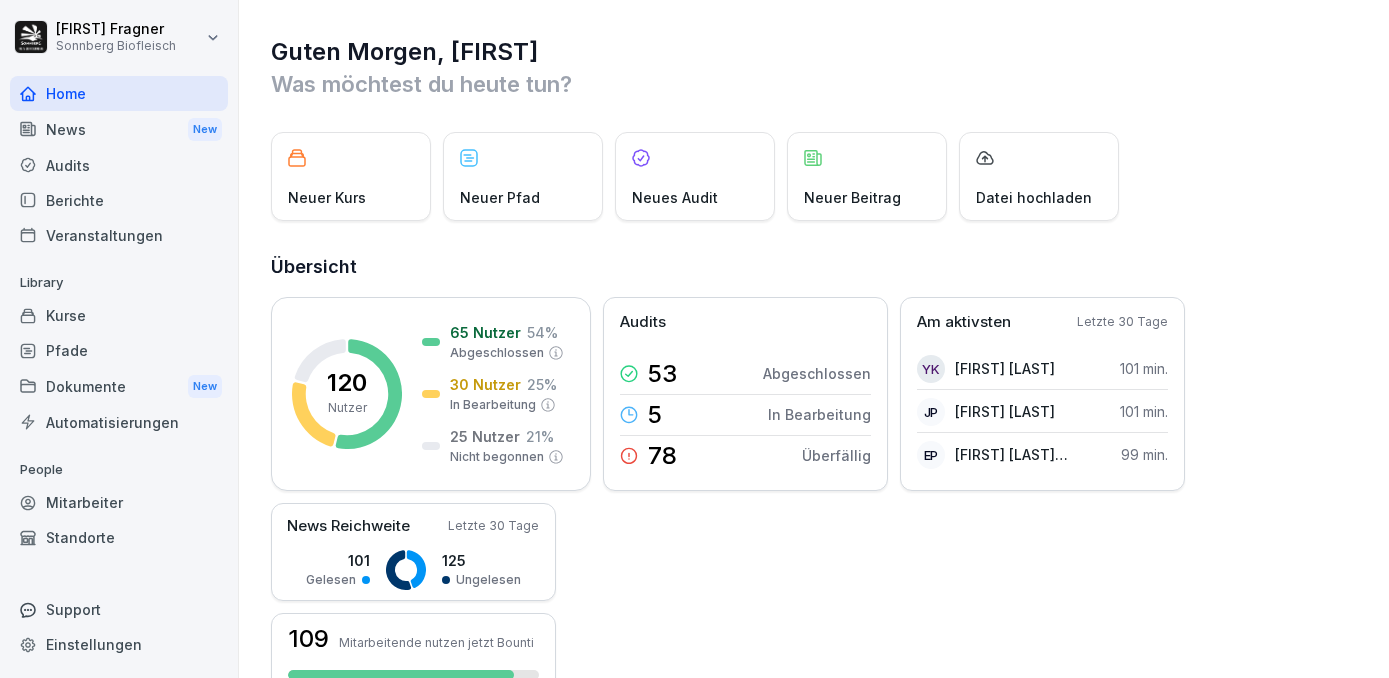 scroll, scrollTop: 0, scrollLeft: 0, axis: both 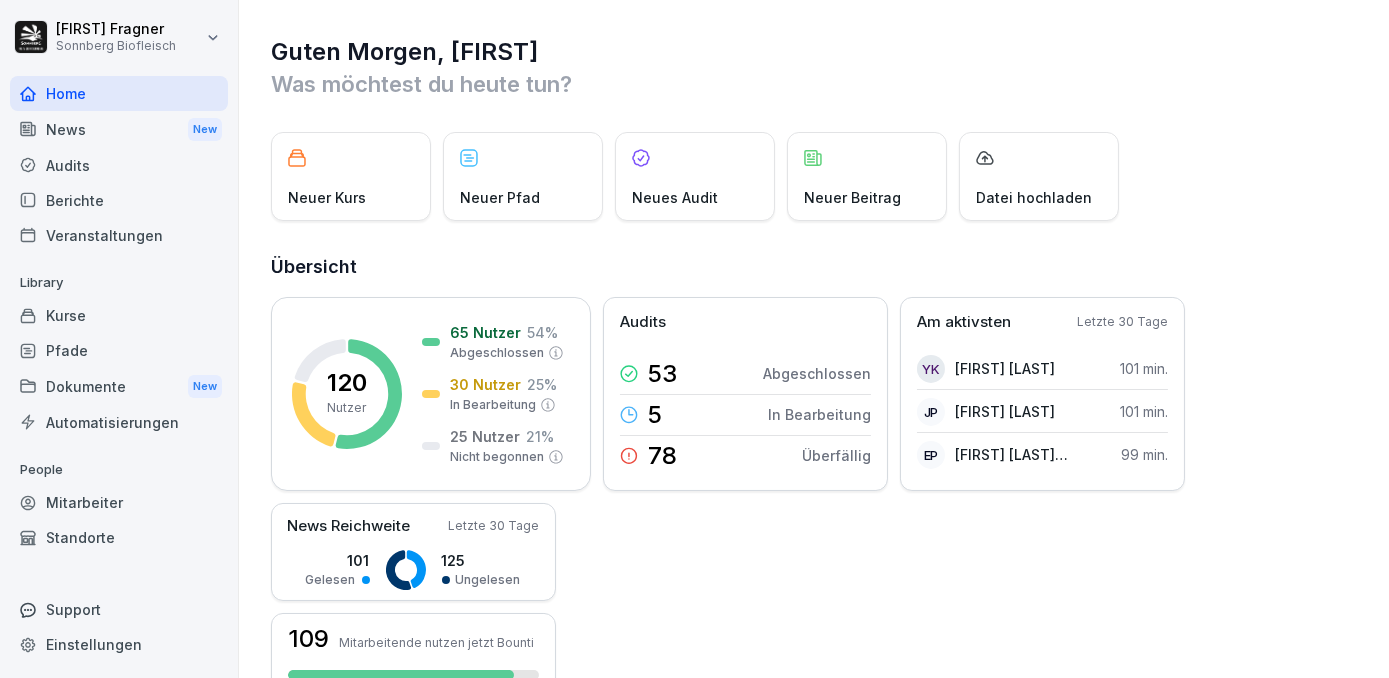 click on "Mitarbeiter" at bounding box center [119, 502] 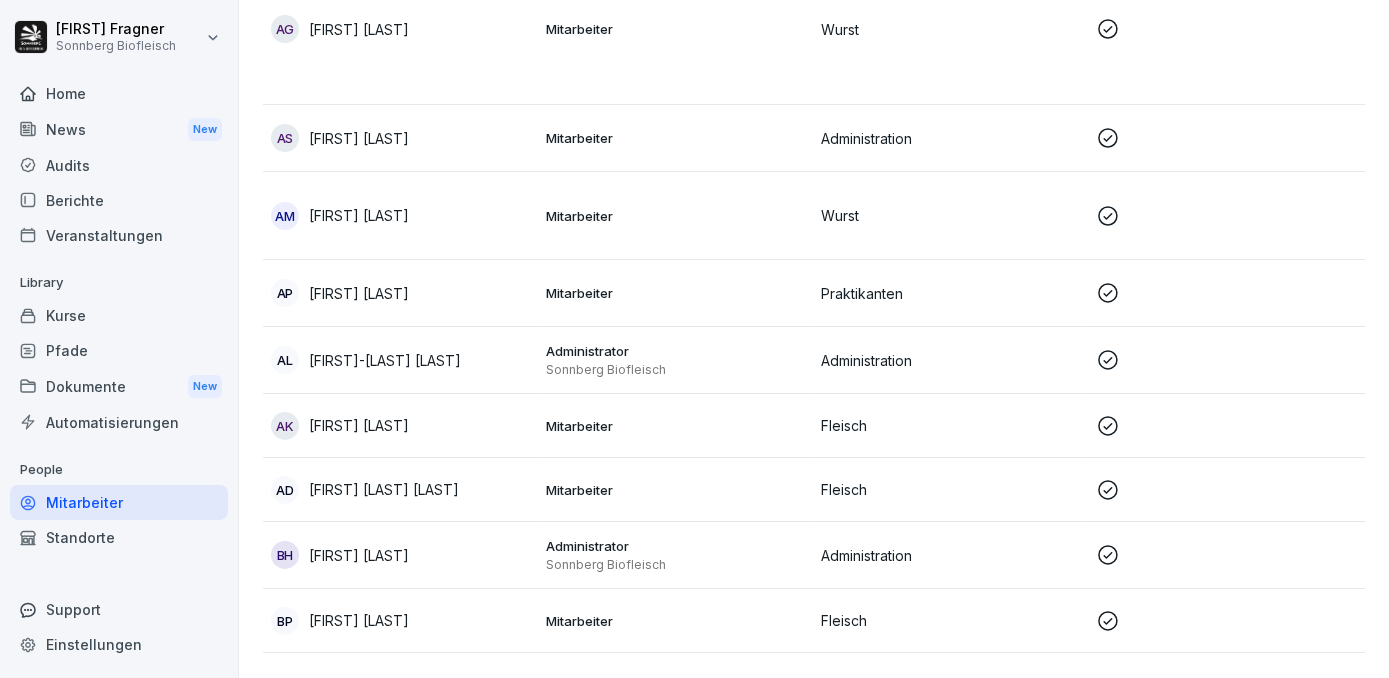 scroll, scrollTop: 0, scrollLeft: 0, axis: both 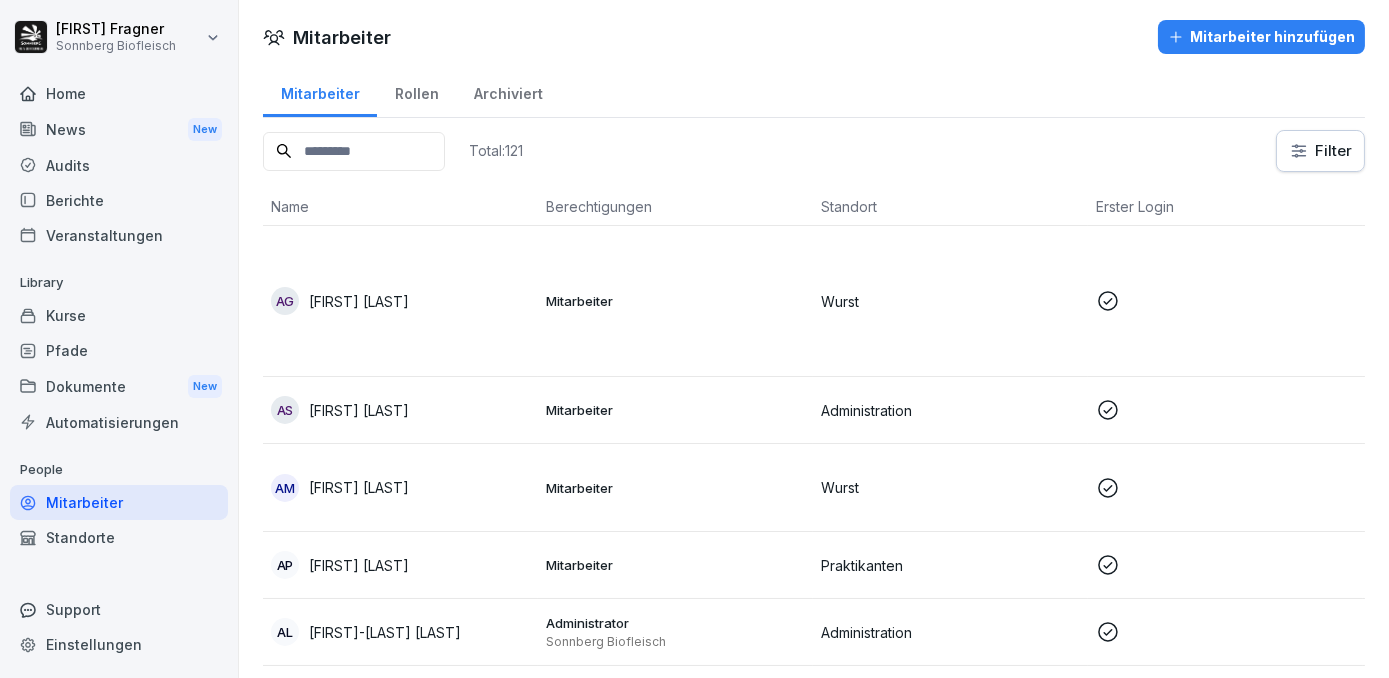 click at bounding box center (354, 151) 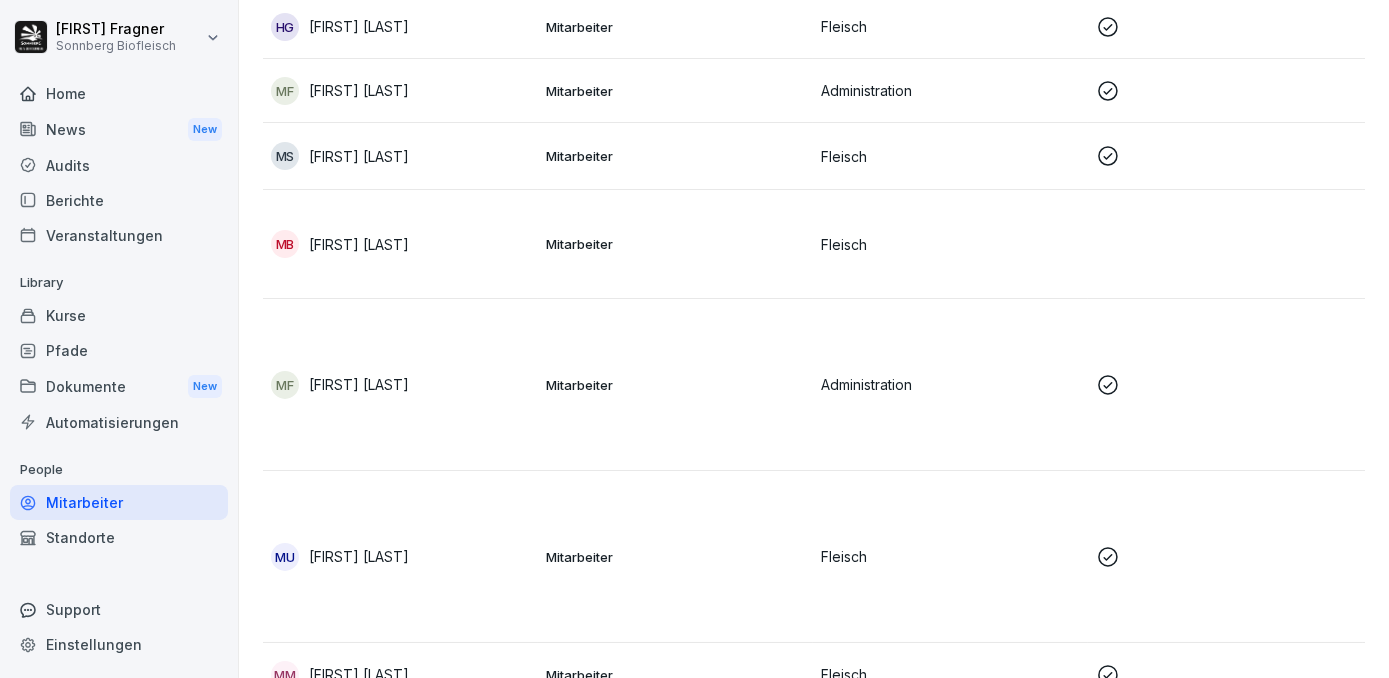 scroll, scrollTop: 1000, scrollLeft: 0, axis: vertical 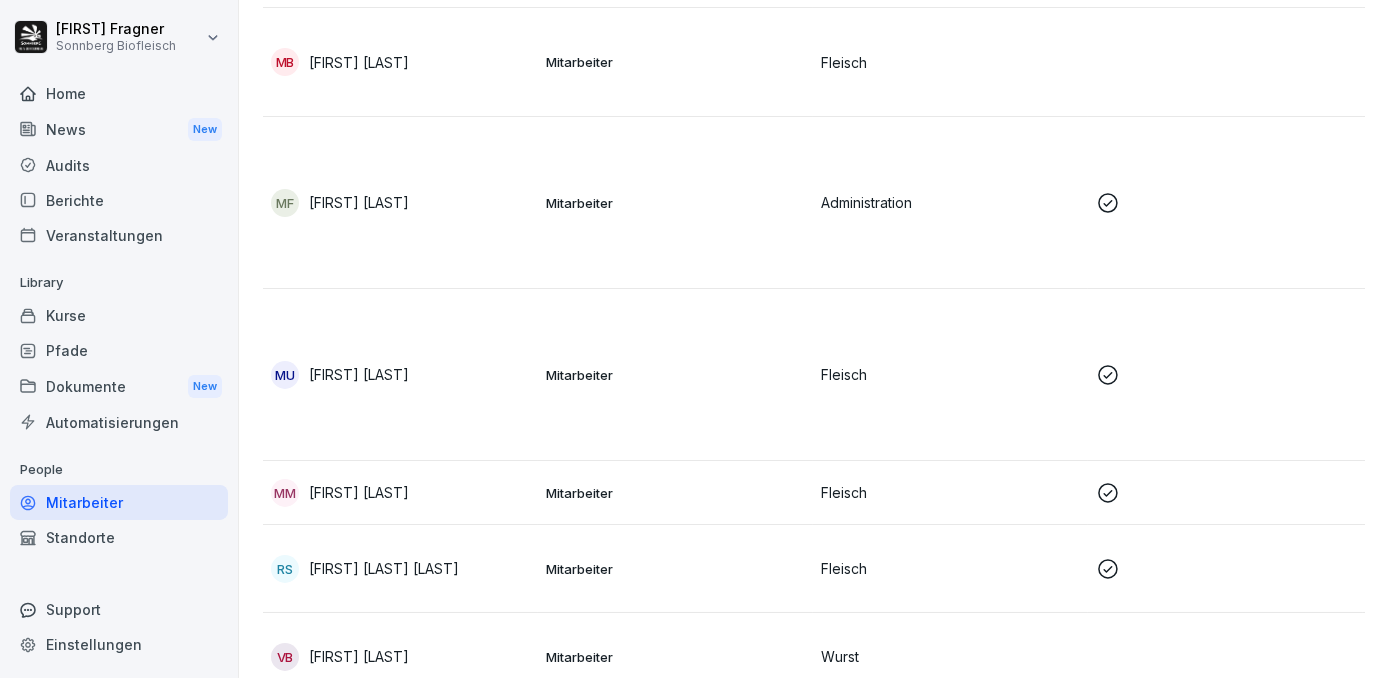 type on "**" 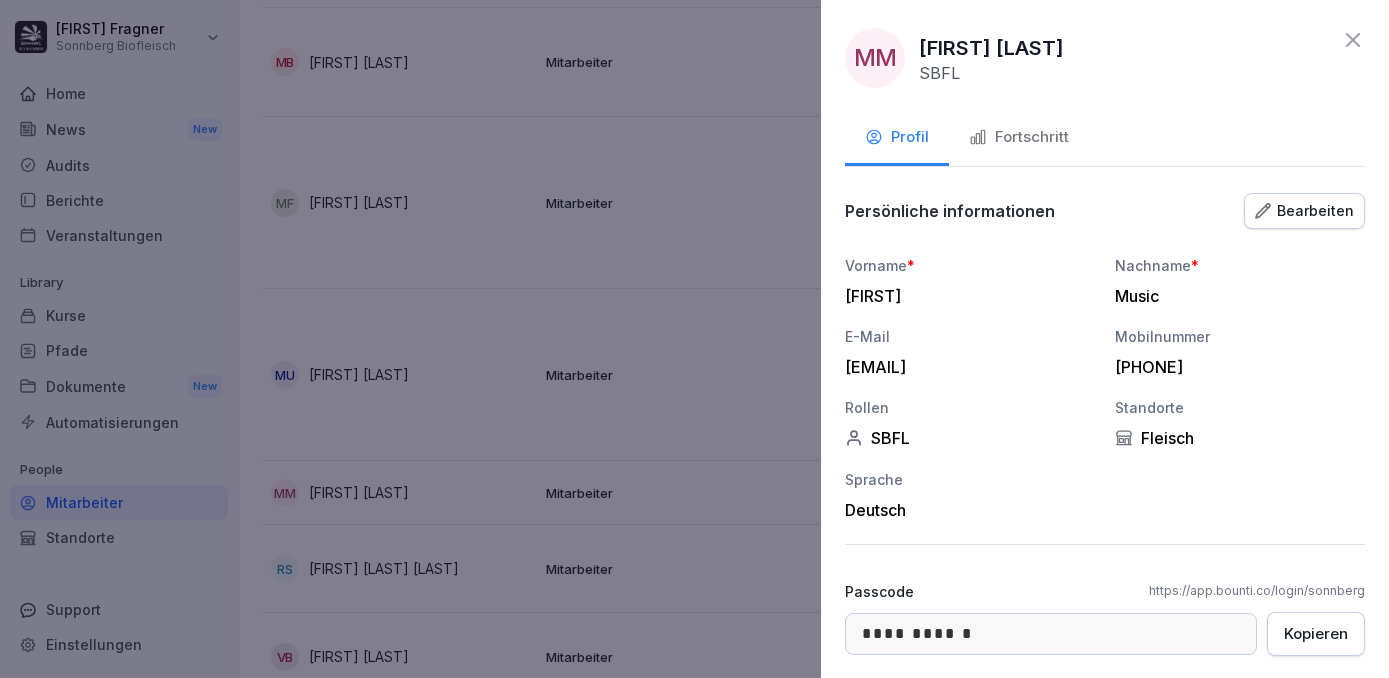 click on "Fortschritt" at bounding box center (1019, 137) 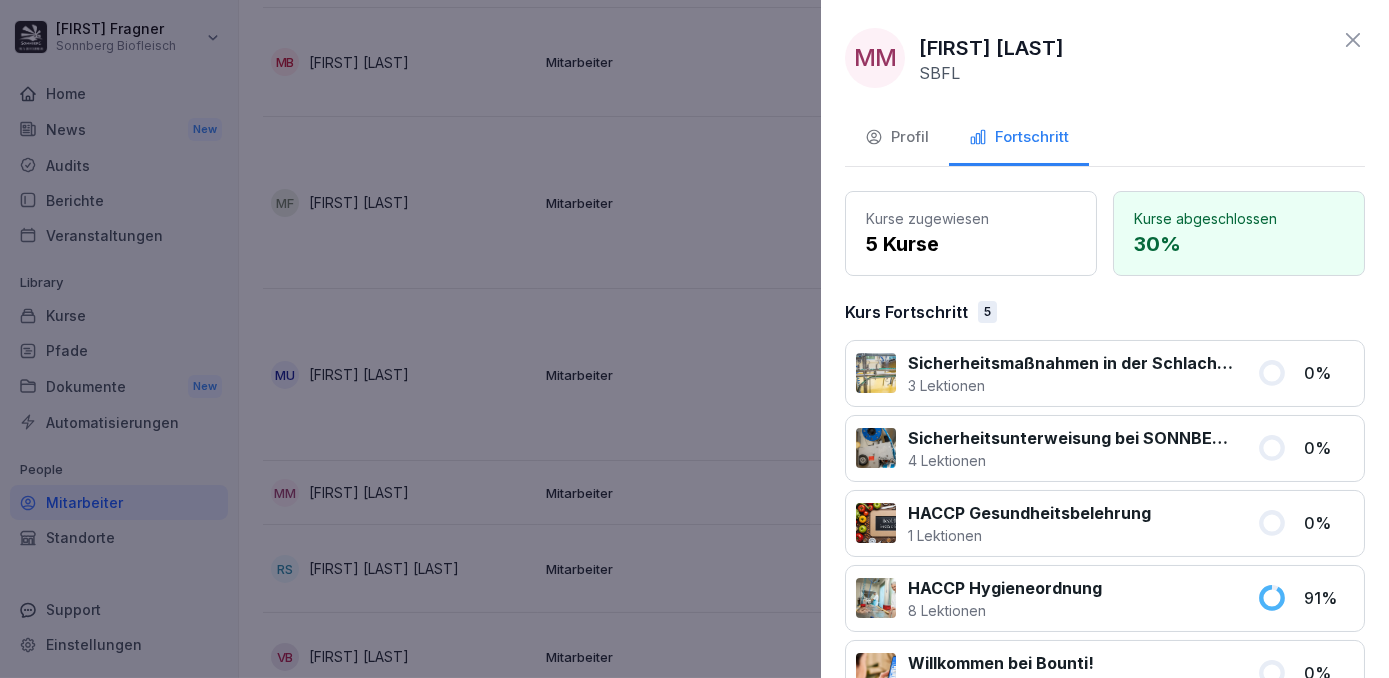 click on "Profil" at bounding box center [897, 137] 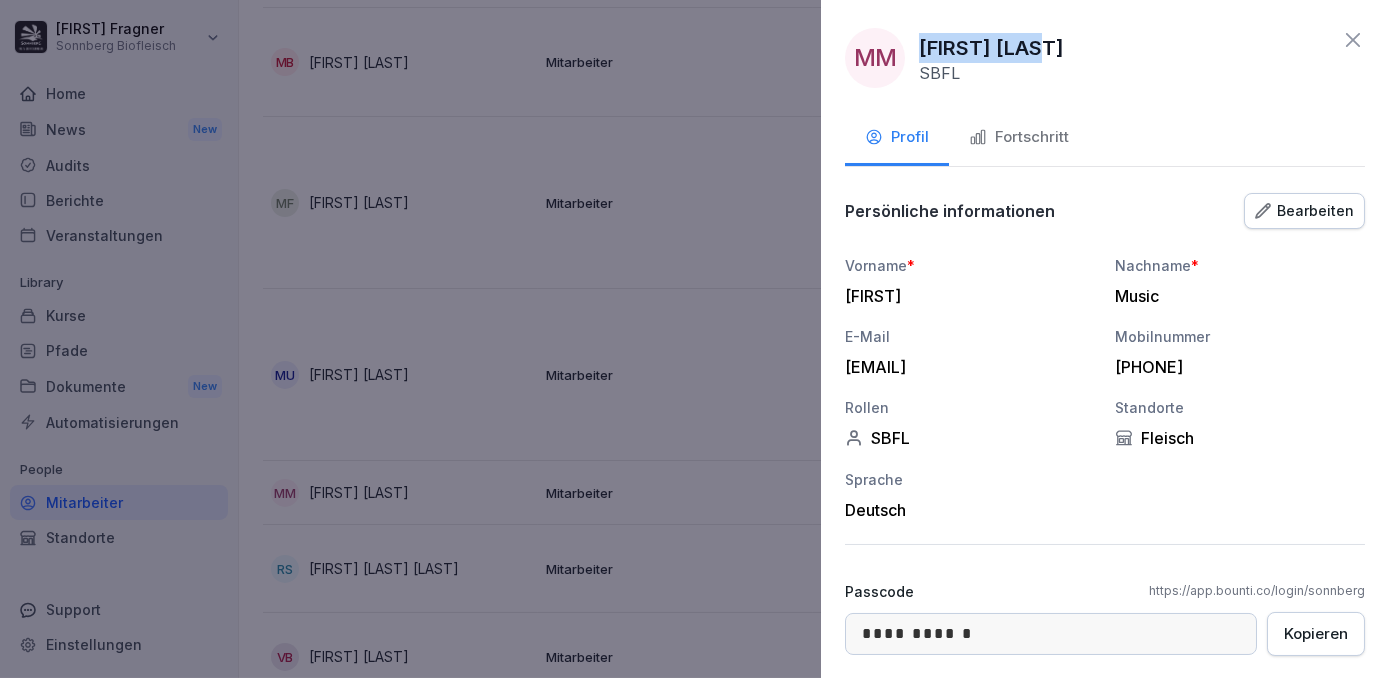 drag, startPoint x: 1088, startPoint y: 44, endPoint x: 911, endPoint y: 51, distance: 177.13837 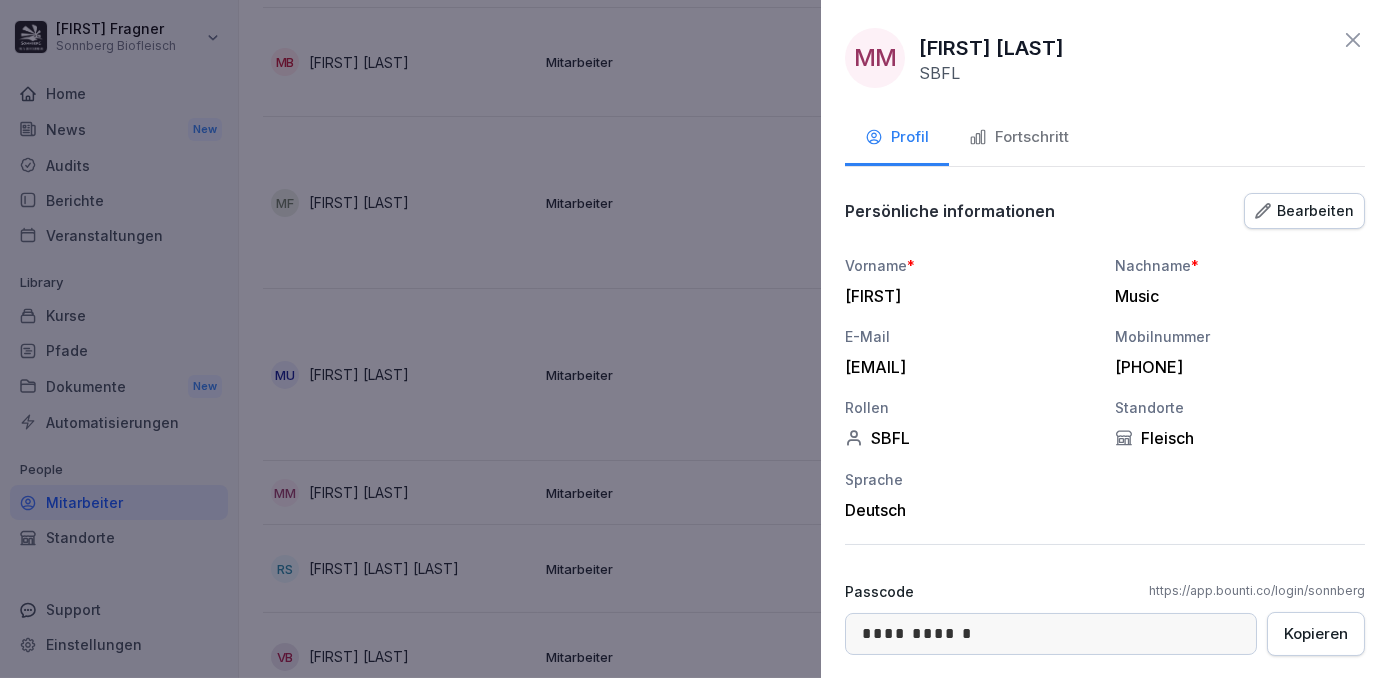 click 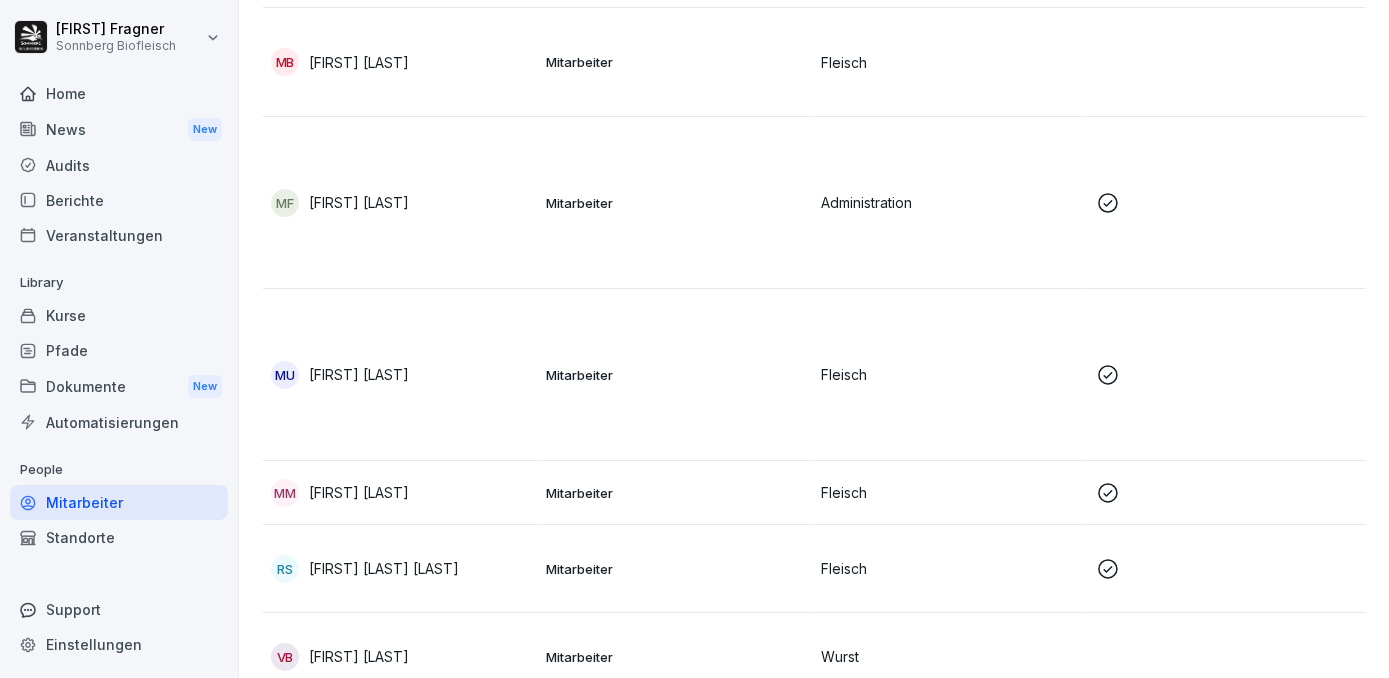 click on "Home" at bounding box center (119, 93) 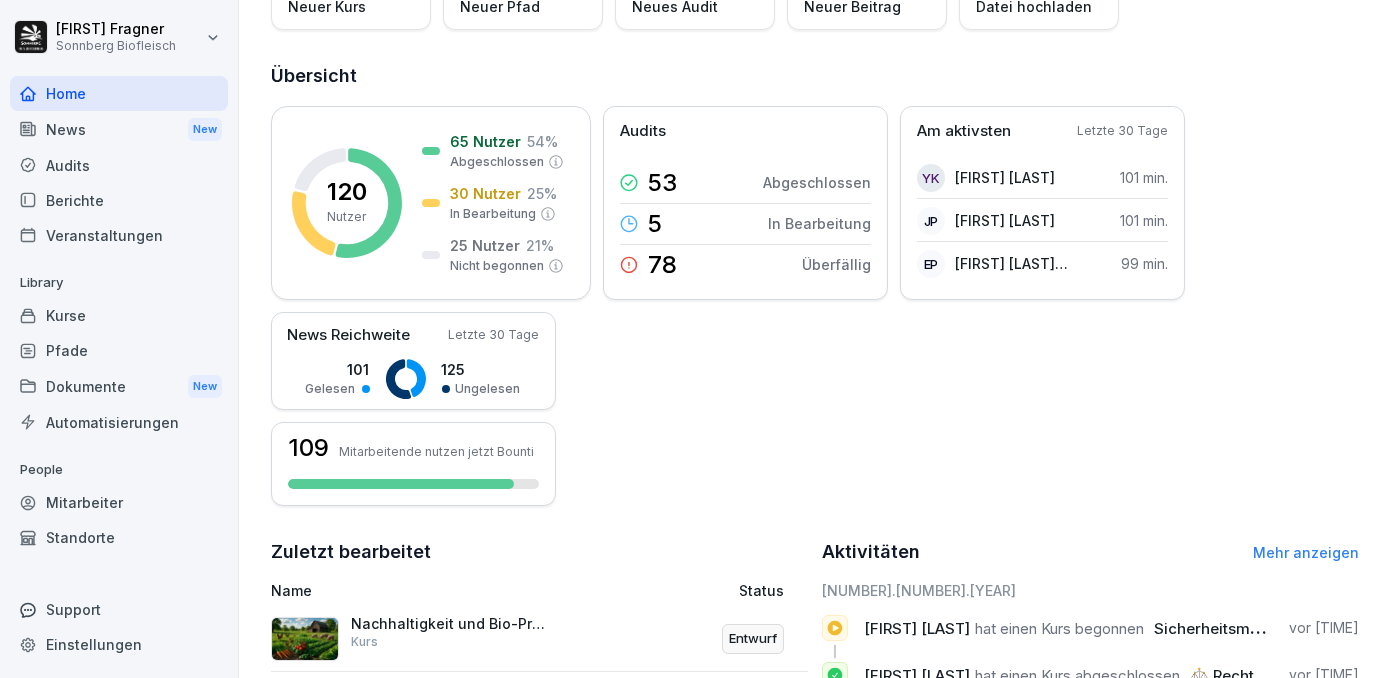 scroll, scrollTop: 464, scrollLeft: 0, axis: vertical 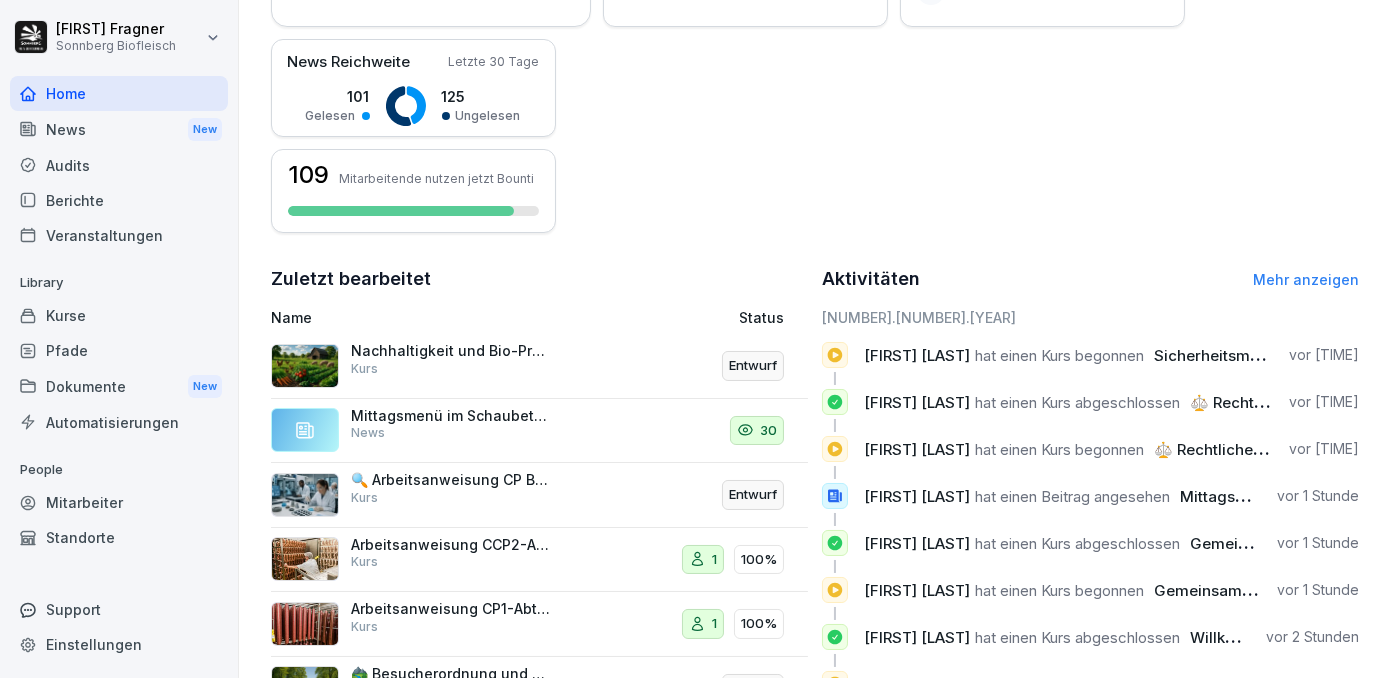 click on "Standorte" at bounding box center [119, 537] 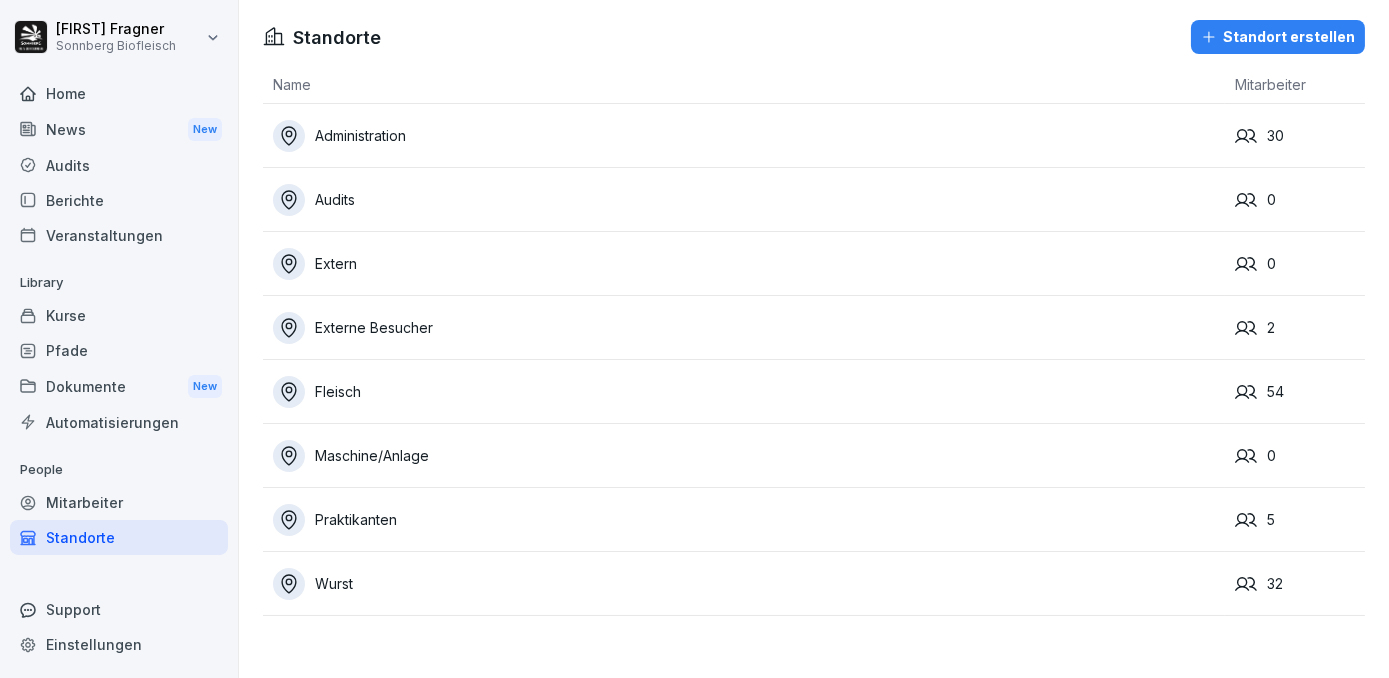 click on "Praktikanten" at bounding box center (749, 520) 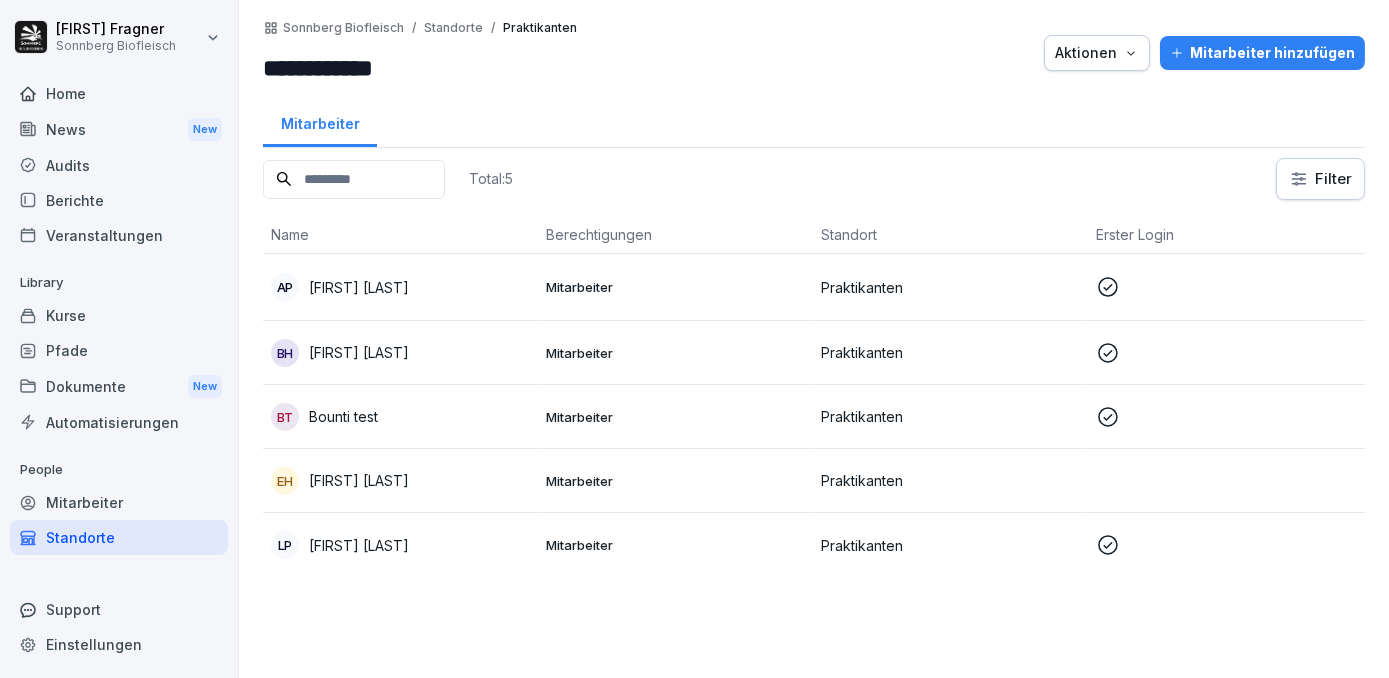 click on "Home" at bounding box center (119, 93) 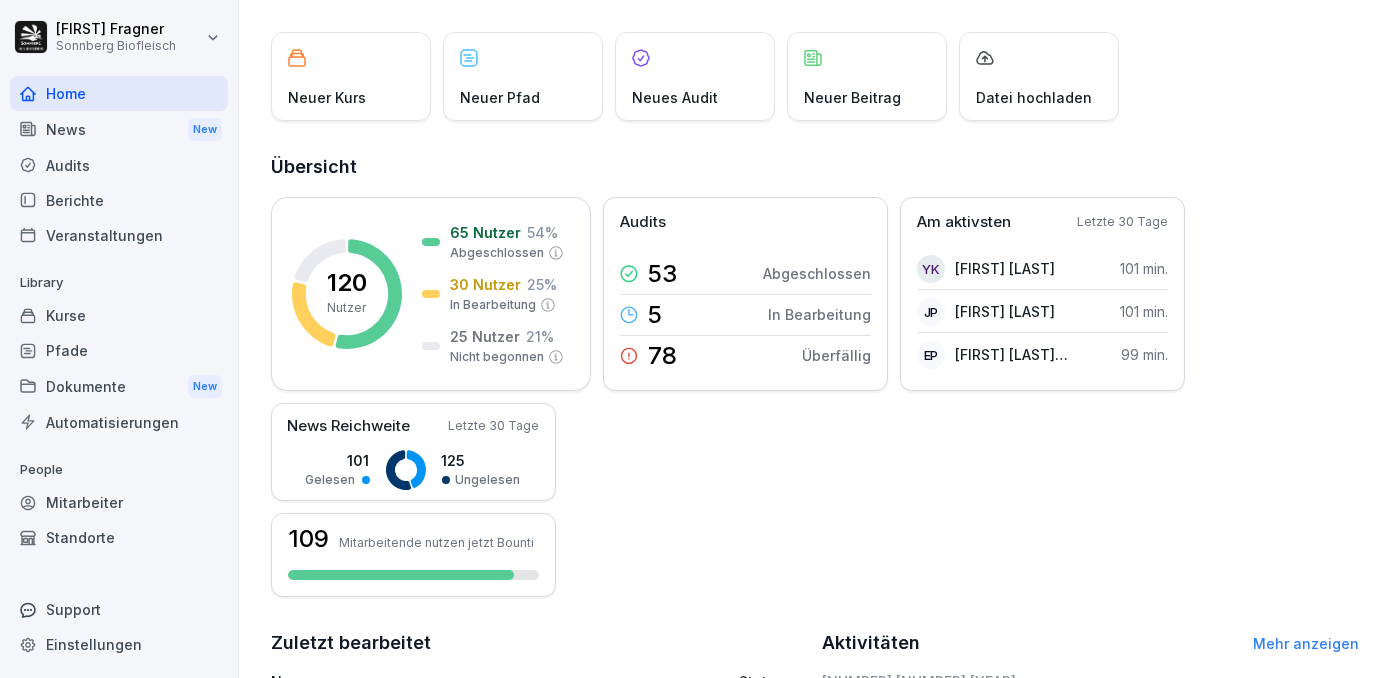 scroll, scrollTop: 0, scrollLeft: 0, axis: both 